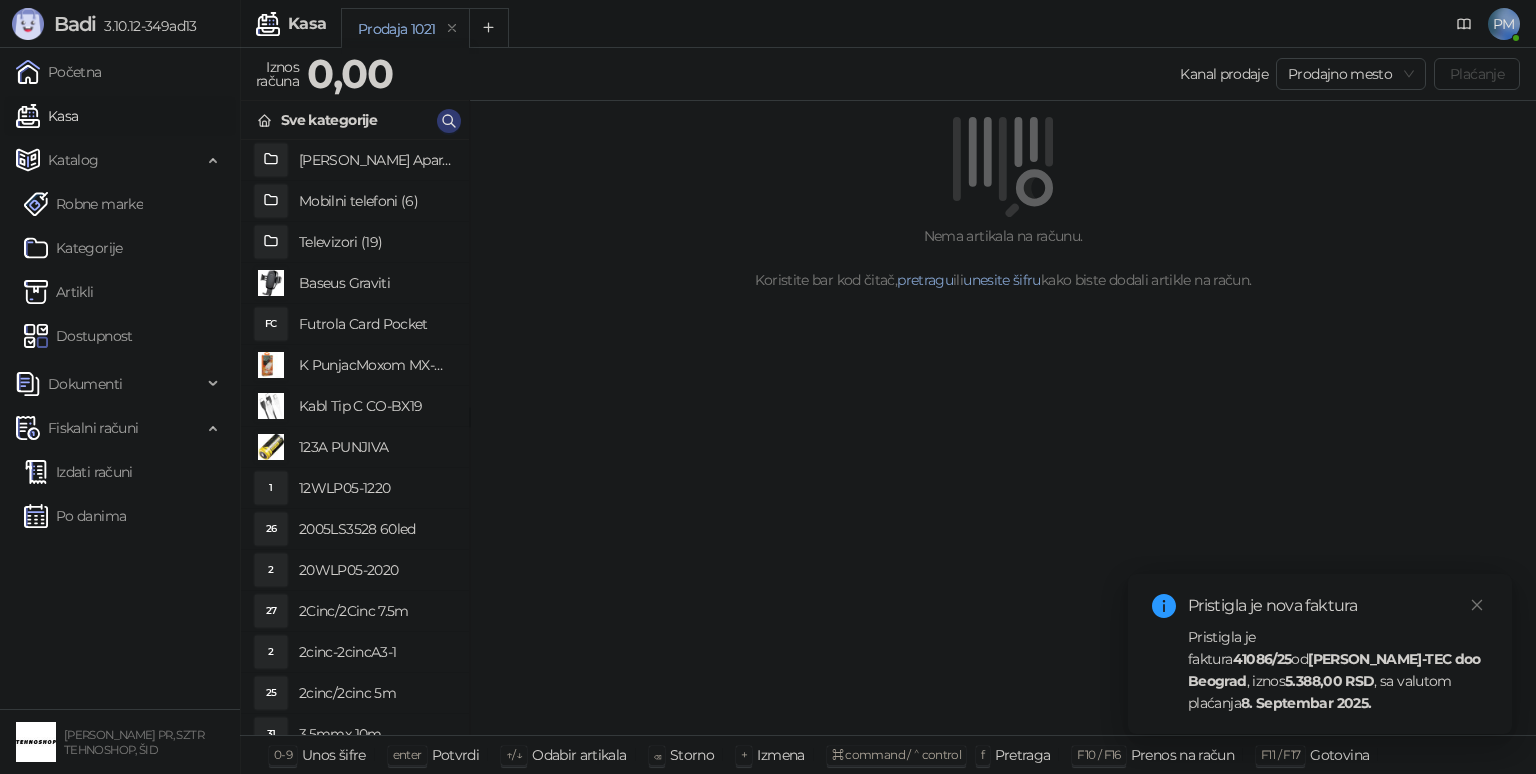 scroll, scrollTop: 0, scrollLeft: 0, axis: both 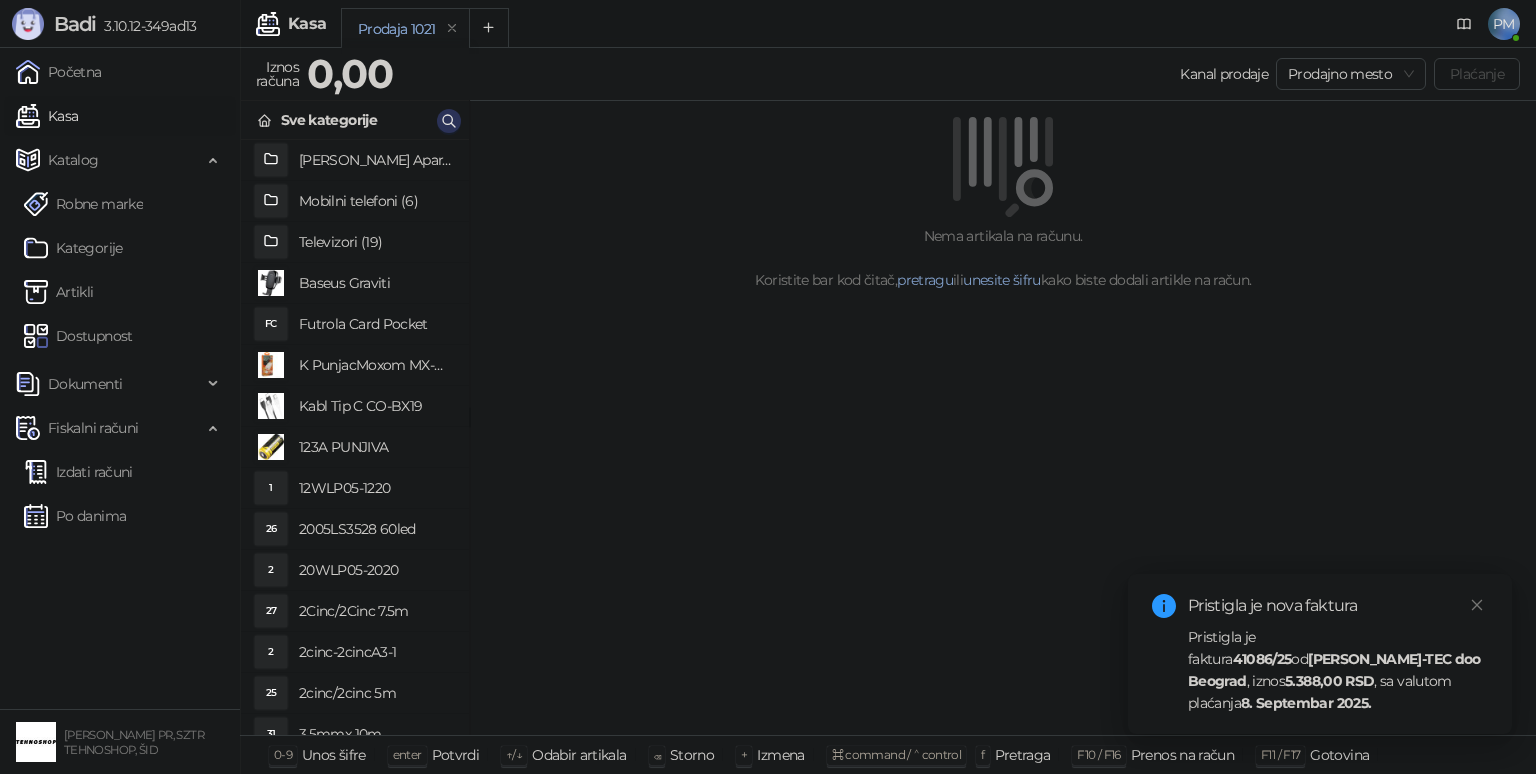 click 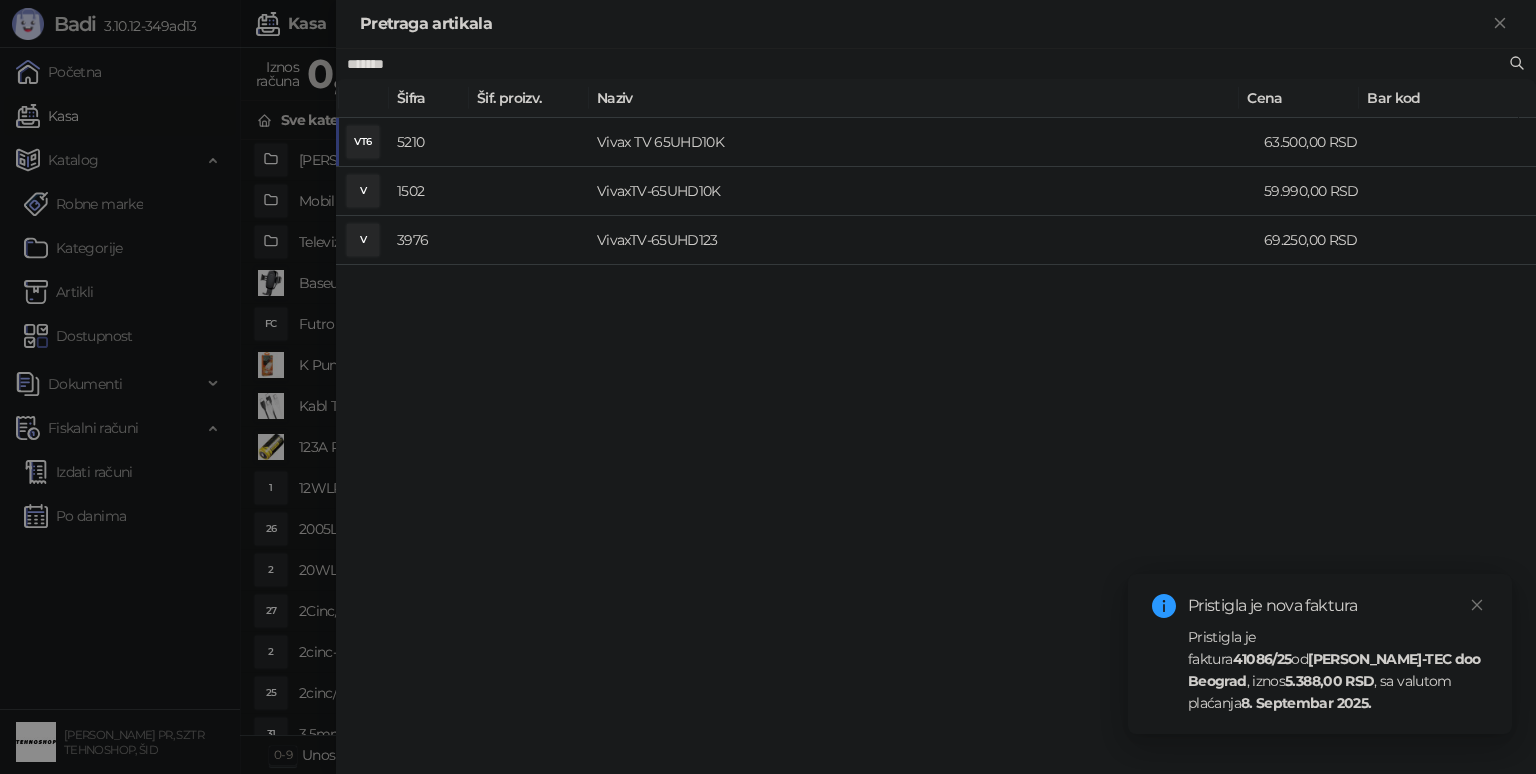 type on "*******" 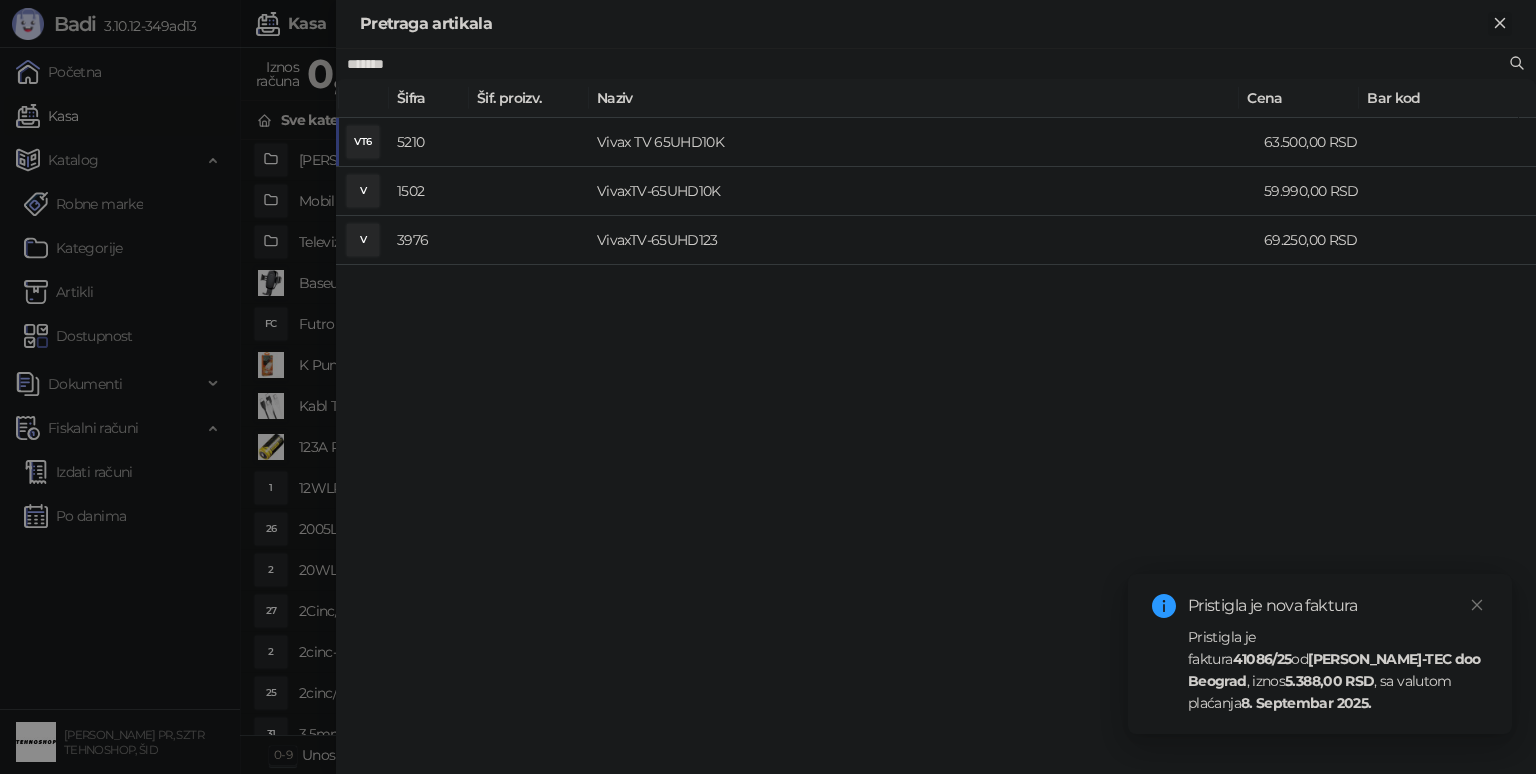 click 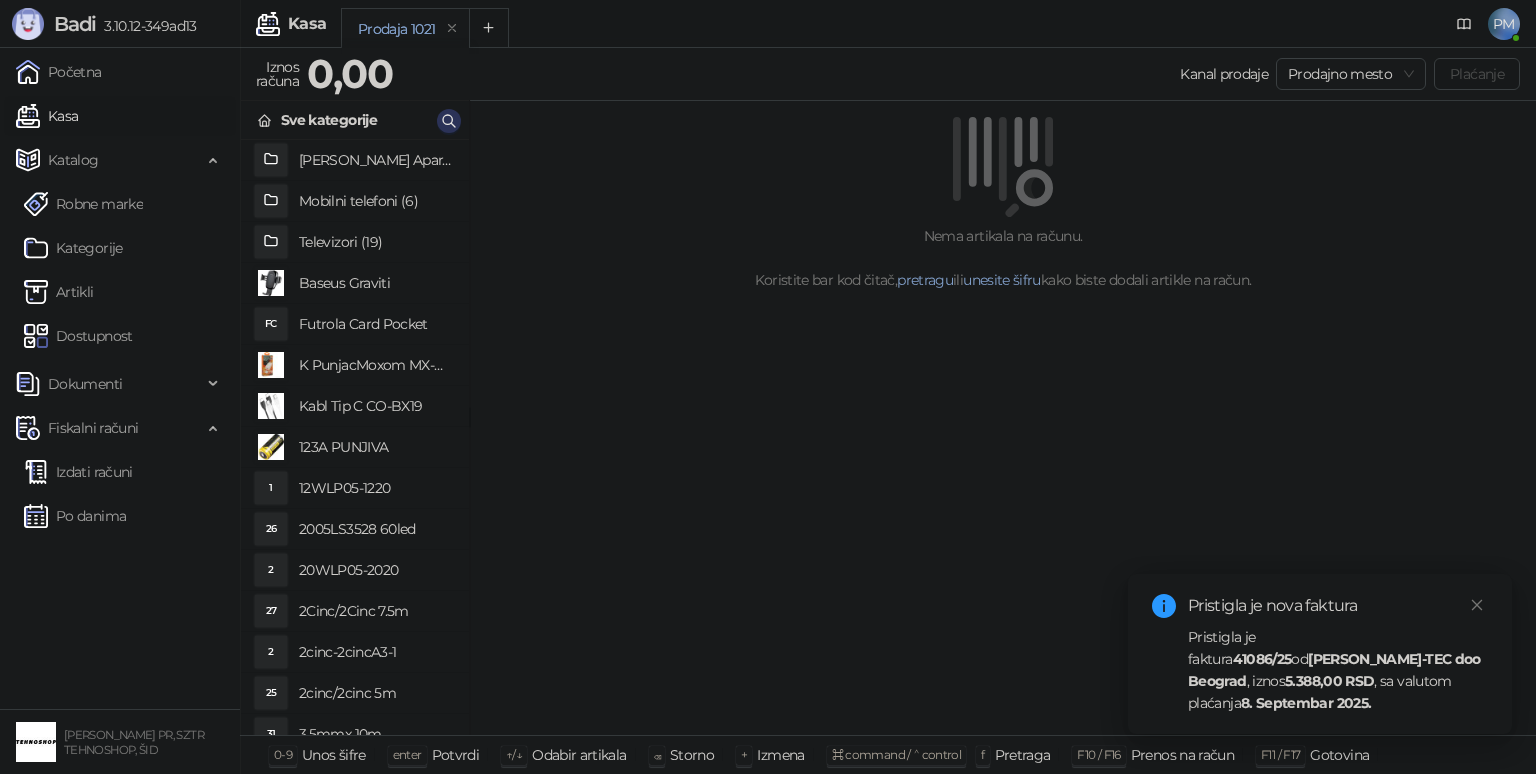 click 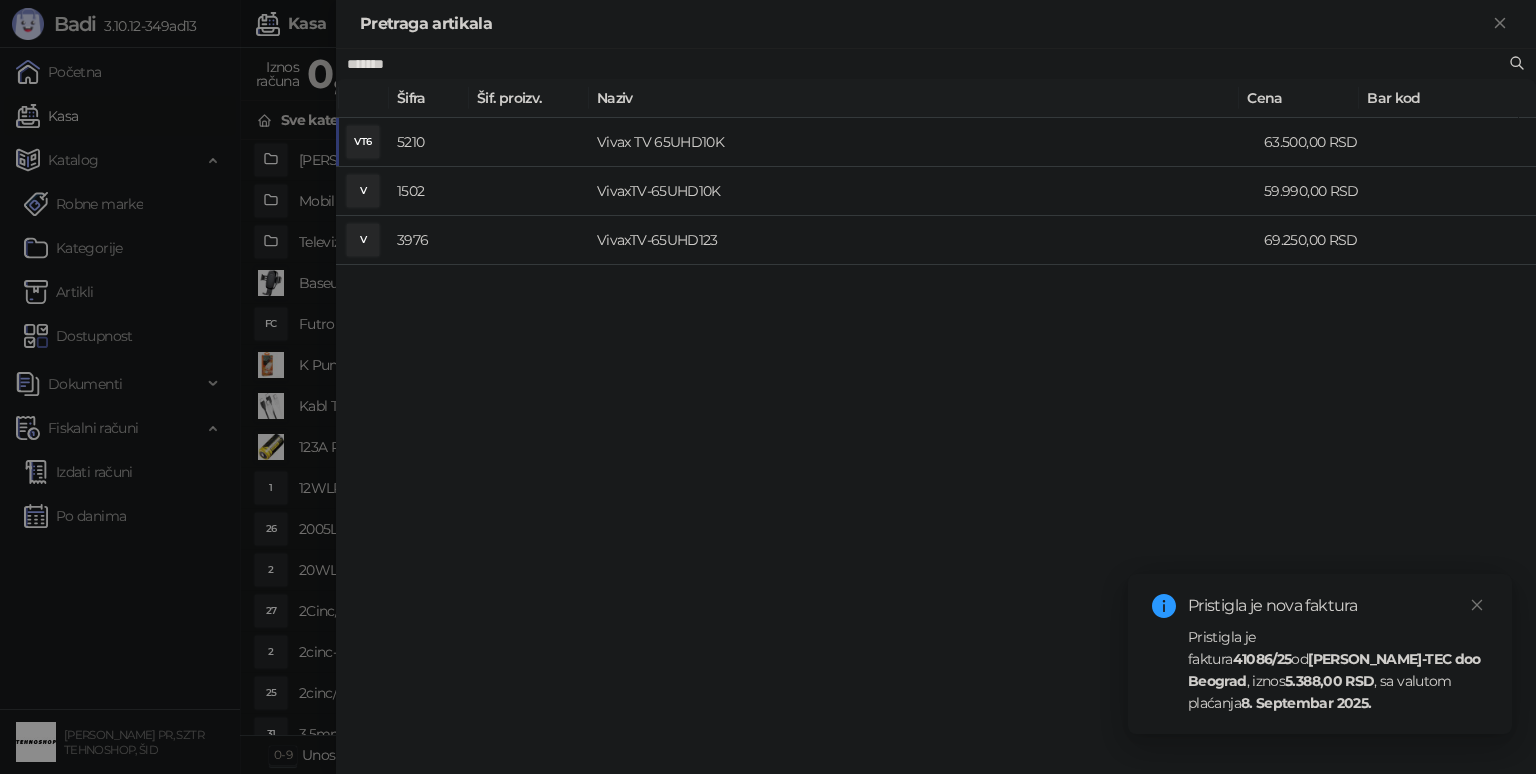 click at bounding box center (768, 387) 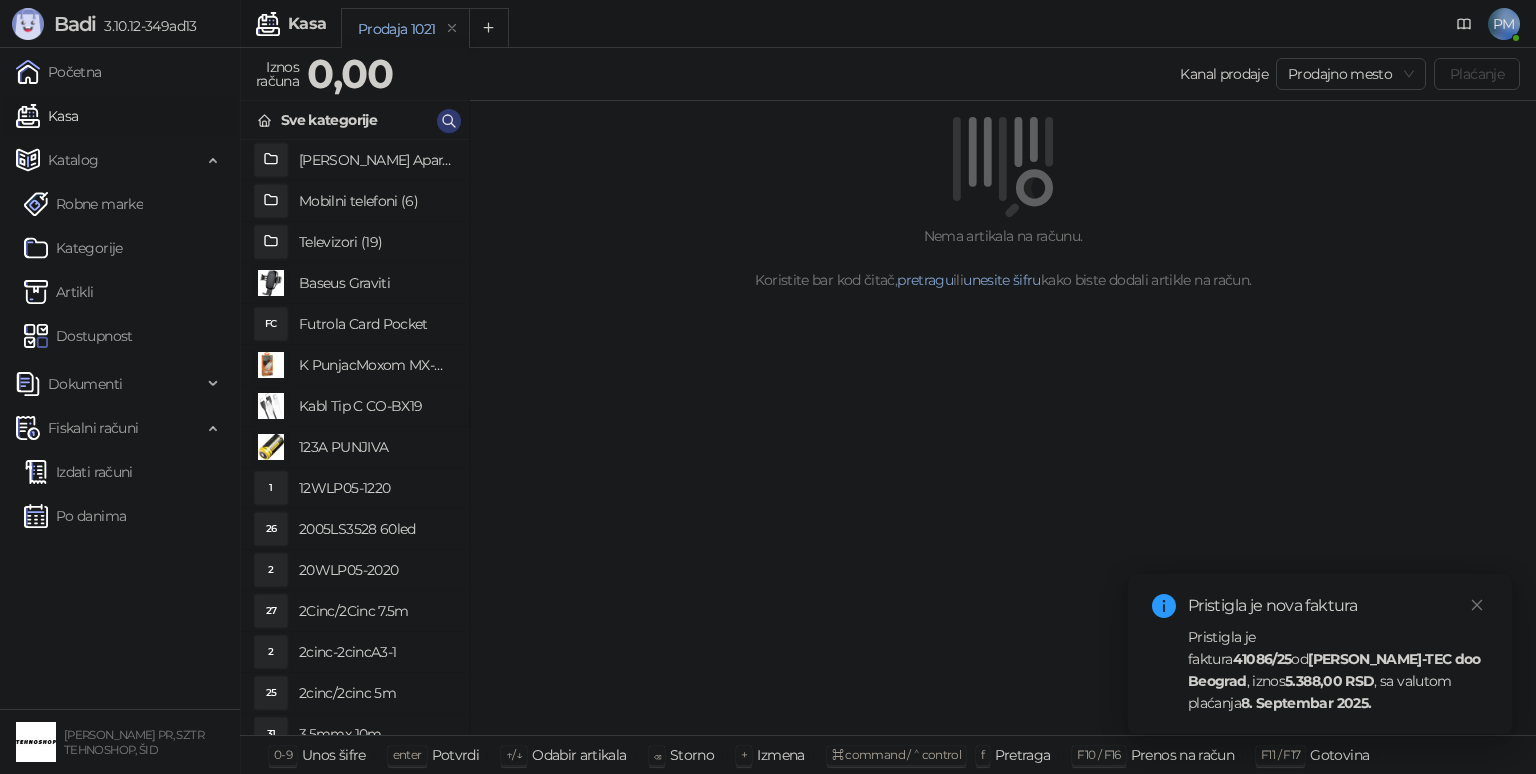click on "Artikli" at bounding box center [59, 292] 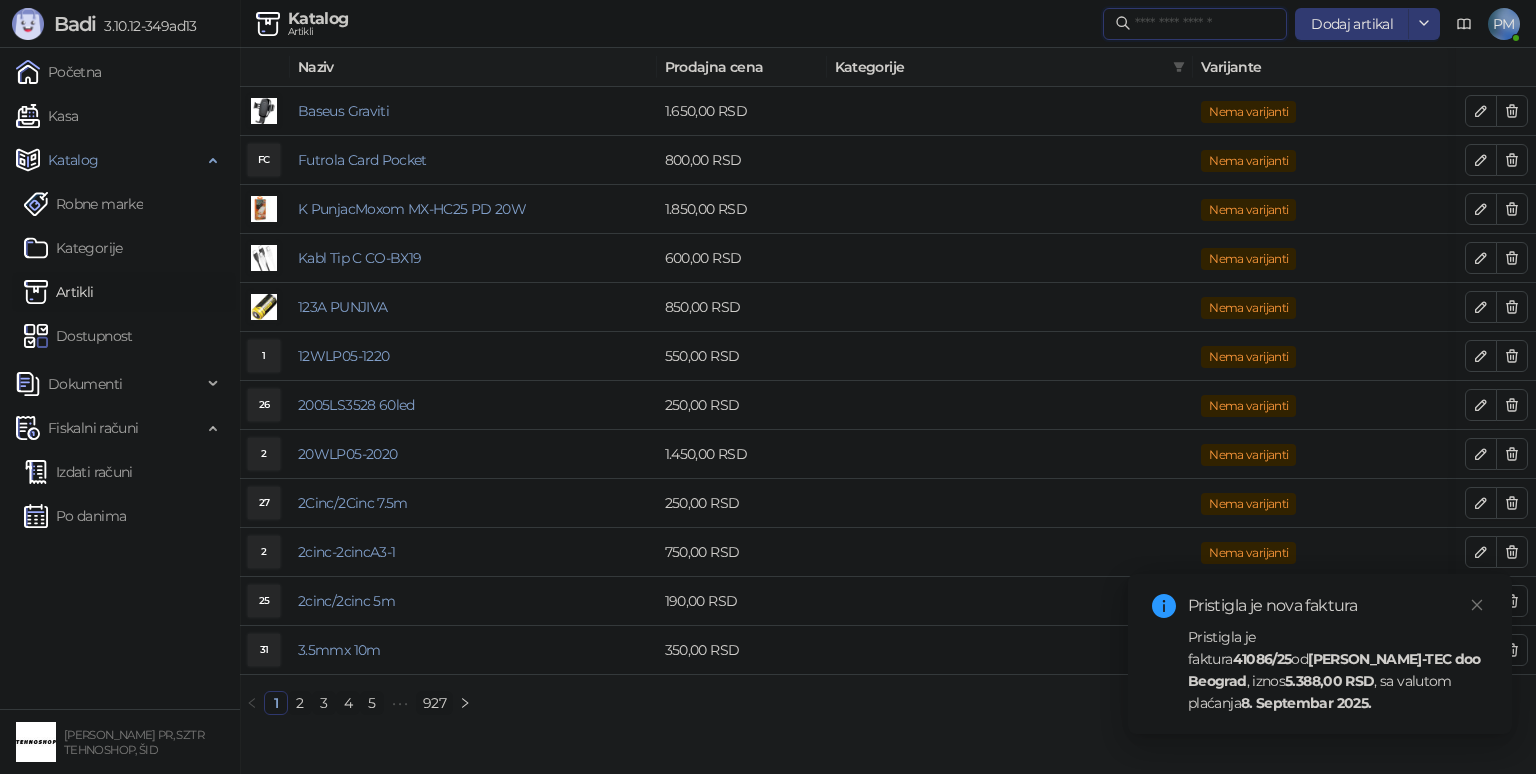 click at bounding box center (1205, 24) 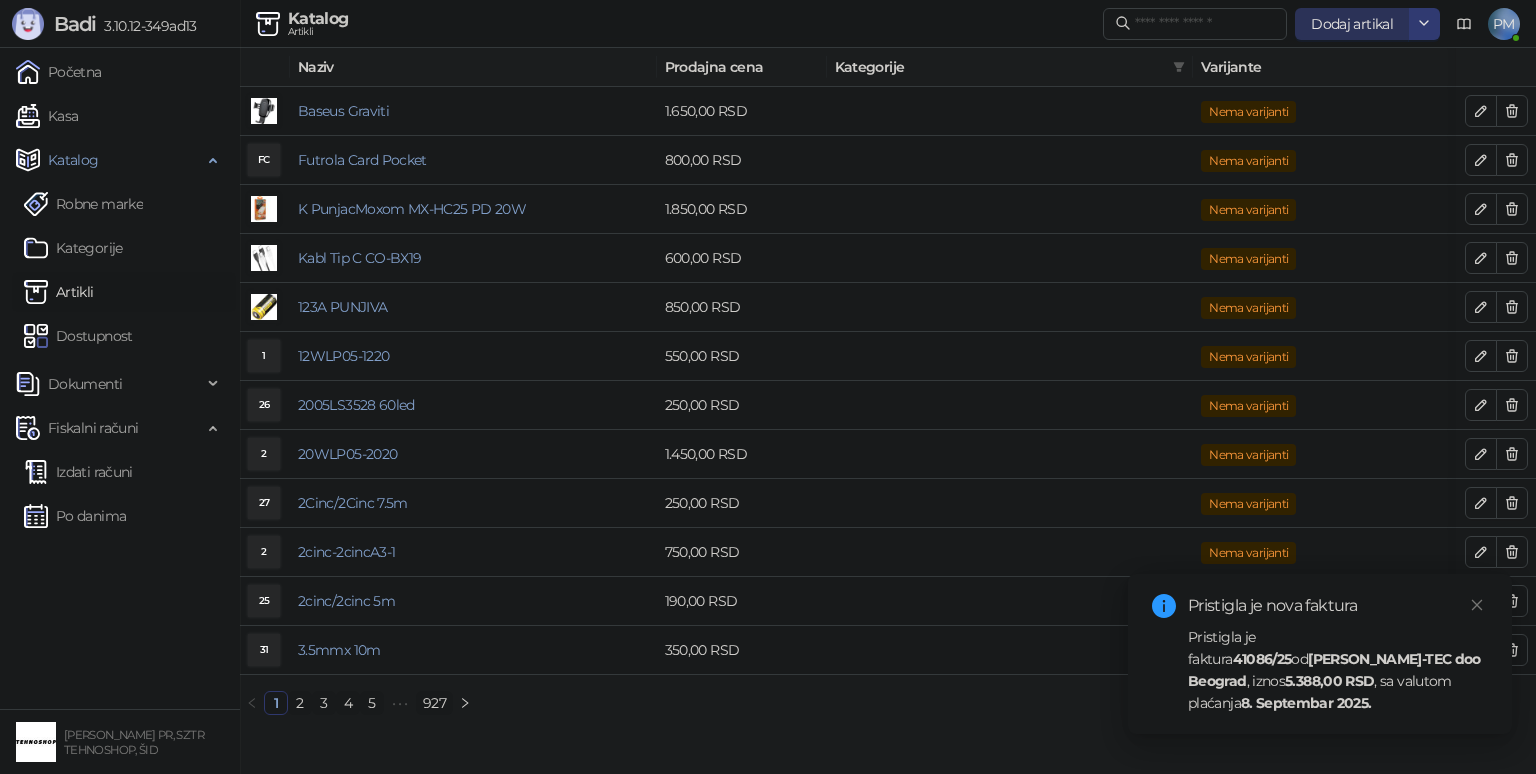 click on "Dodaj artikal" at bounding box center [1352, 24] 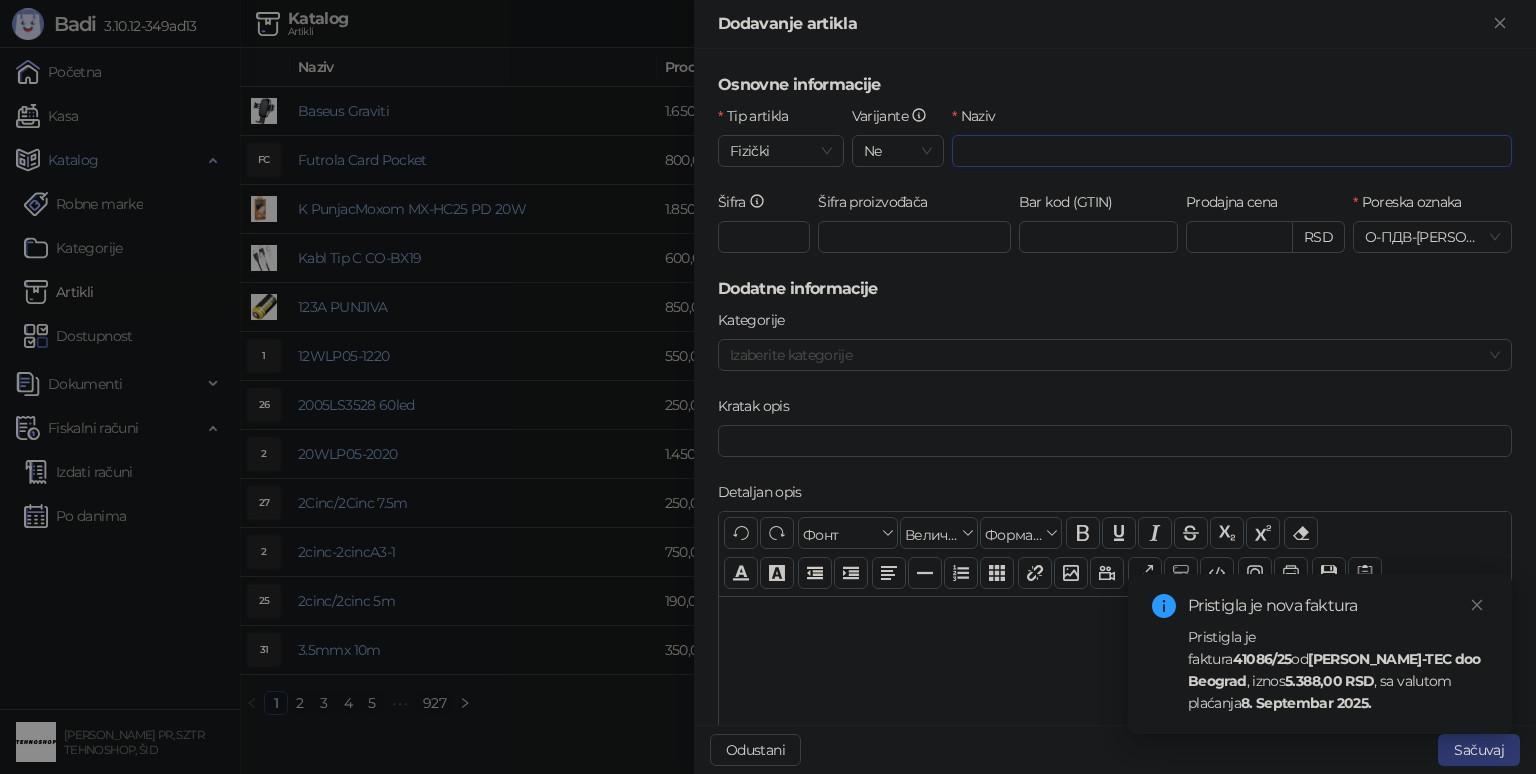 click on "Naziv" at bounding box center (1232, 151) 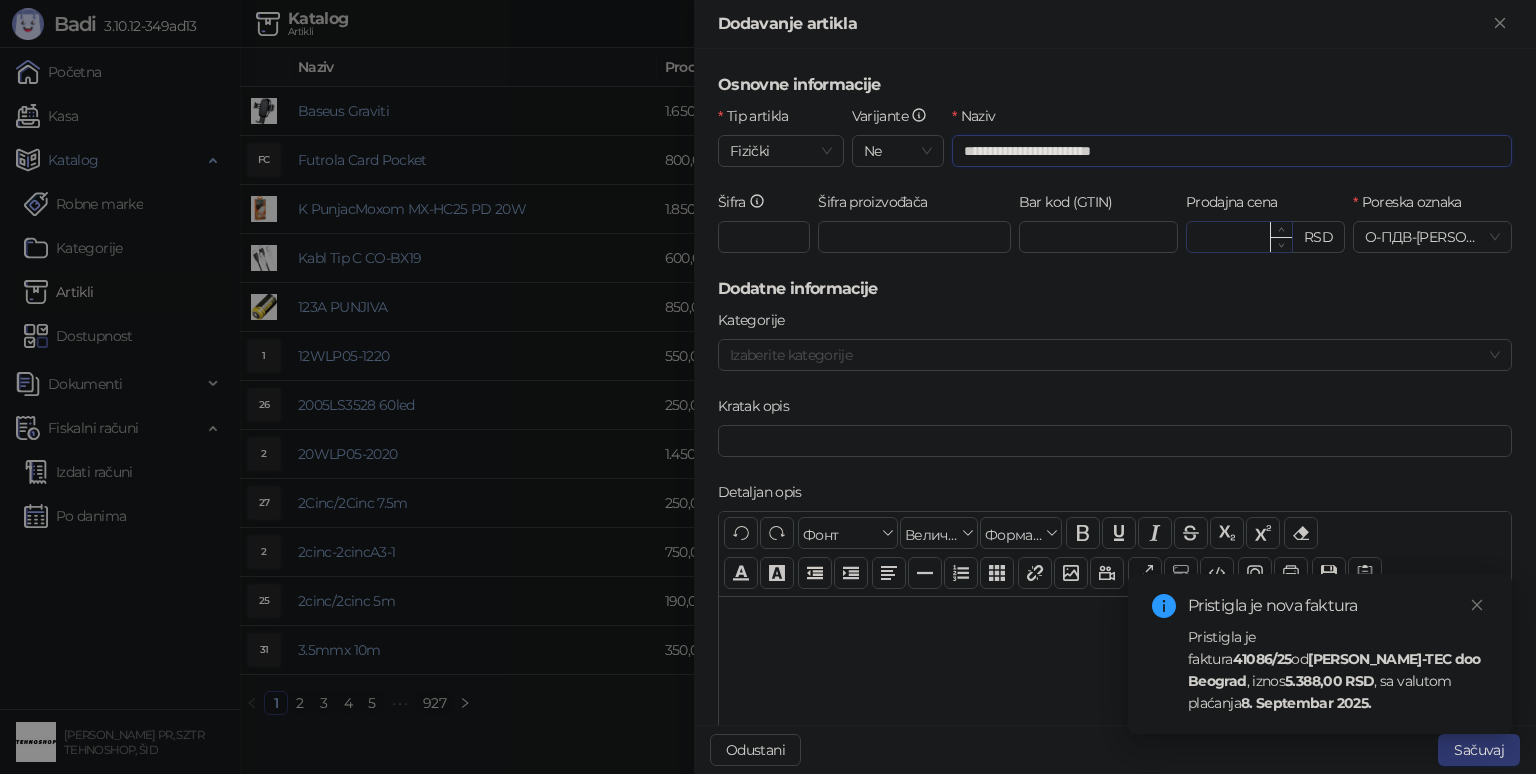 type on "**********" 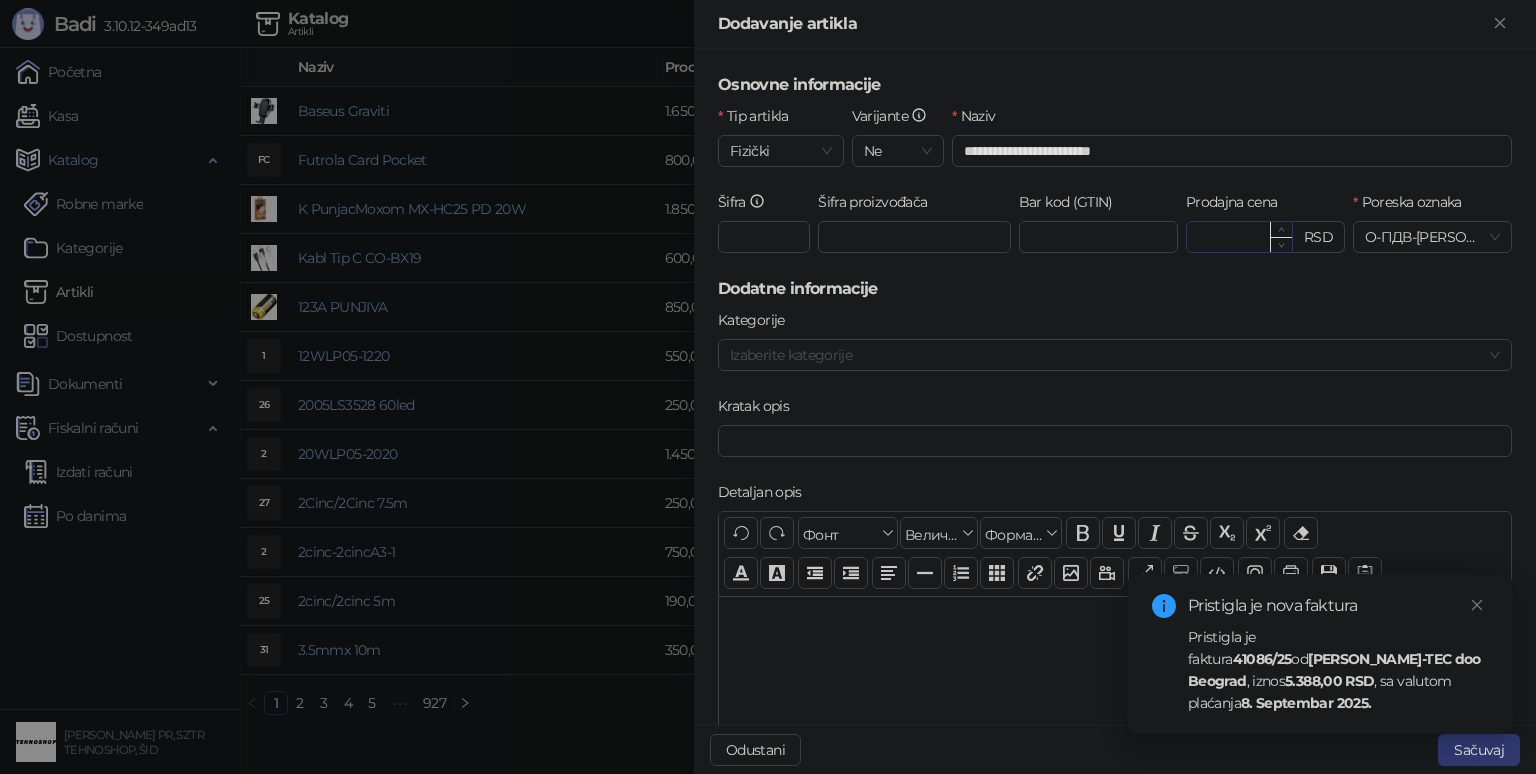 click at bounding box center [1239, 237] 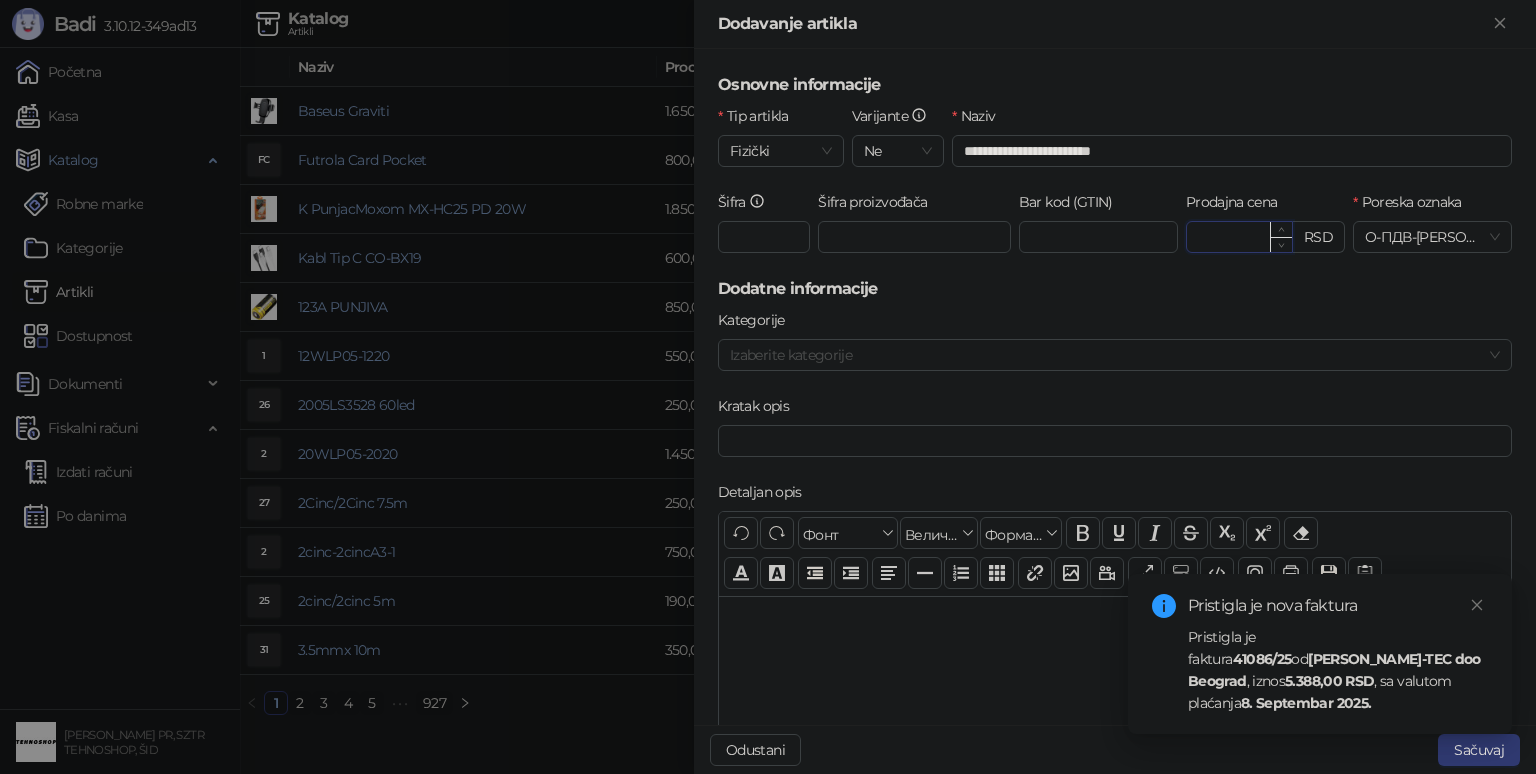 click on "Prodajna cena" at bounding box center (1239, 237) 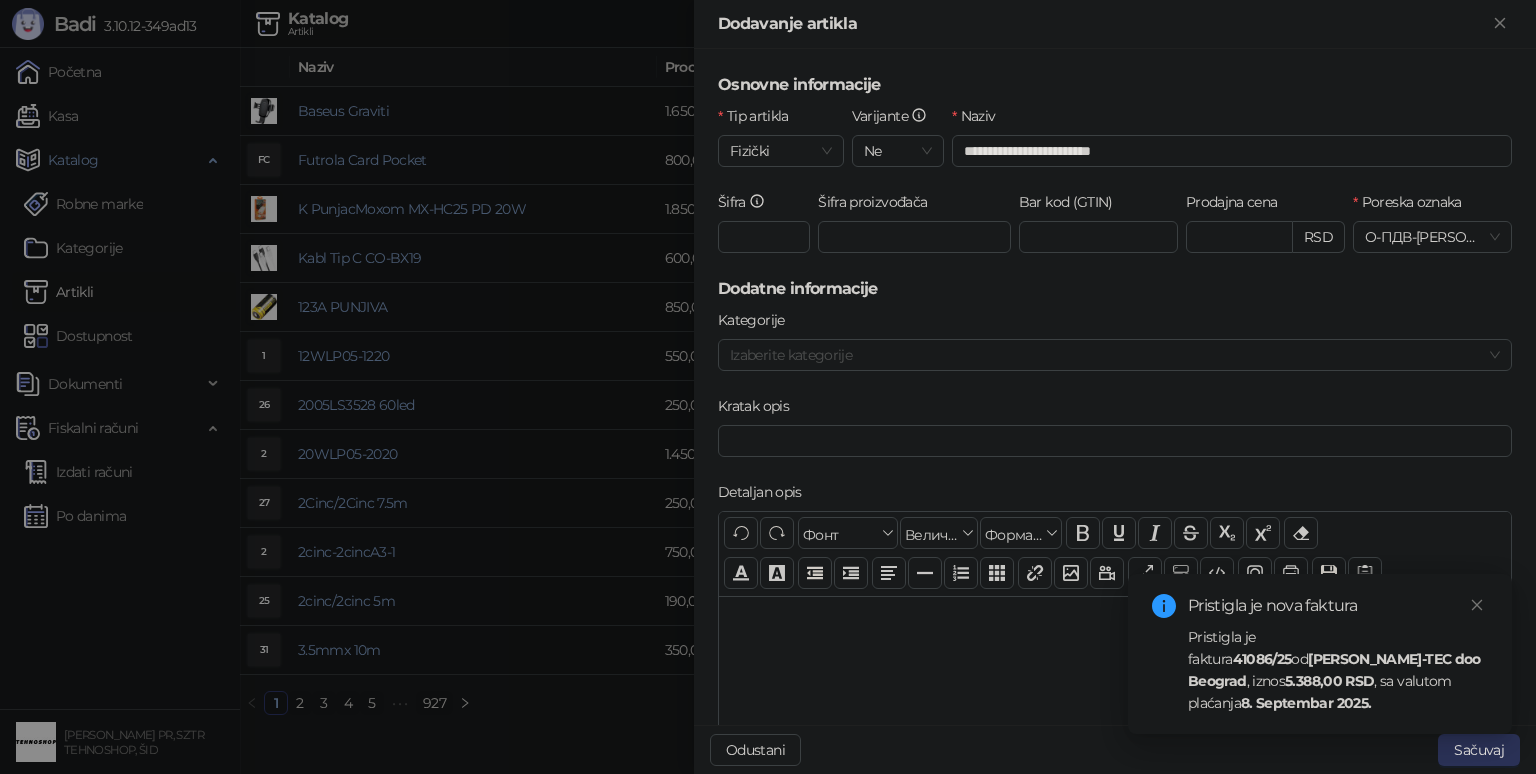 type on "********" 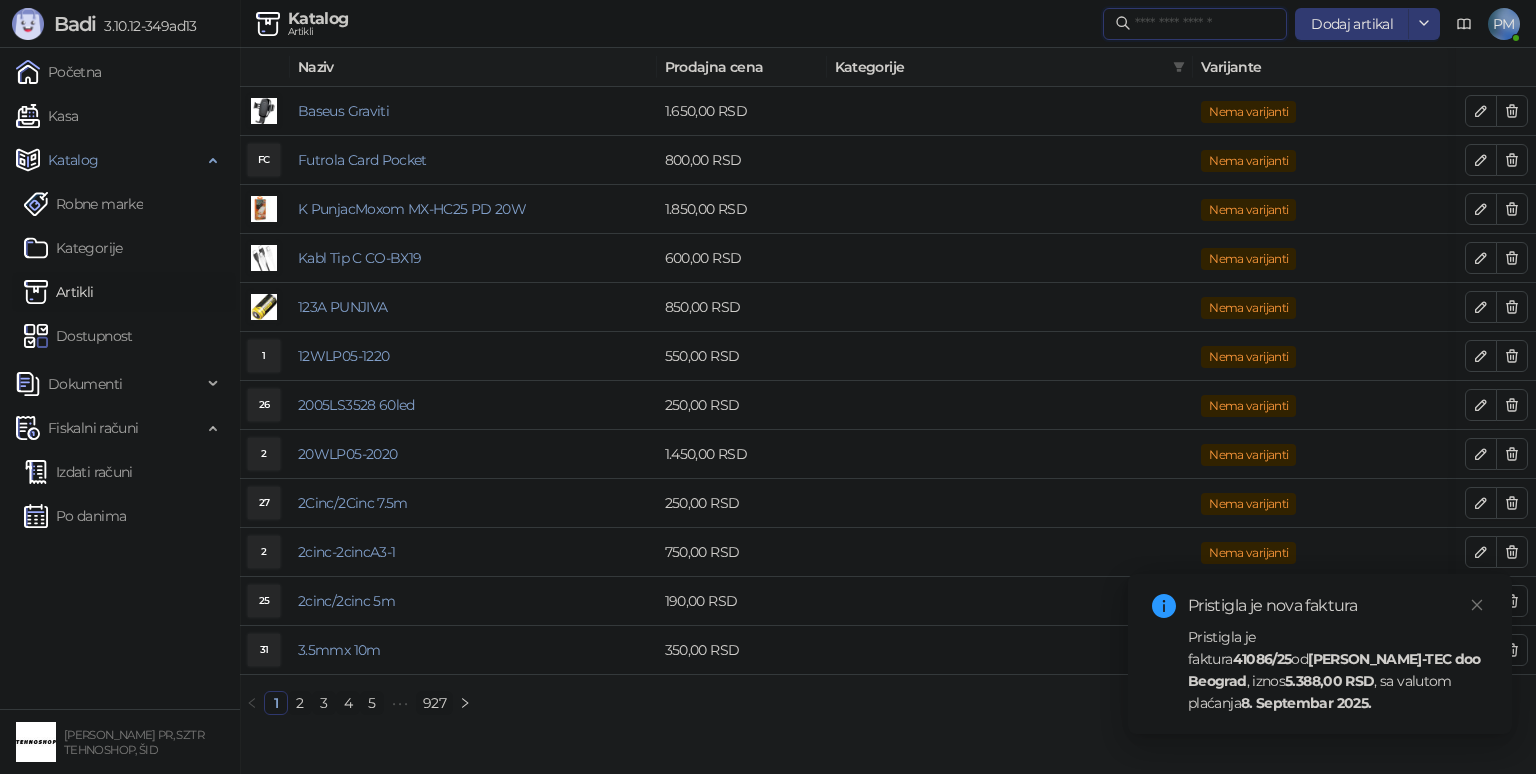 click at bounding box center [1205, 24] 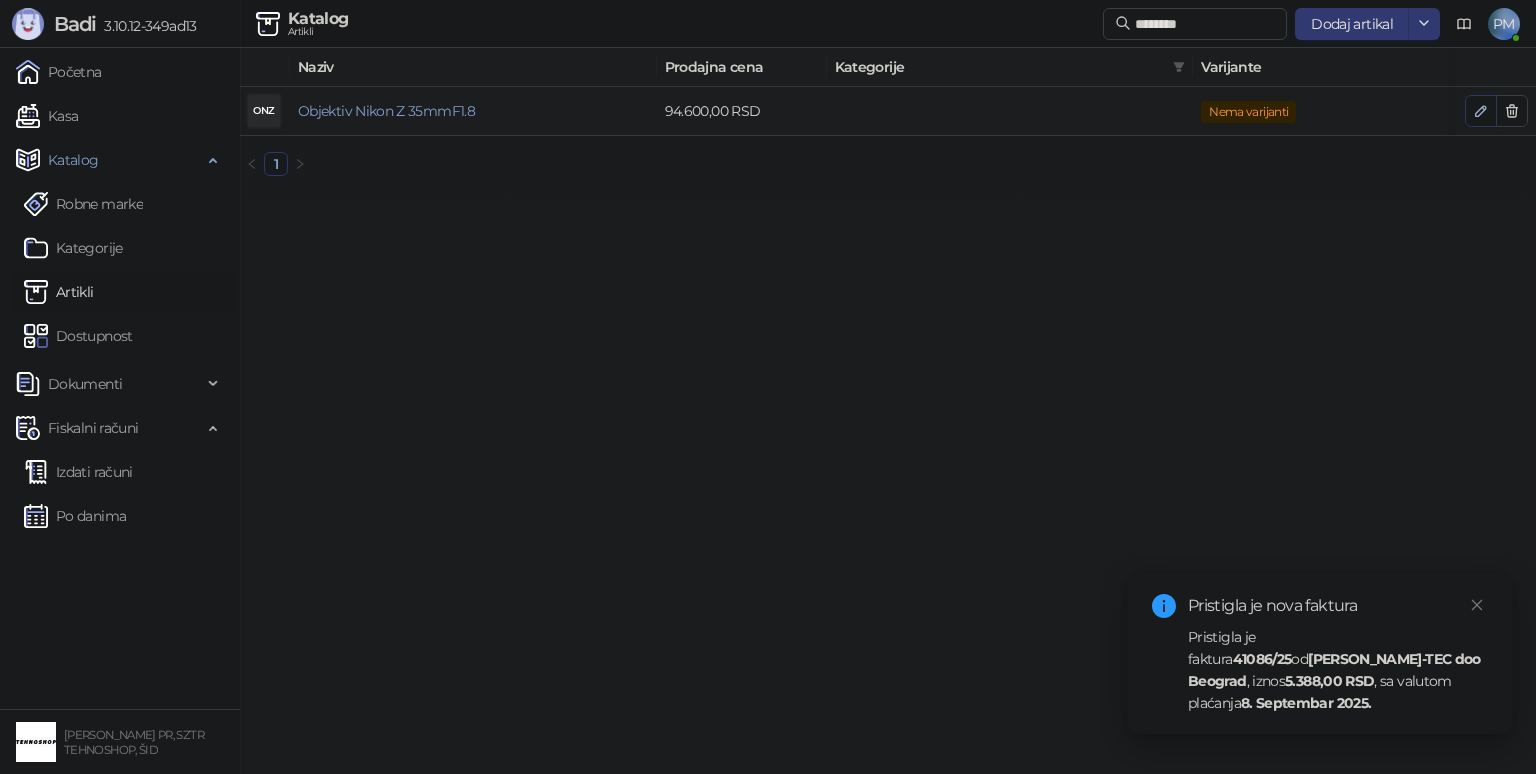click at bounding box center (1481, 111) 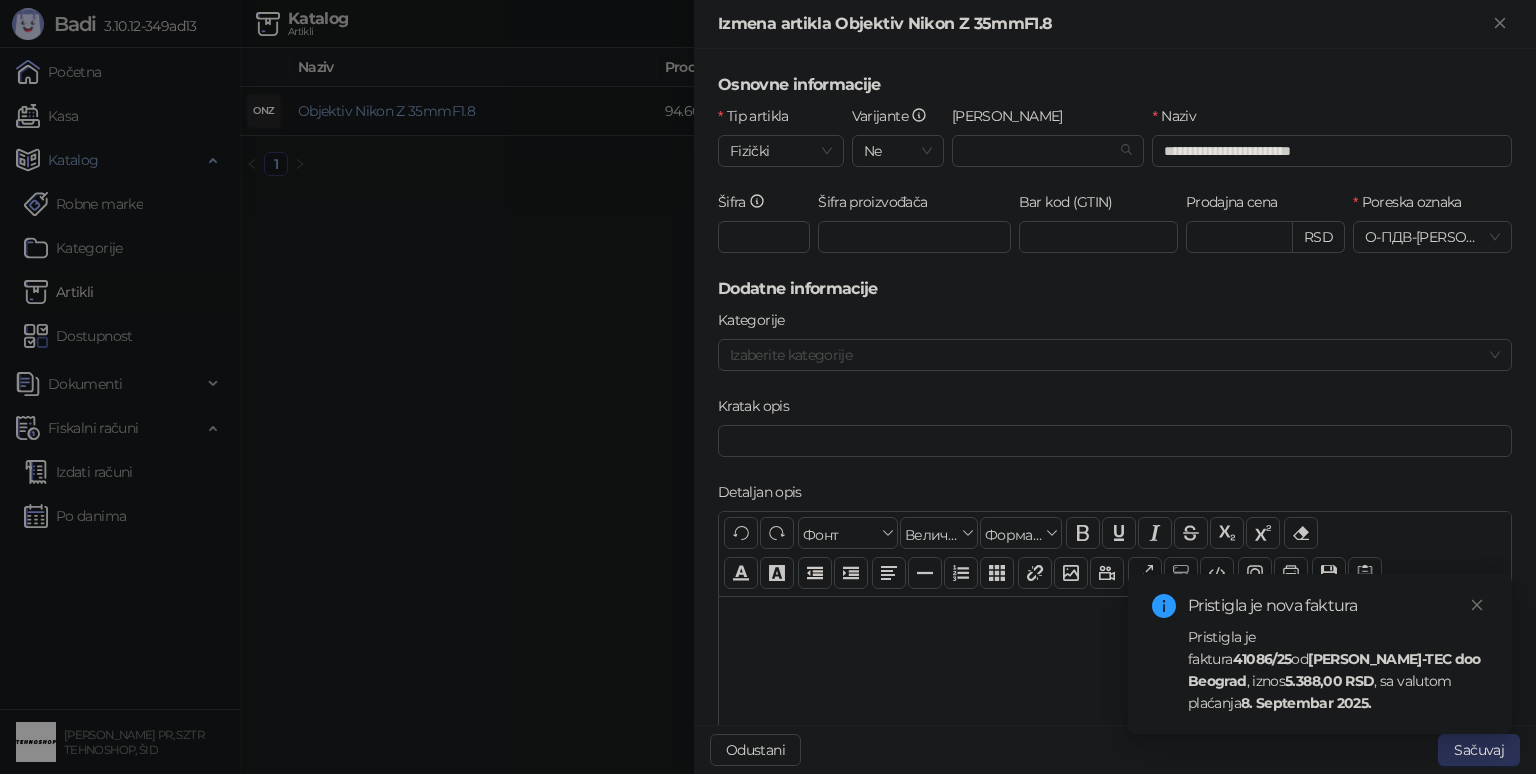 click on "Sačuvaj" at bounding box center (1479, 750) 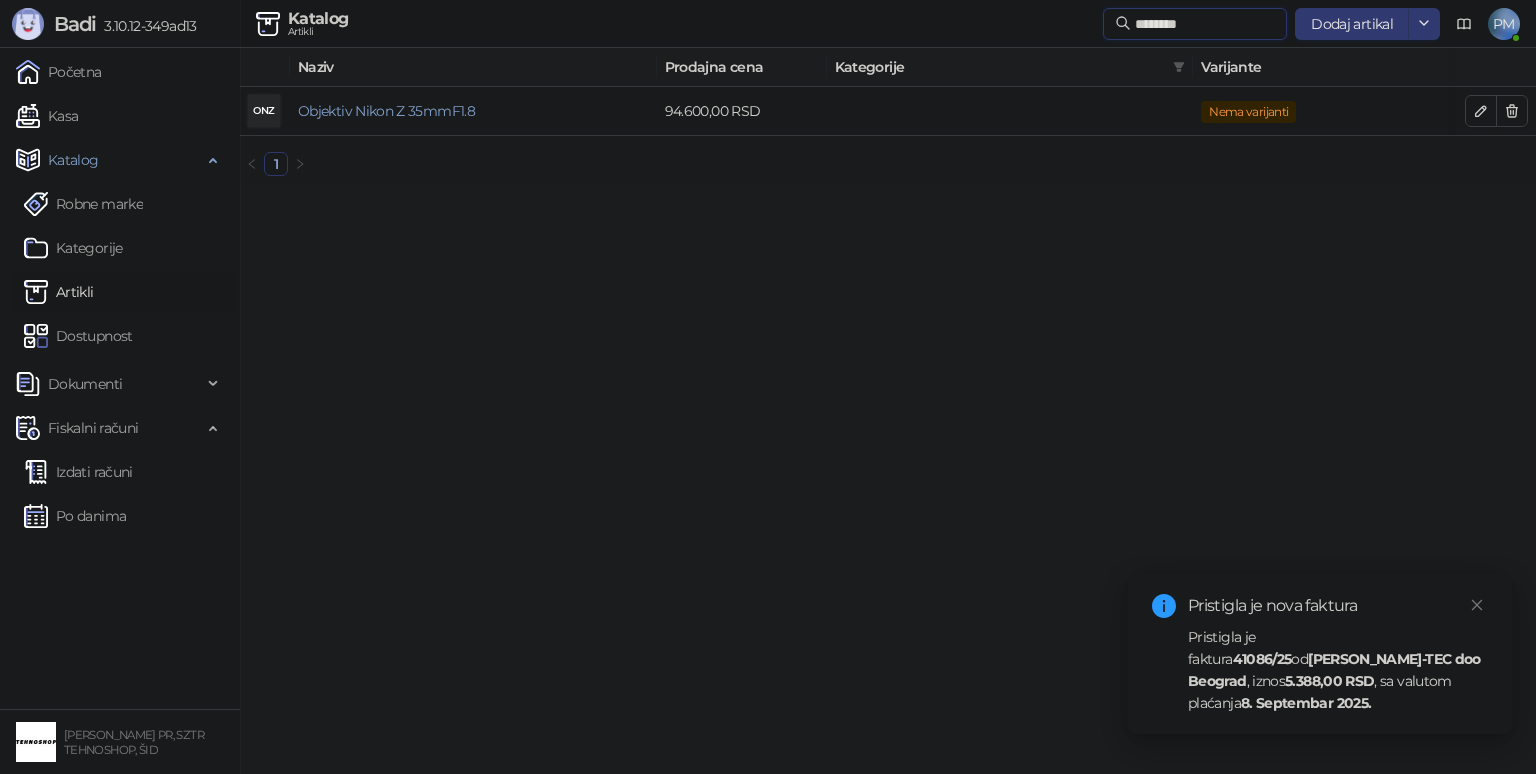 click on "********" at bounding box center [1205, 24] 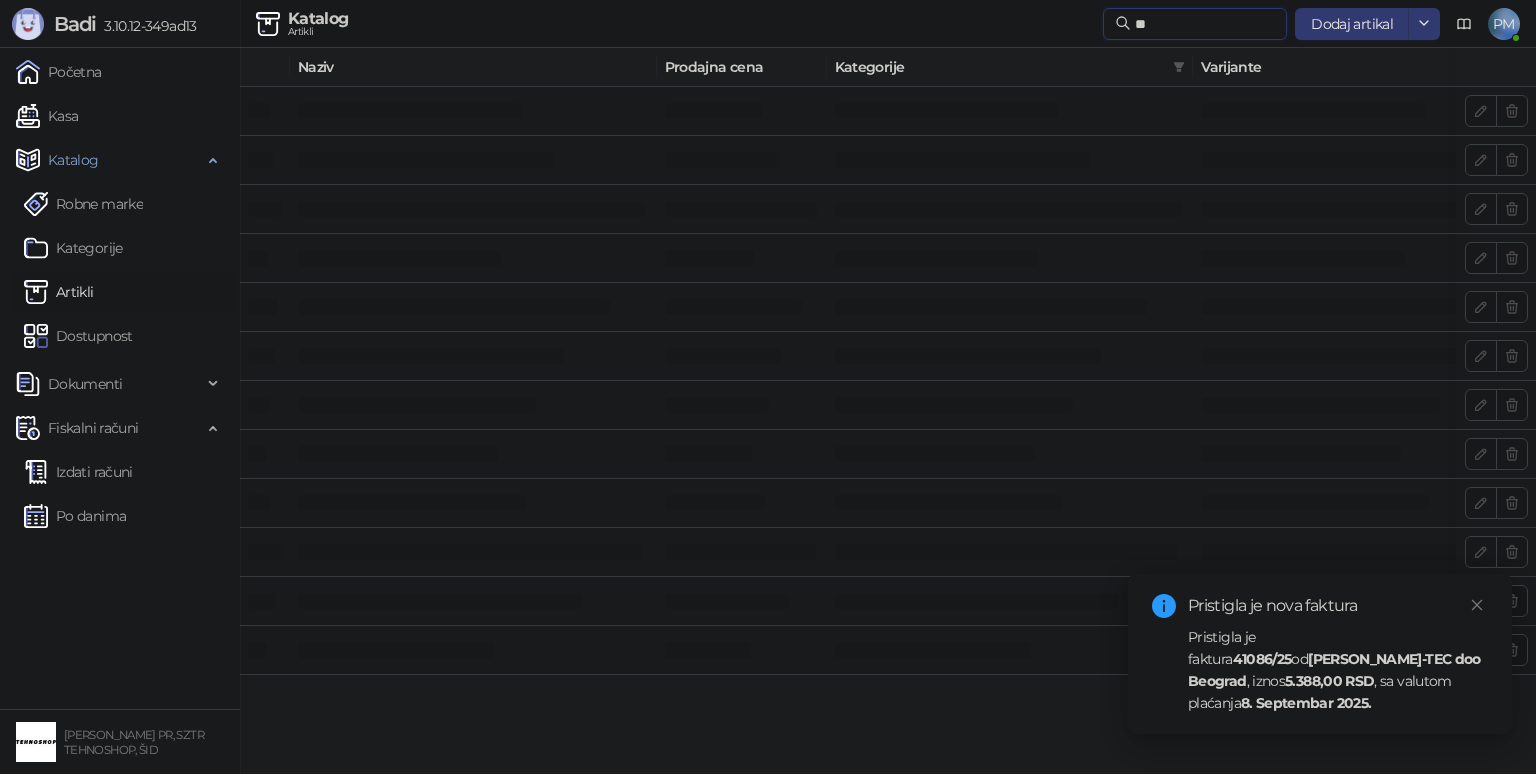 type on "*" 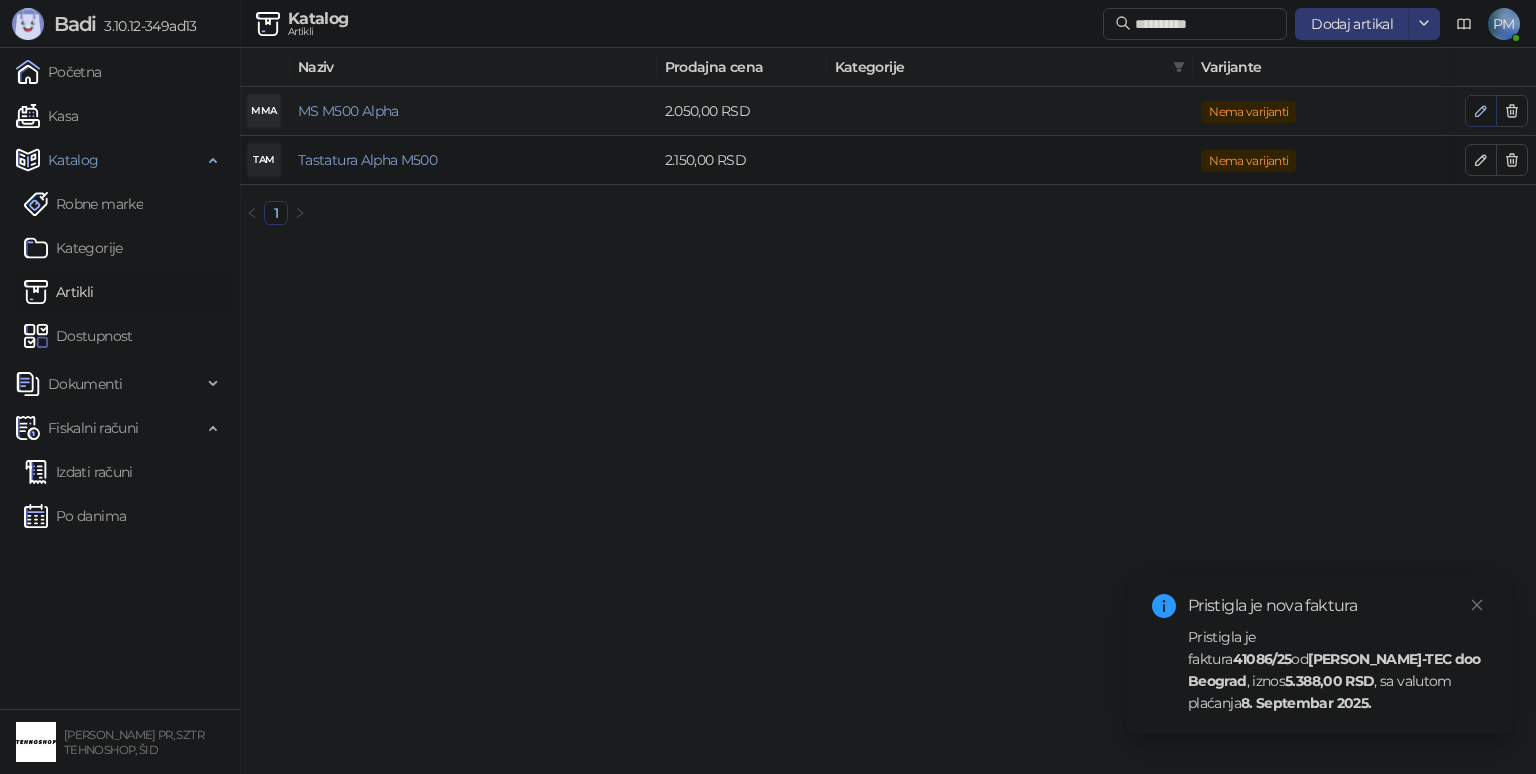 click 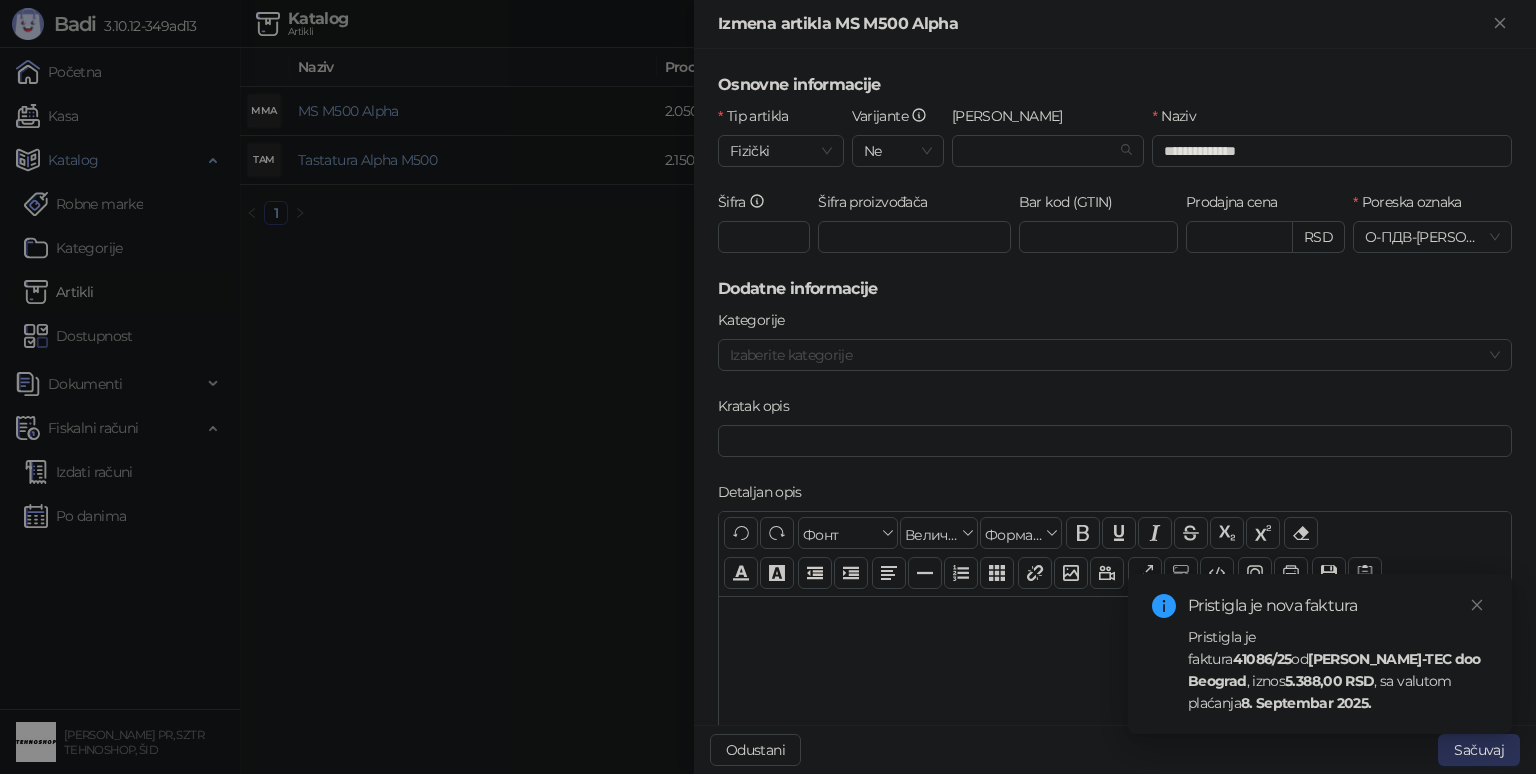 click on "Sačuvaj" at bounding box center (1479, 750) 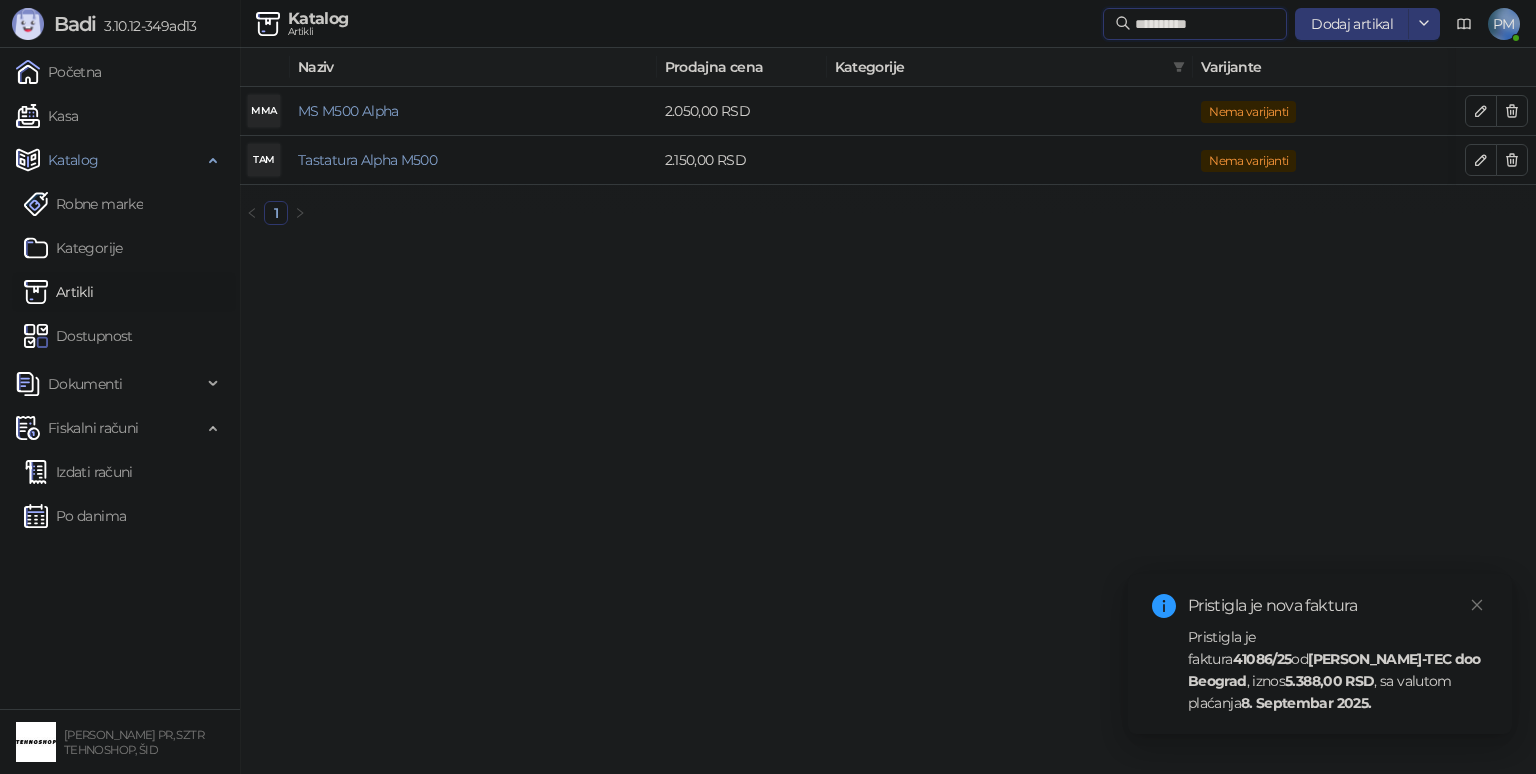 click on "**********" at bounding box center (1205, 24) 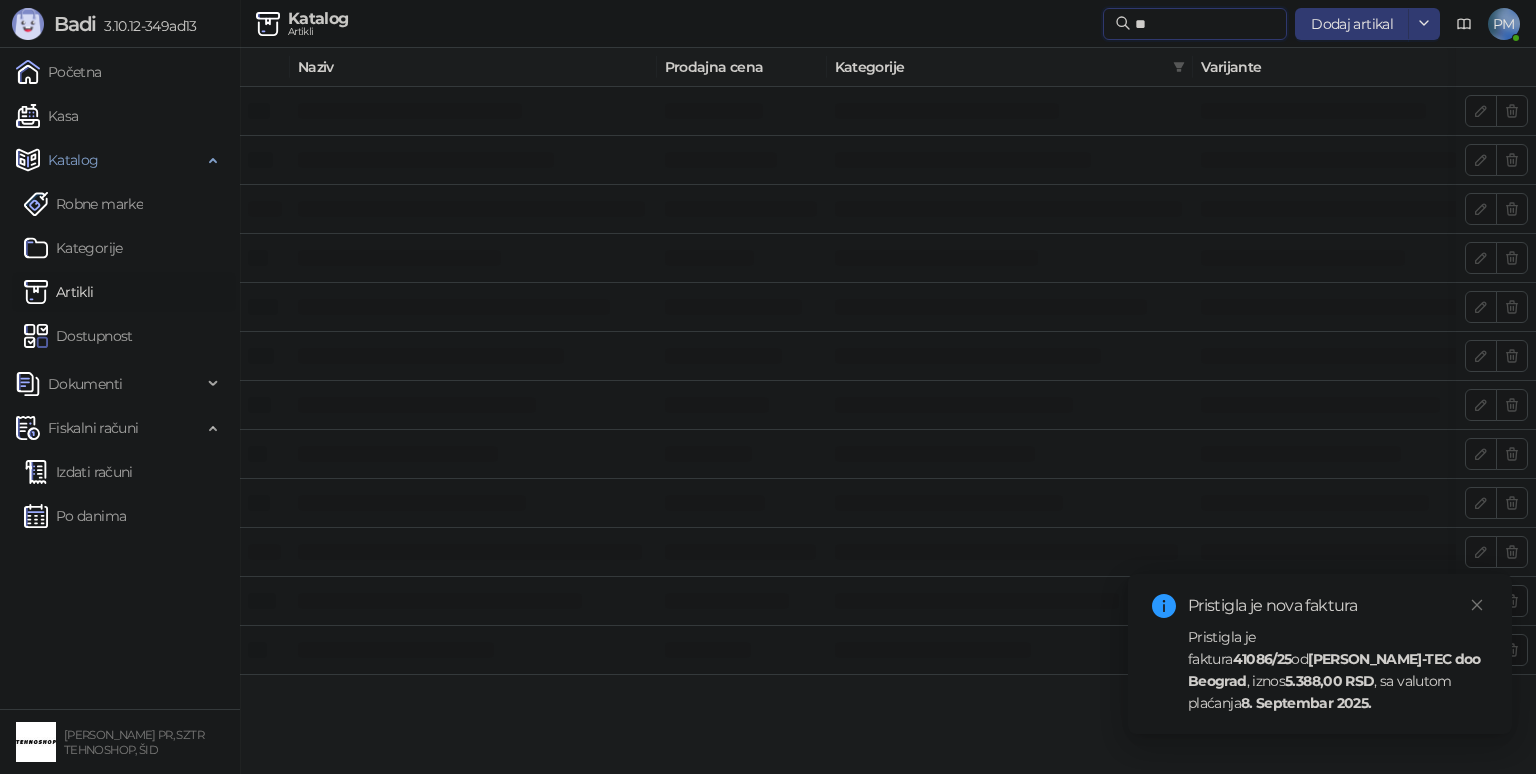 type on "*" 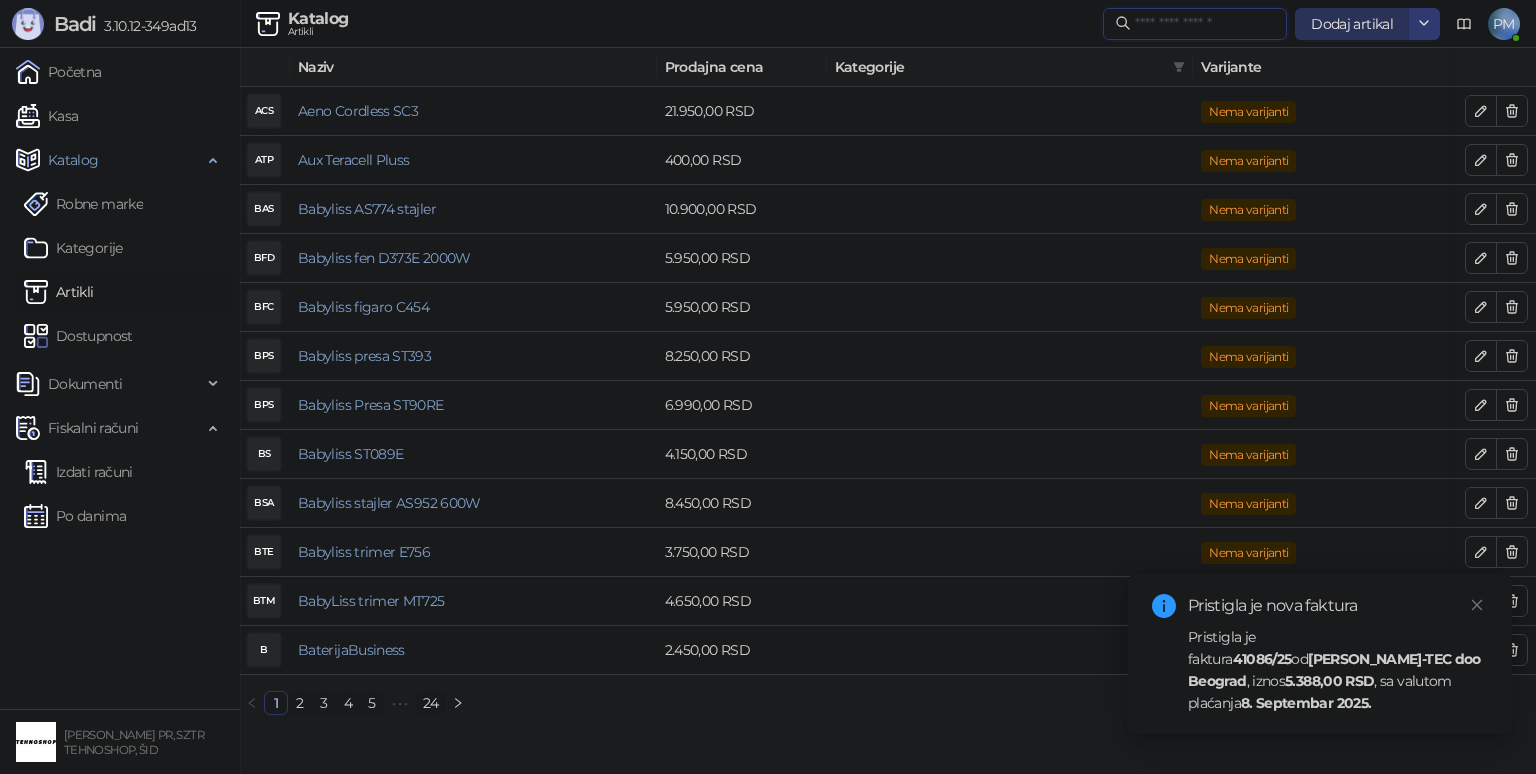 type 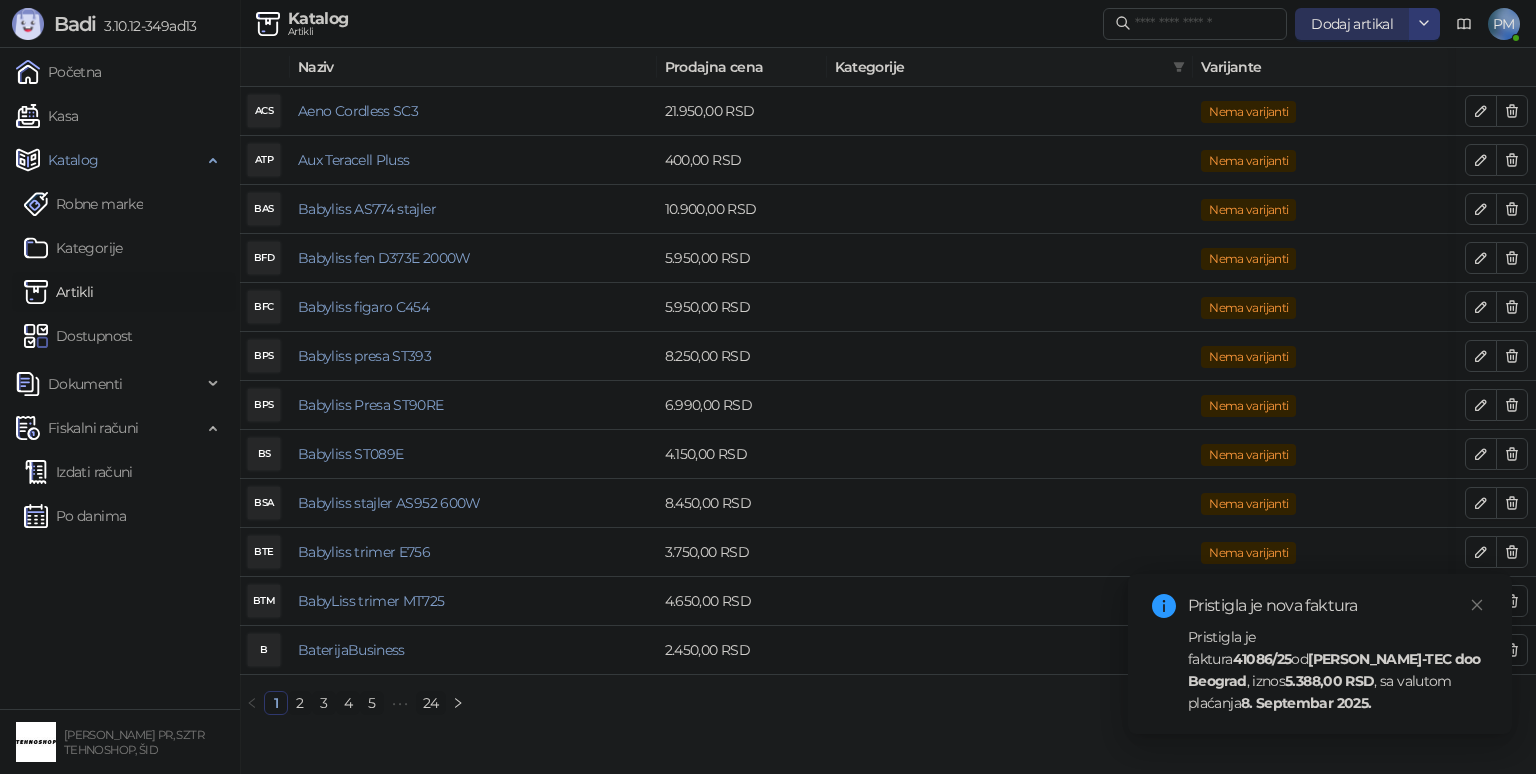 click on "Dodaj artikal" at bounding box center [1352, 24] 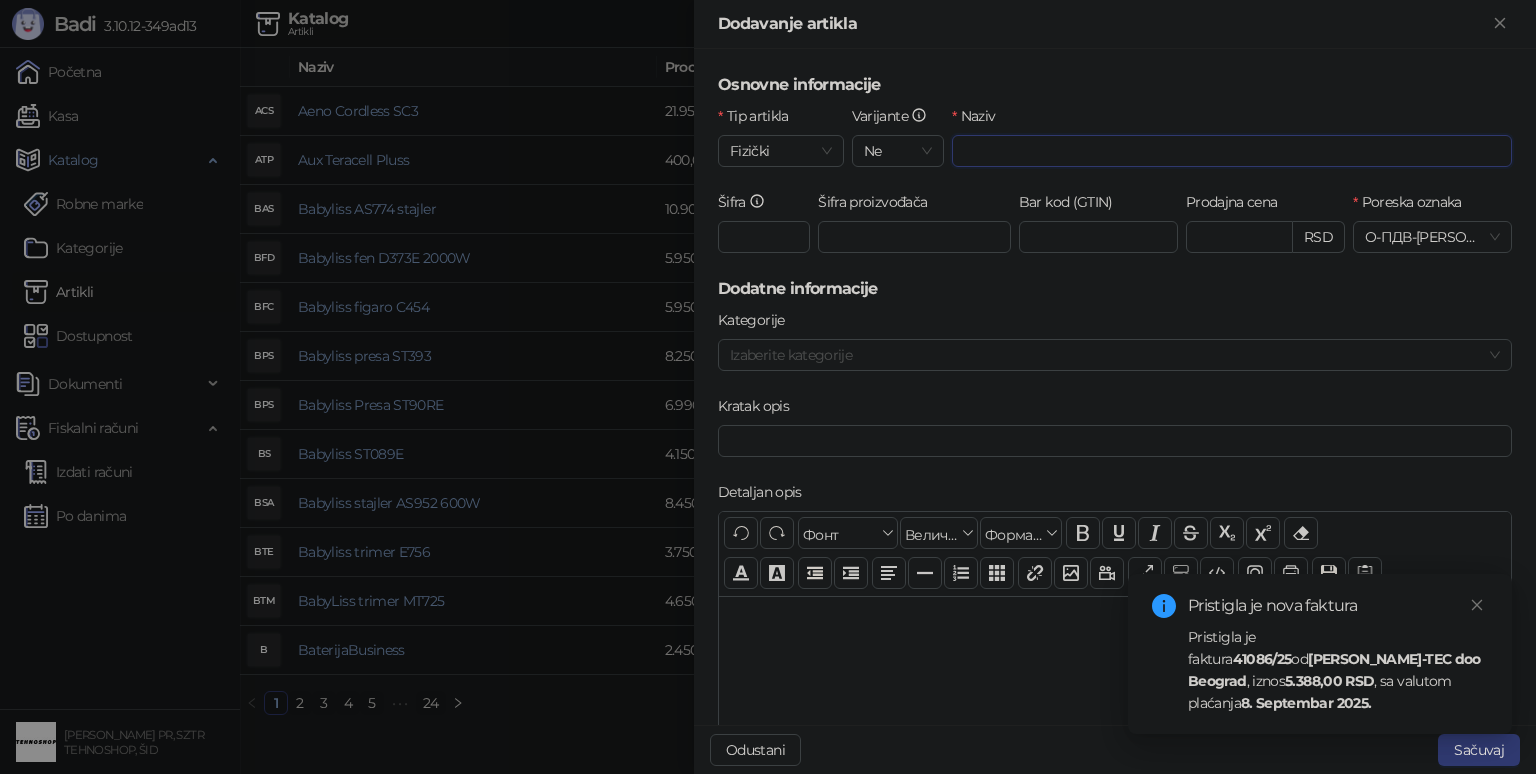 click on "Naziv" at bounding box center [1232, 151] 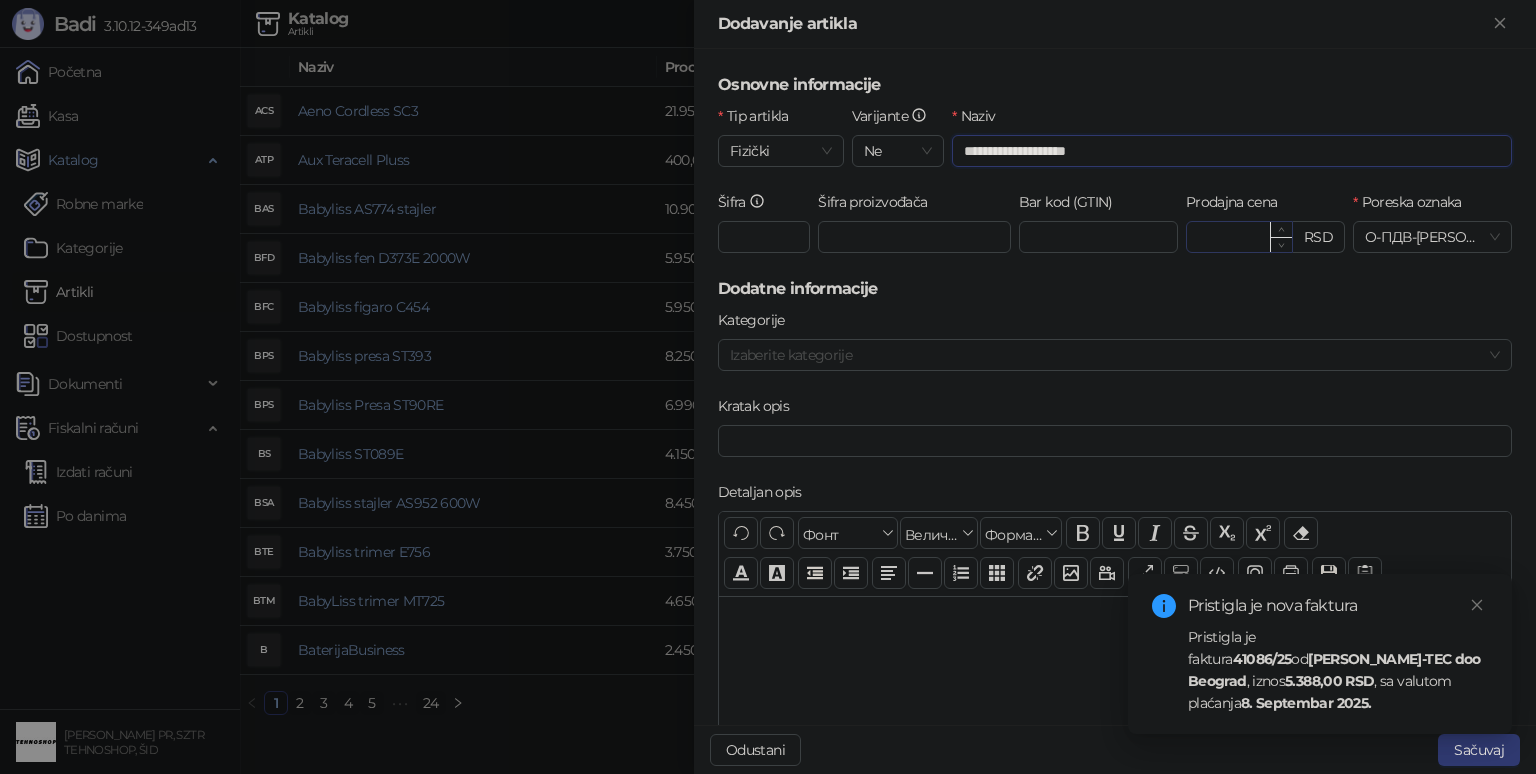 type on "**********" 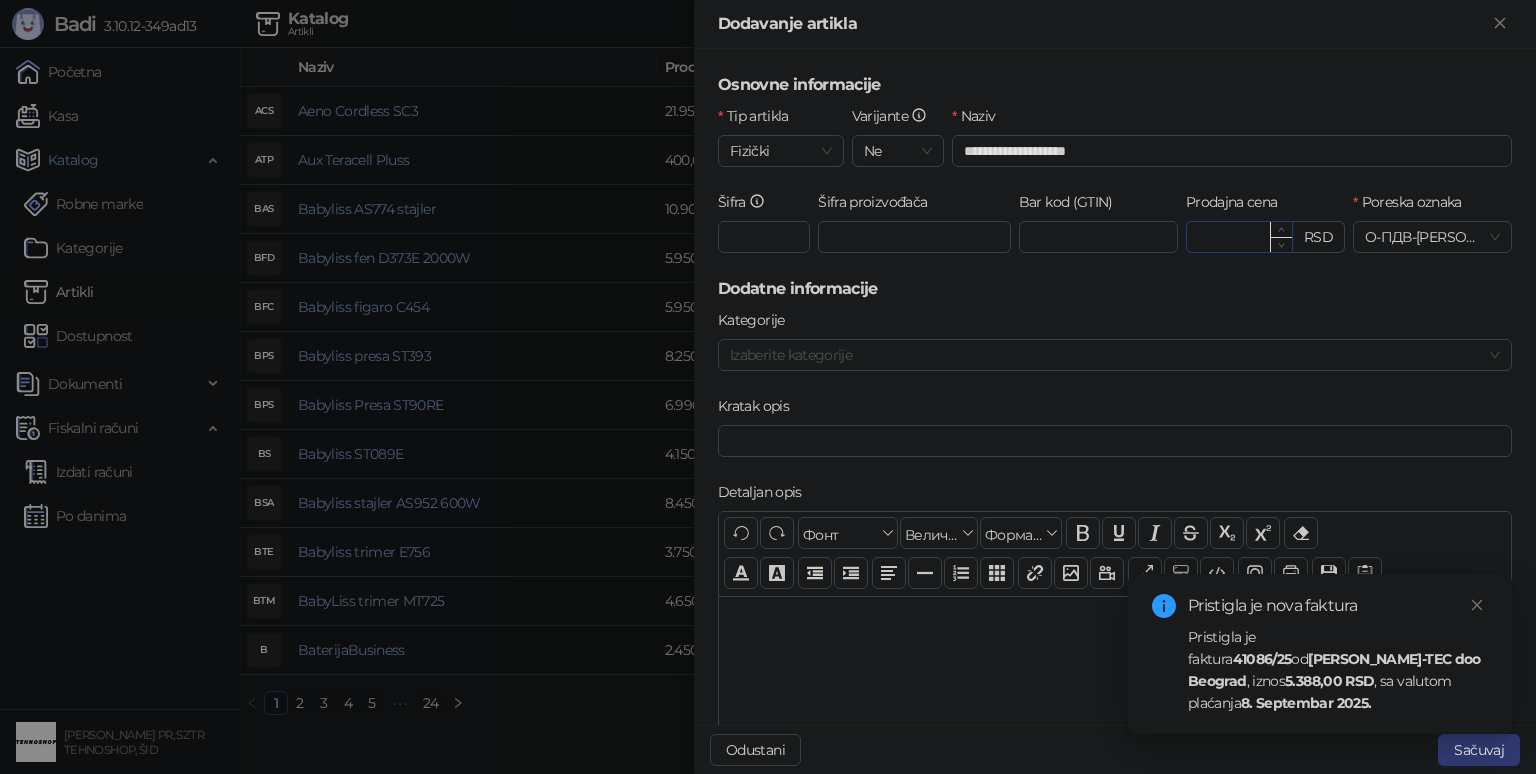 click on "Prodajna cena" at bounding box center [1239, 237] 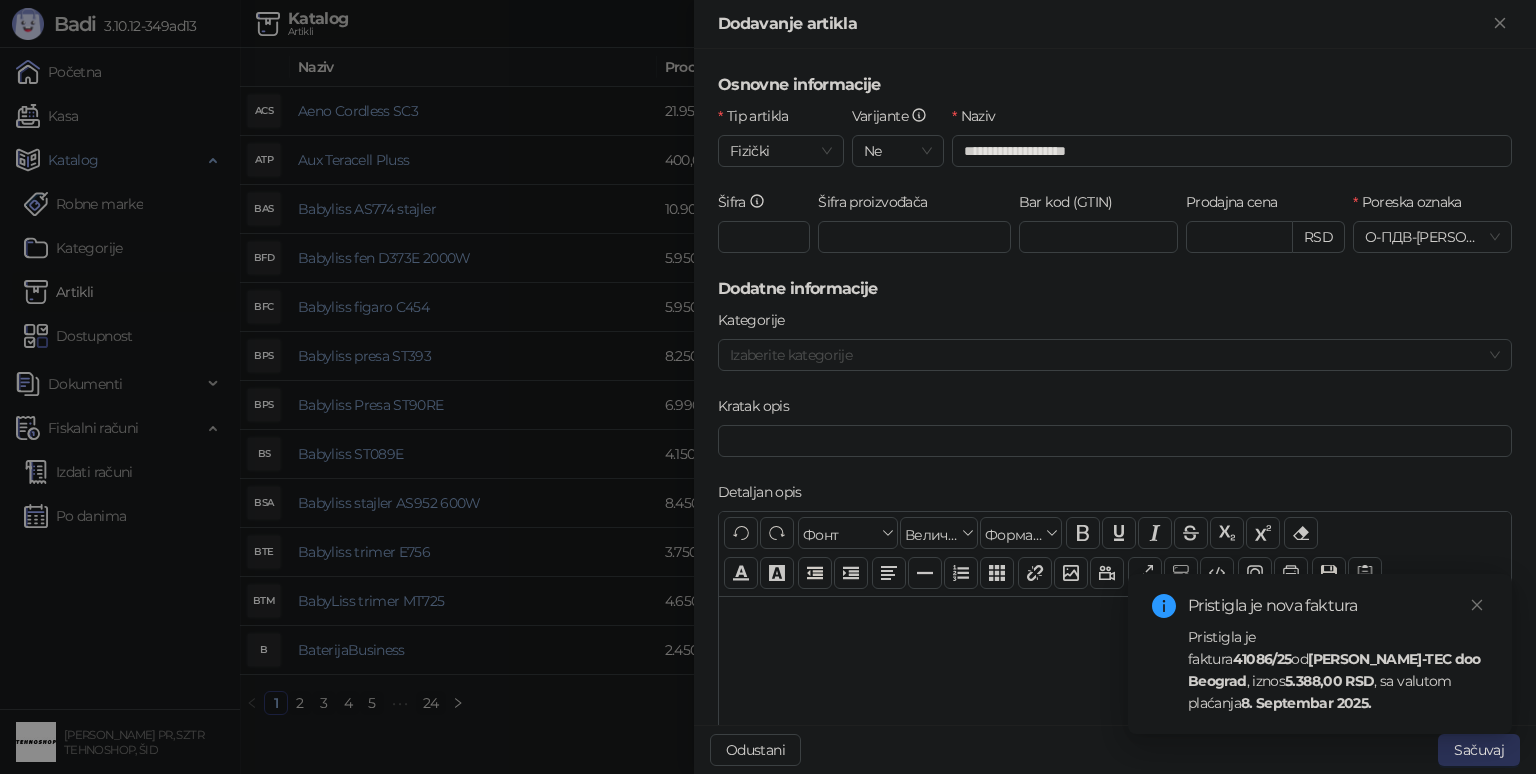 type on "********" 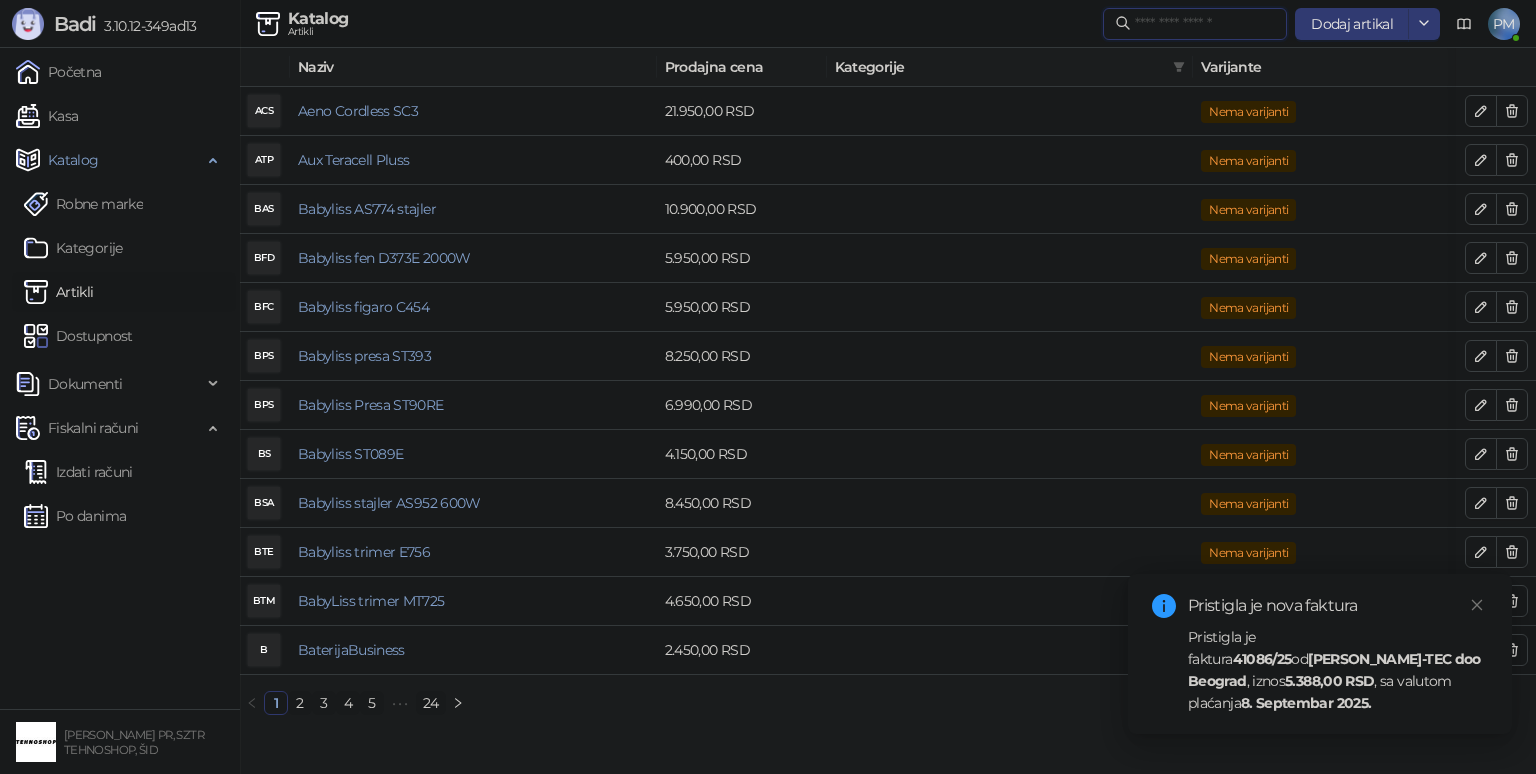 click at bounding box center (1205, 24) 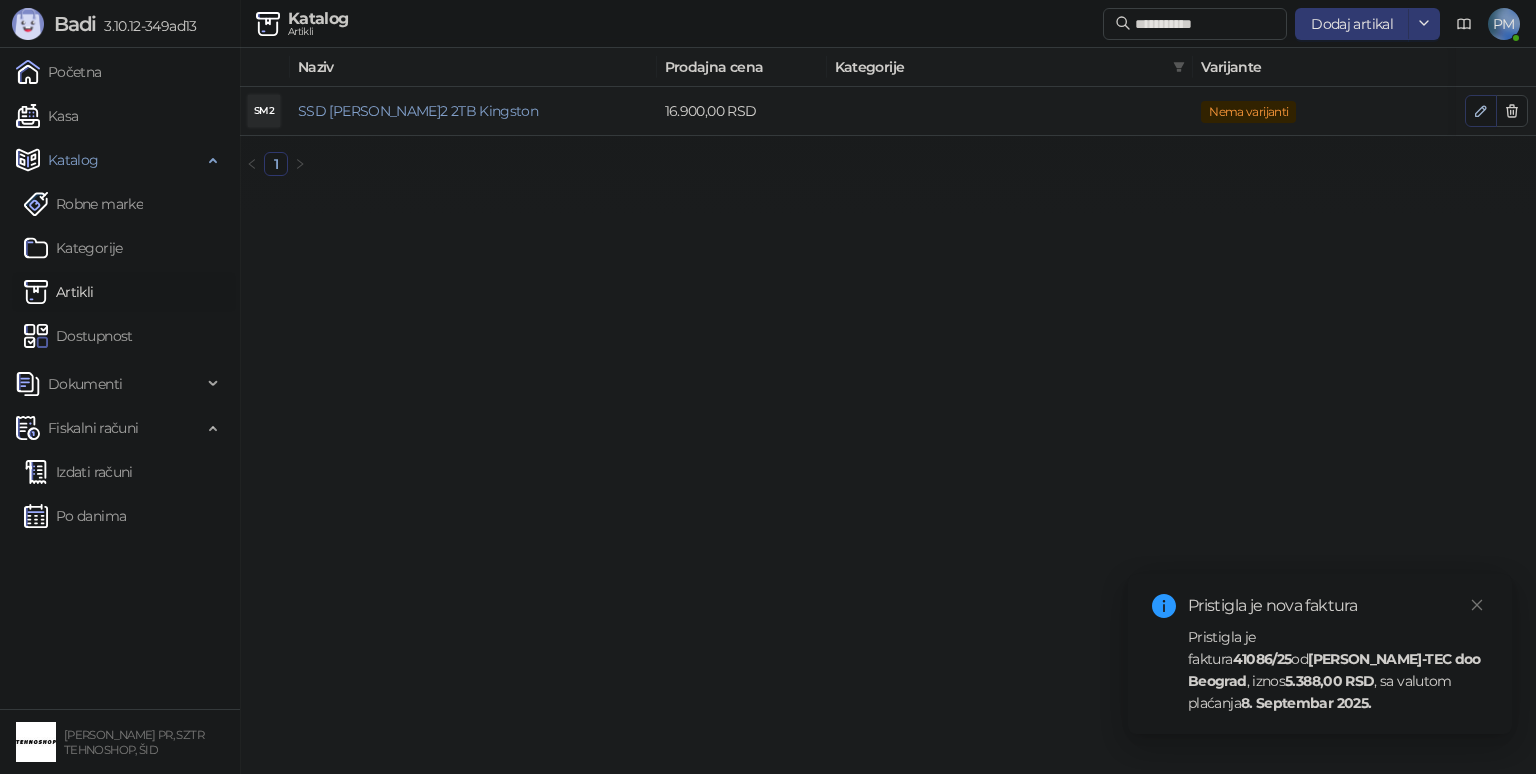 click 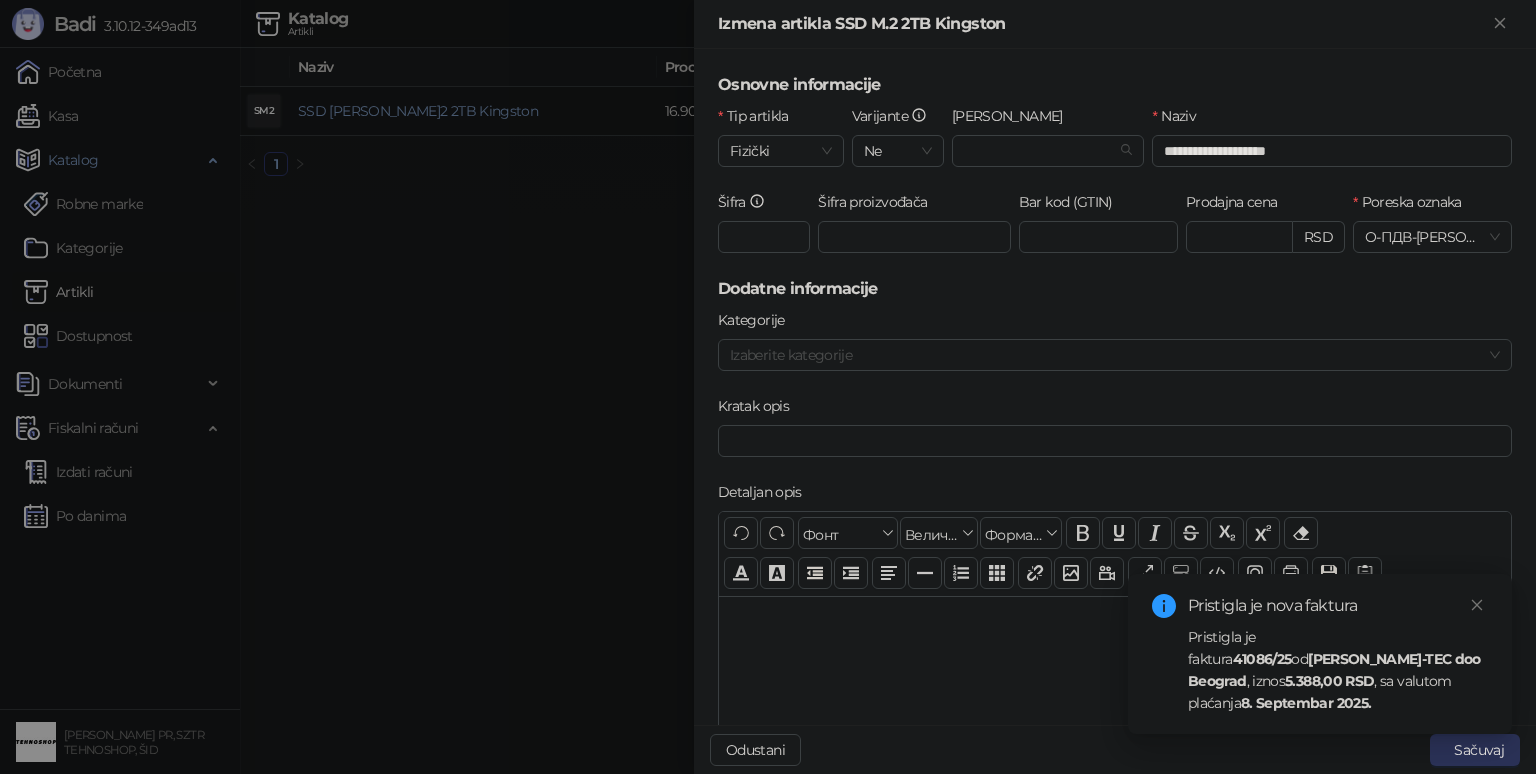 click on "Sačuvaj" at bounding box center (1475, 750) 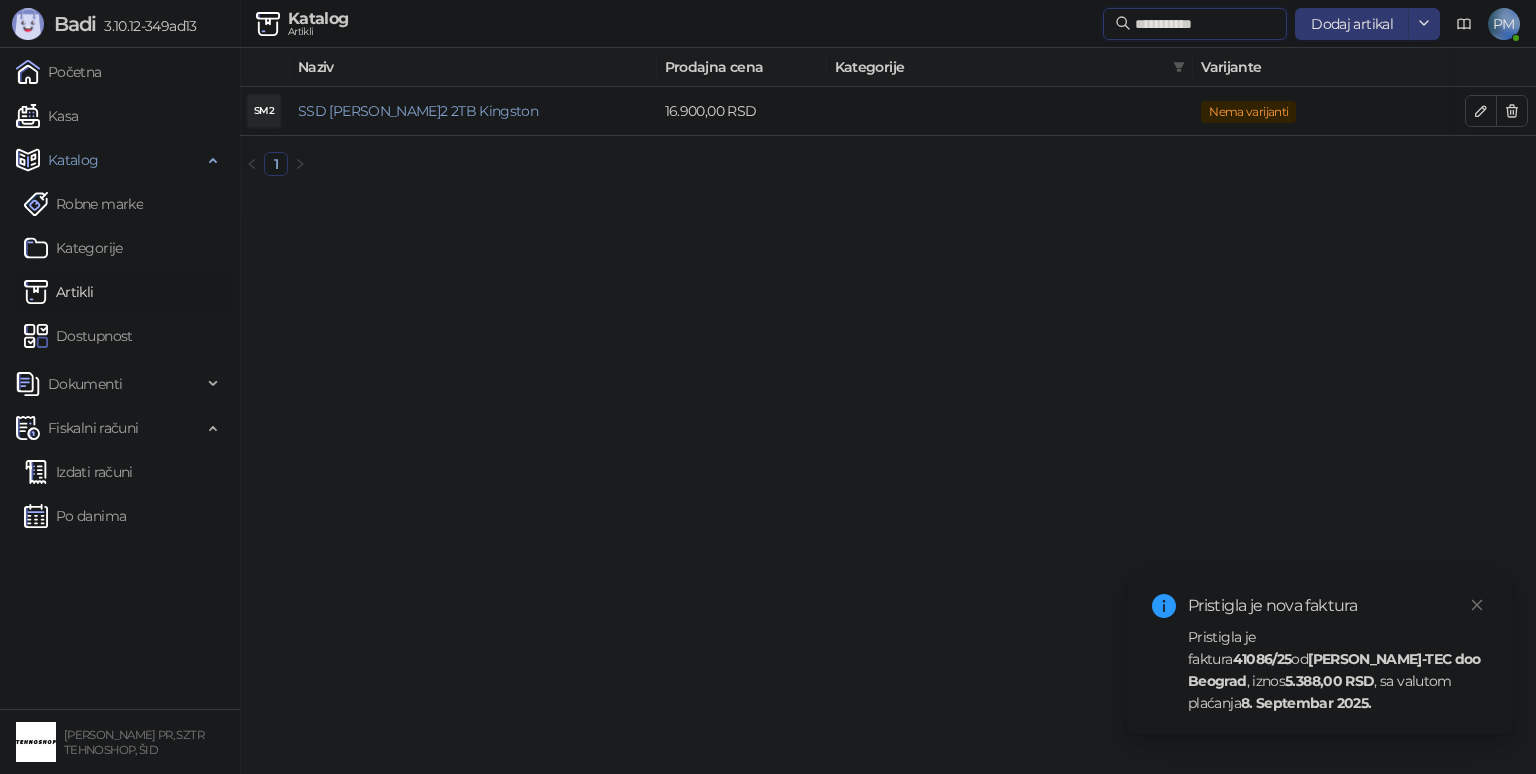 click on "**********" at bounding box center (1205, 24) 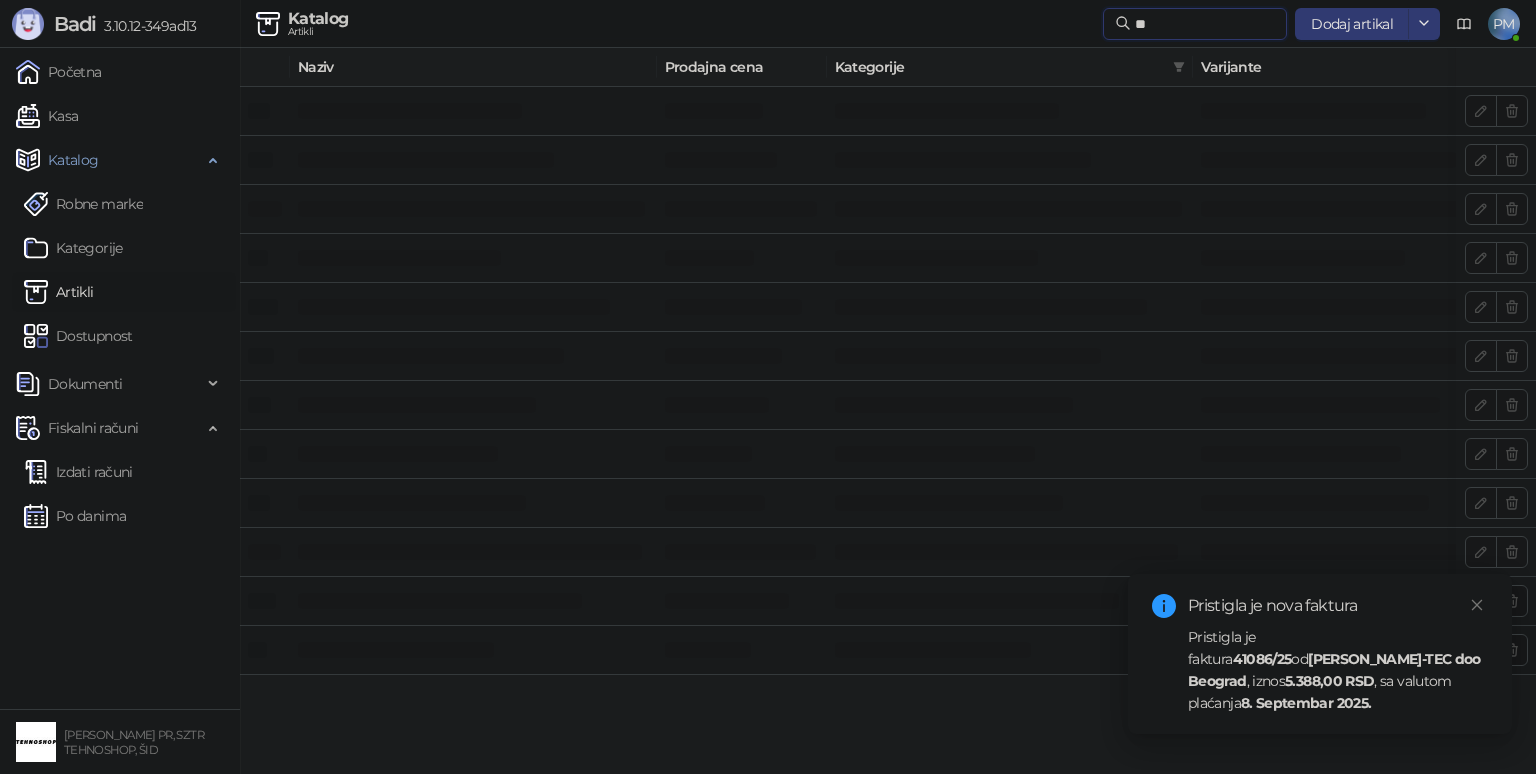 type on "*" 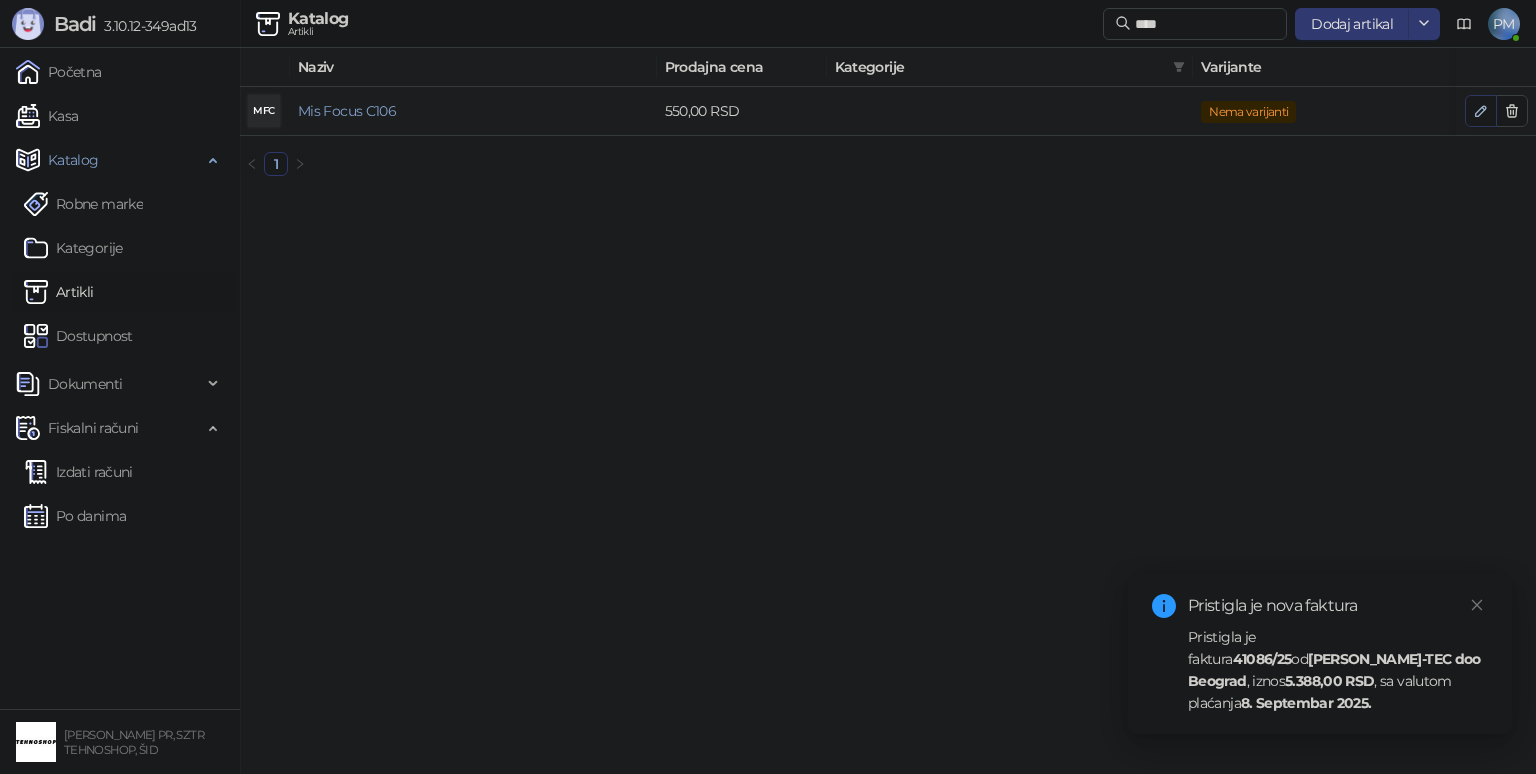 click 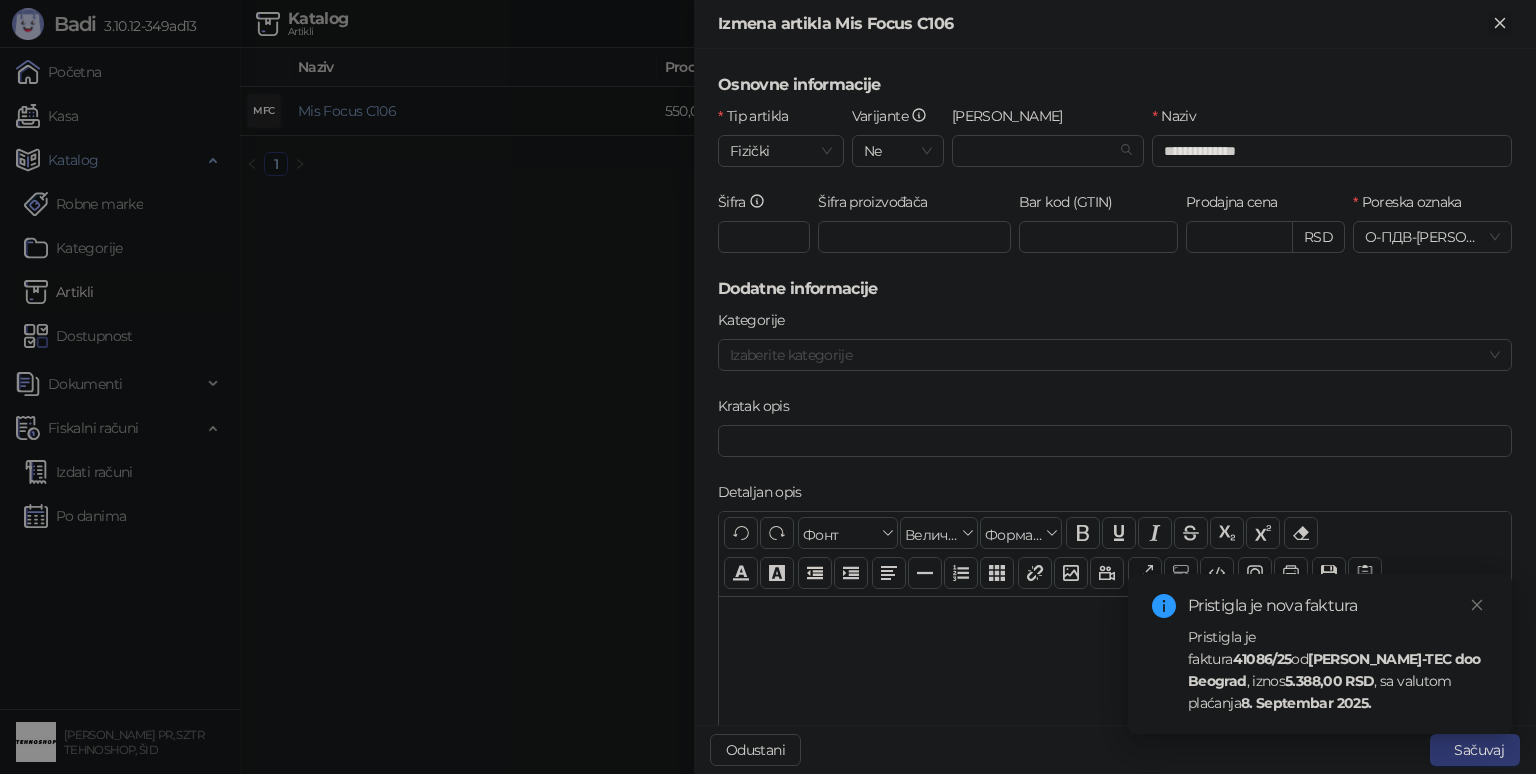 click 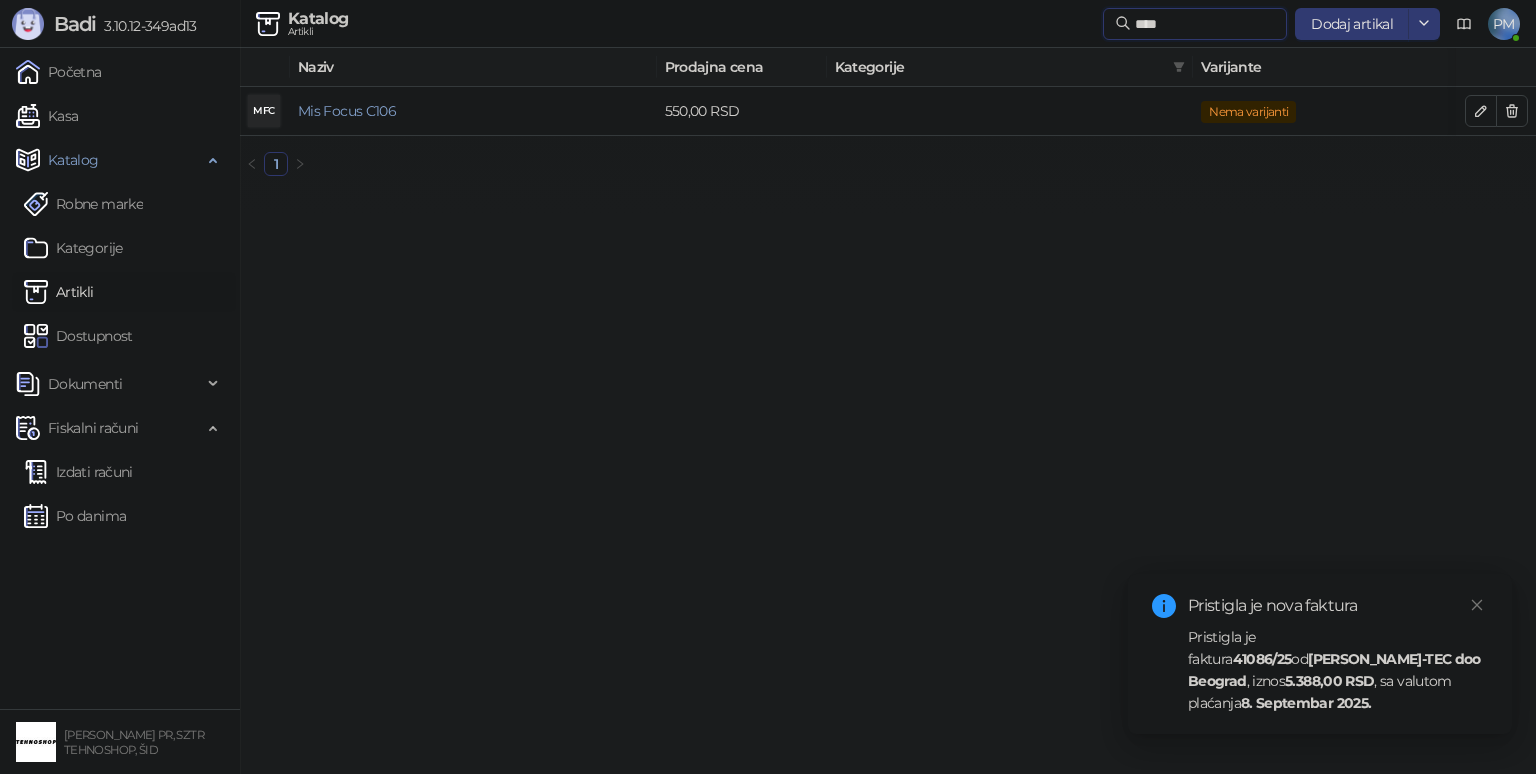 click on "****" at bounding box center [1205, 24] 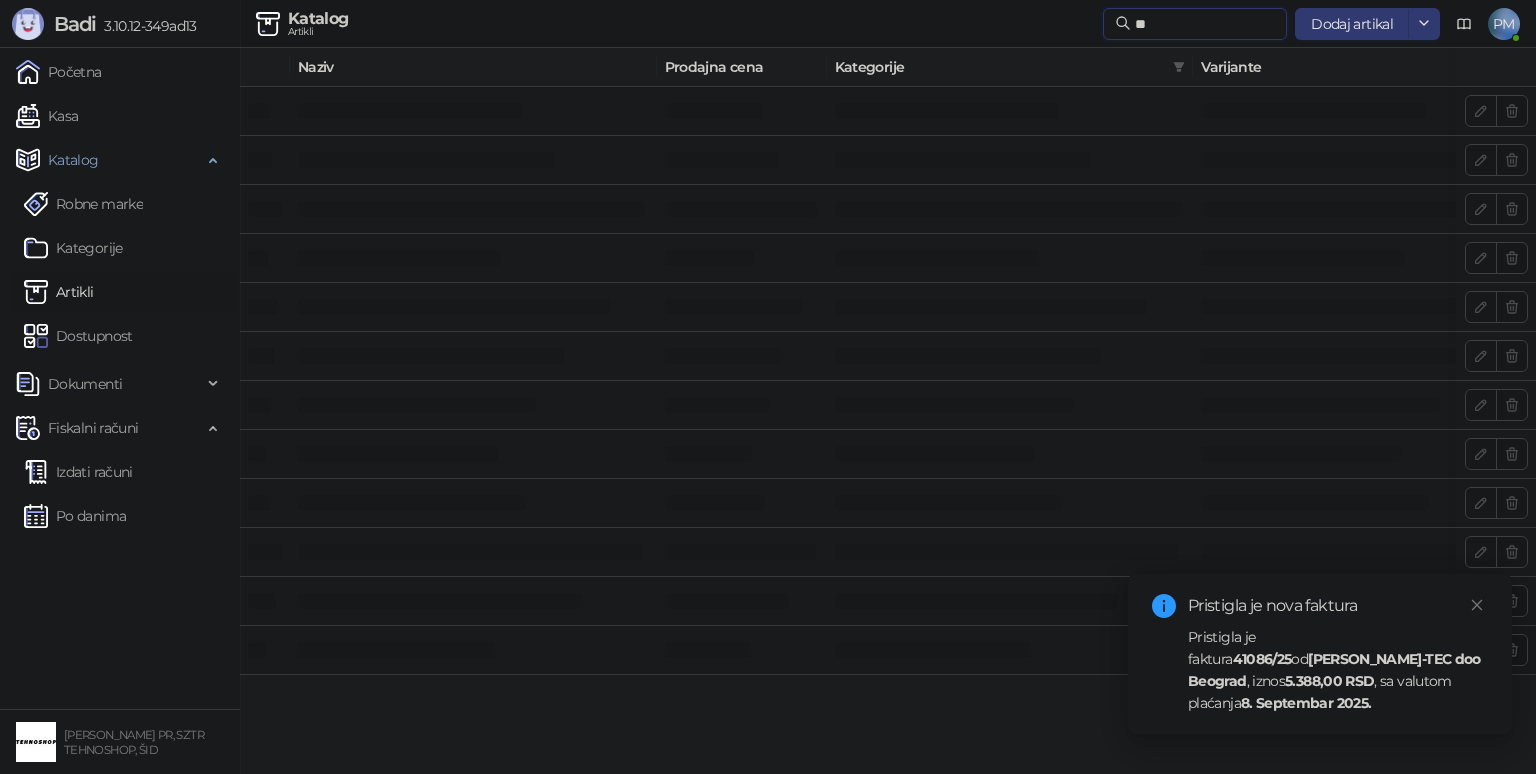 type on "*" 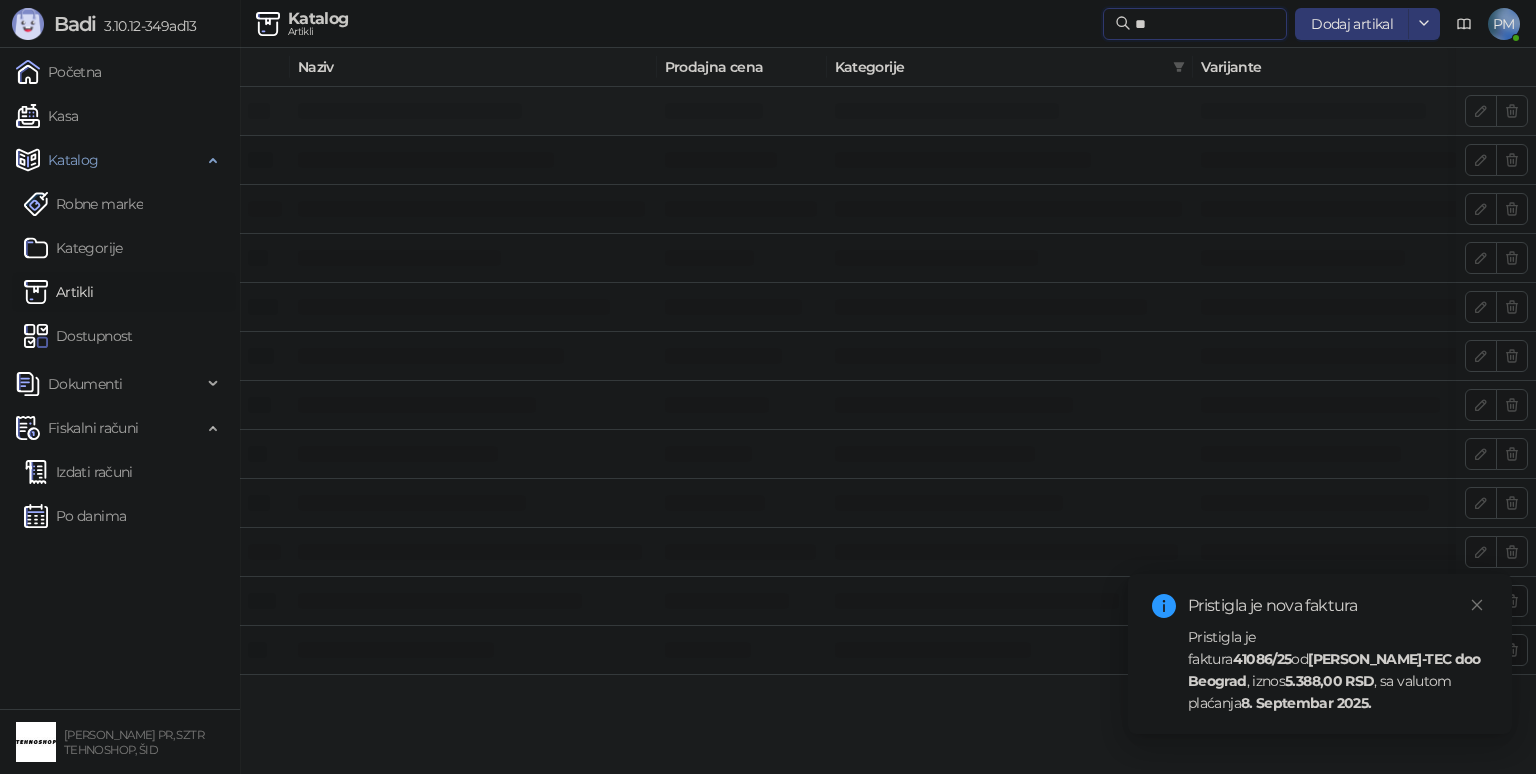 type on "*" 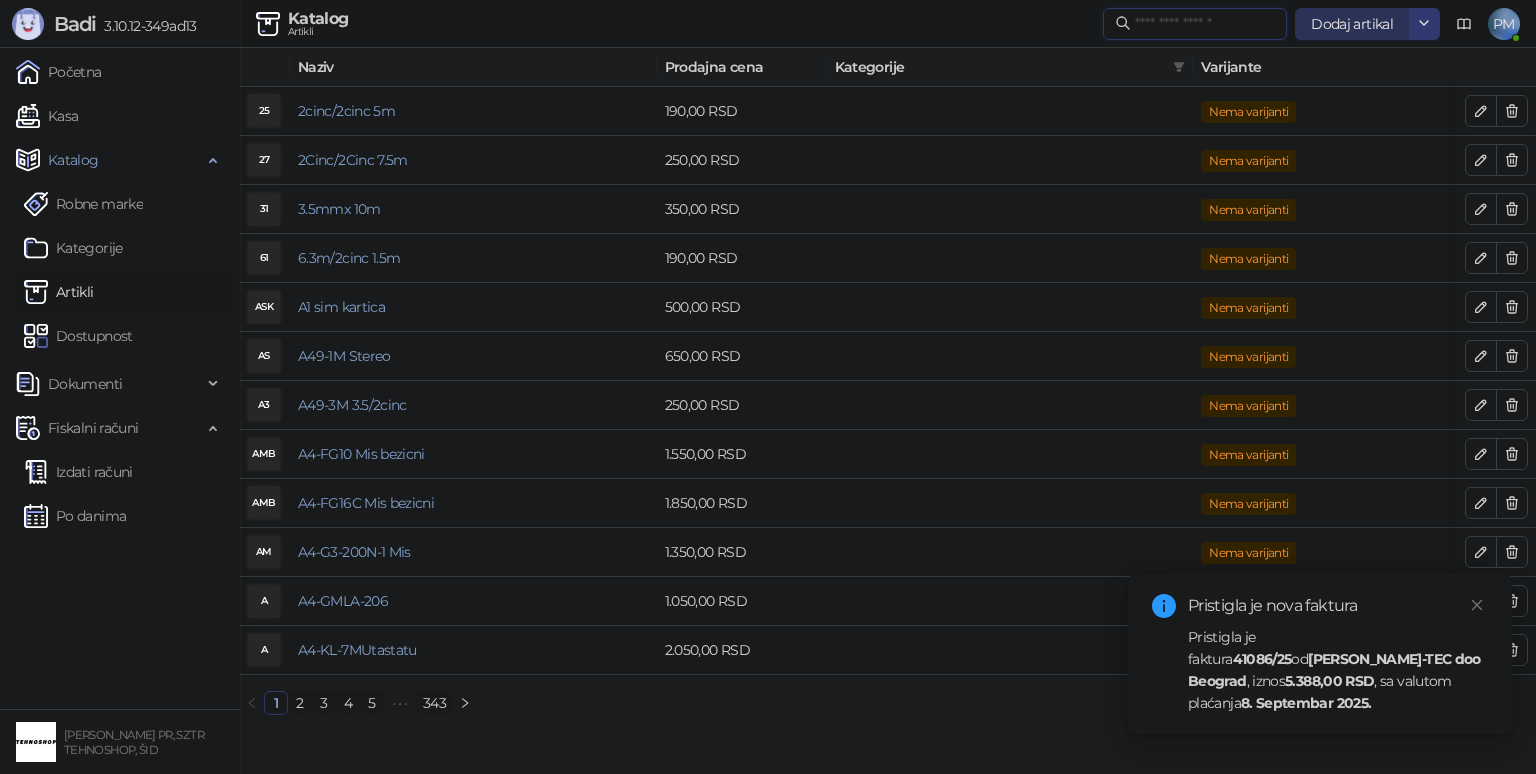 type 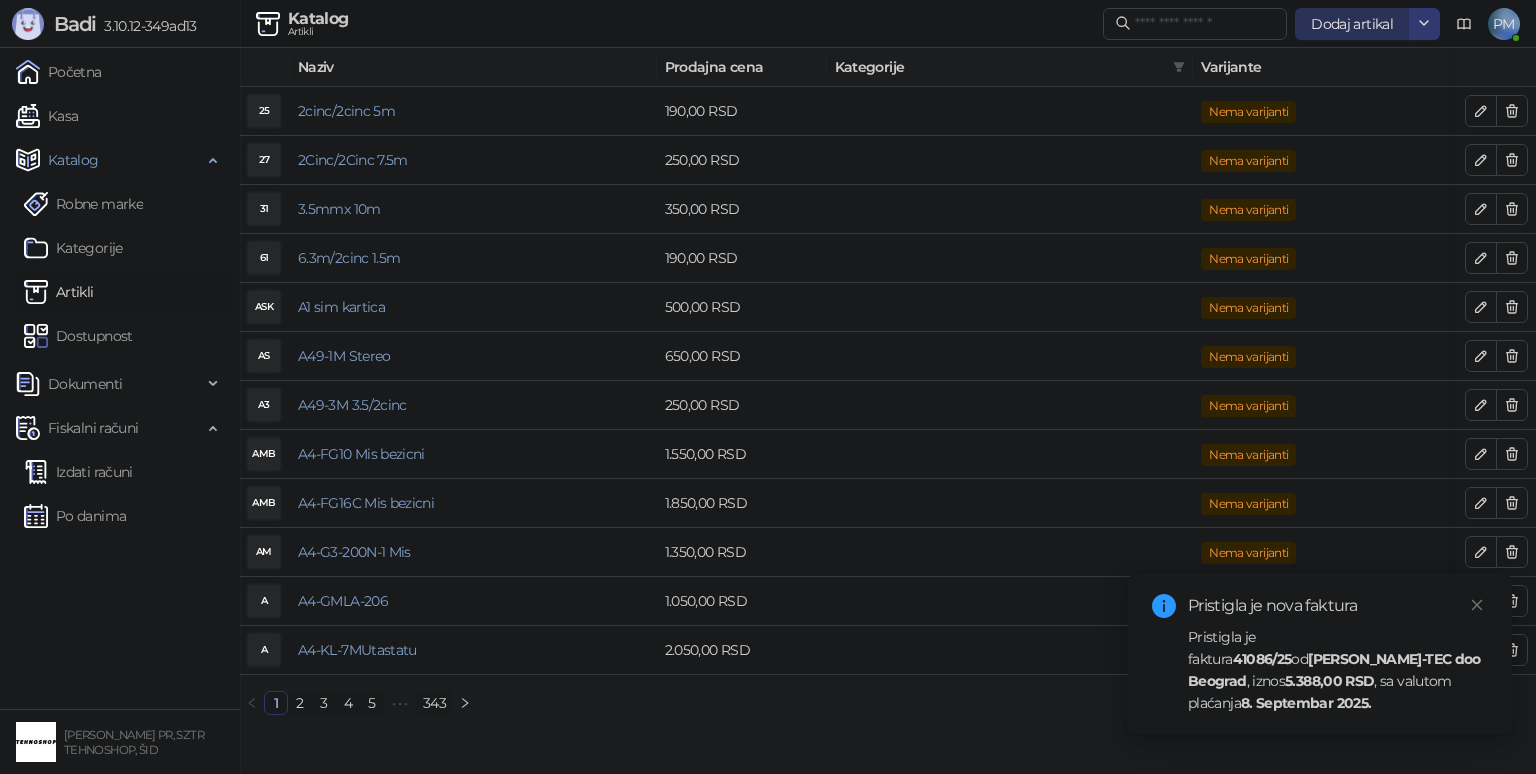 click on "Dodaj artikal" at bounding box center [1352, 24] 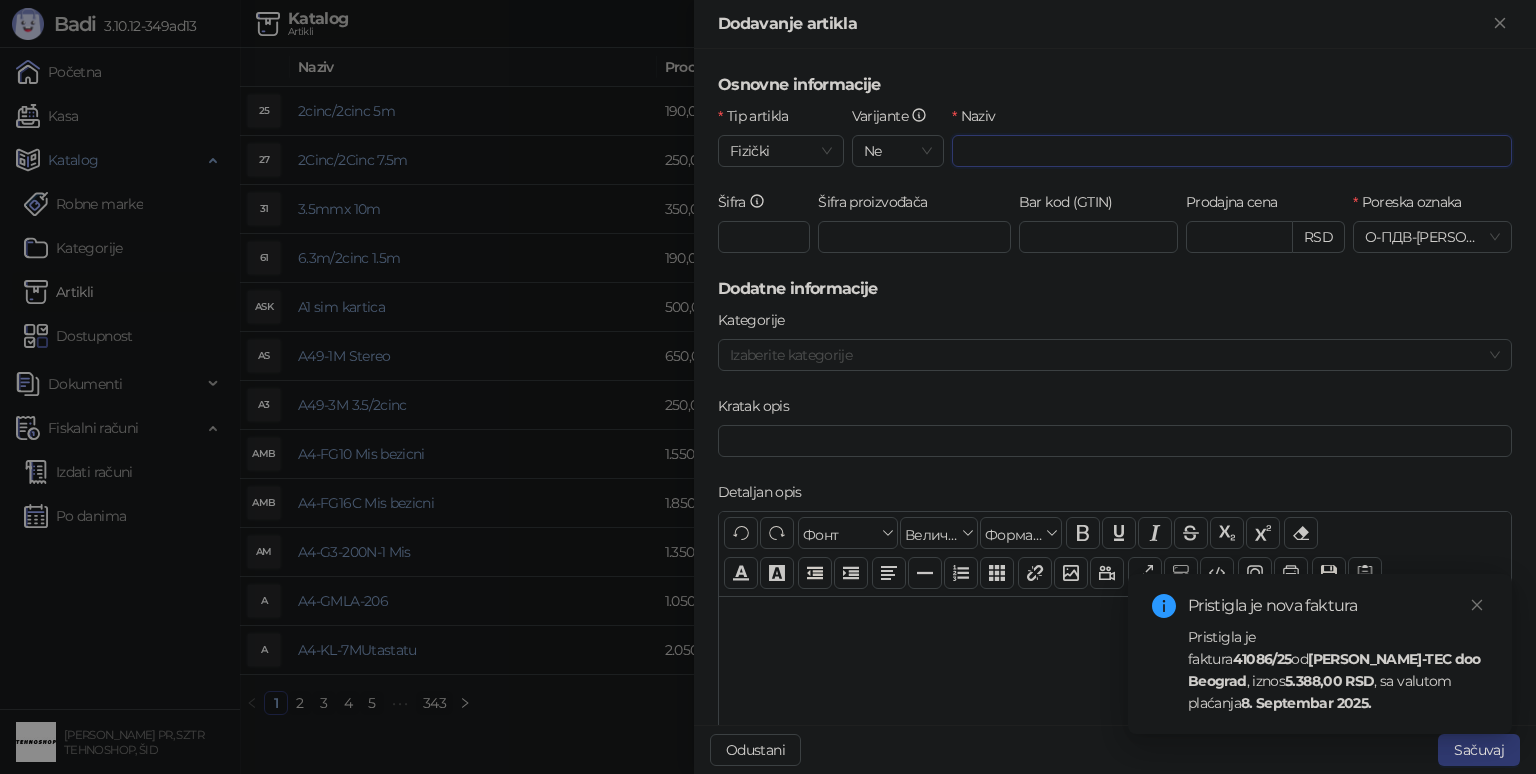 click on "Naziv" at bounding box center [1232, 151] 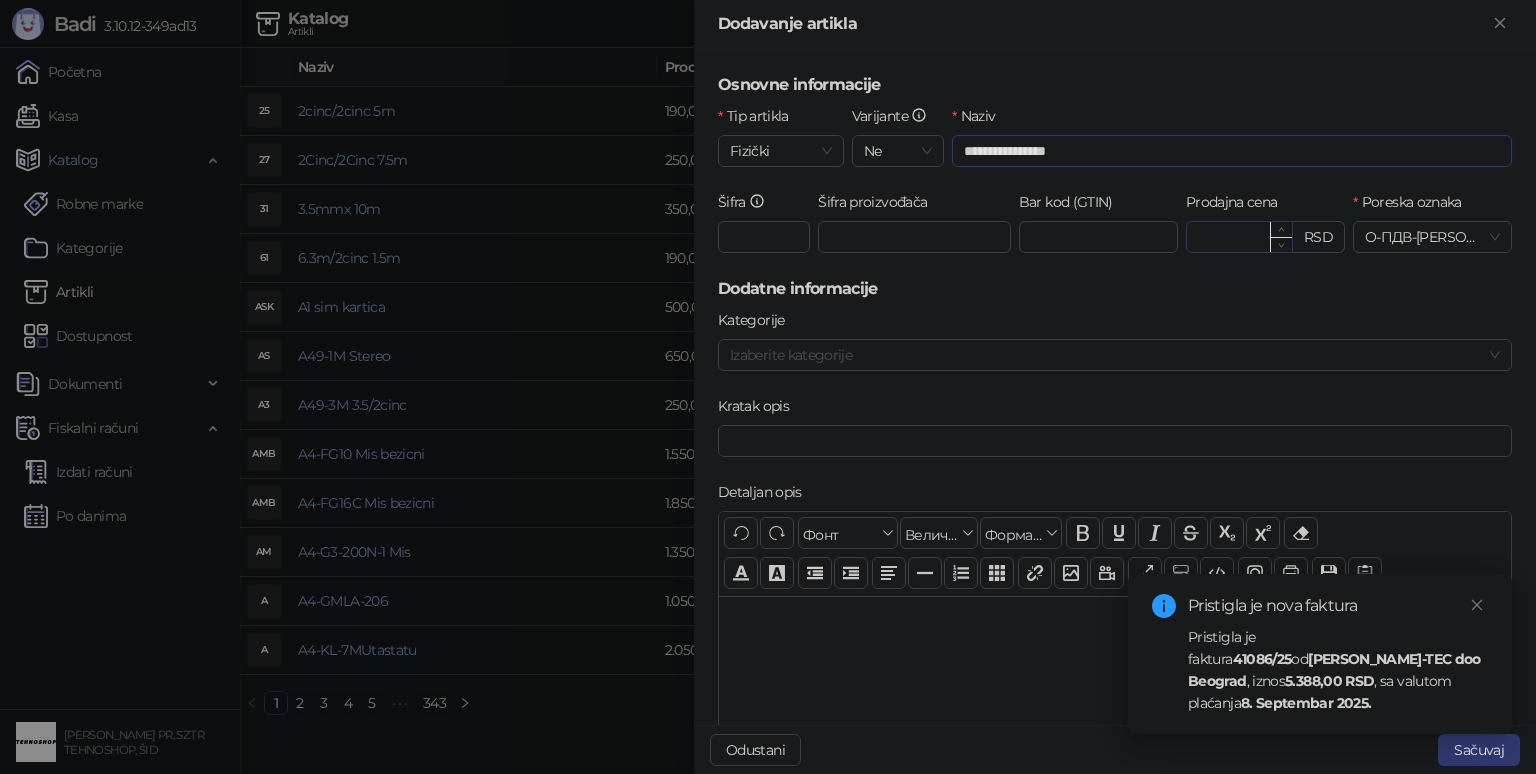 type on "**********" 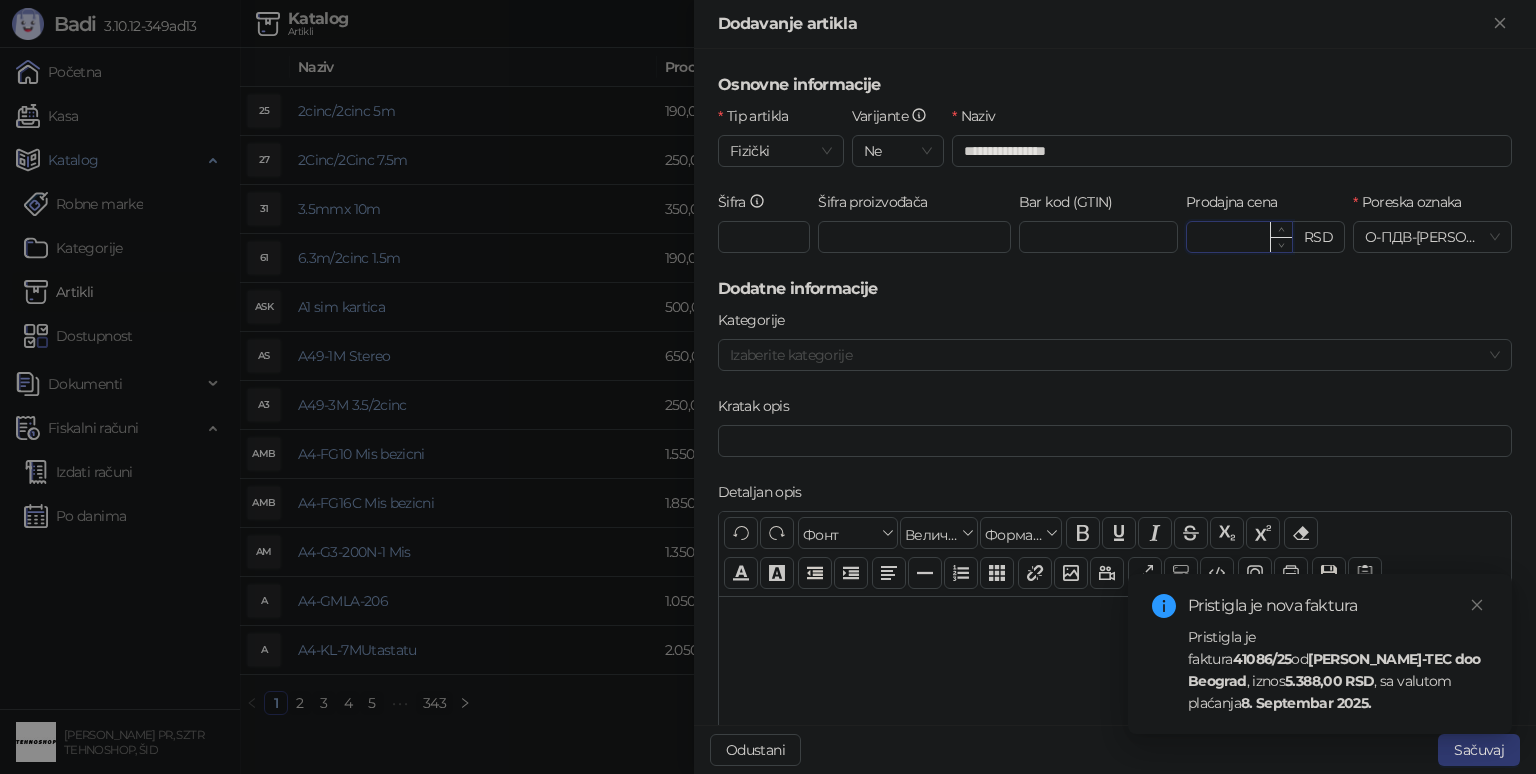 click on "Prodajna cena" at bounding box center (1239, 237) 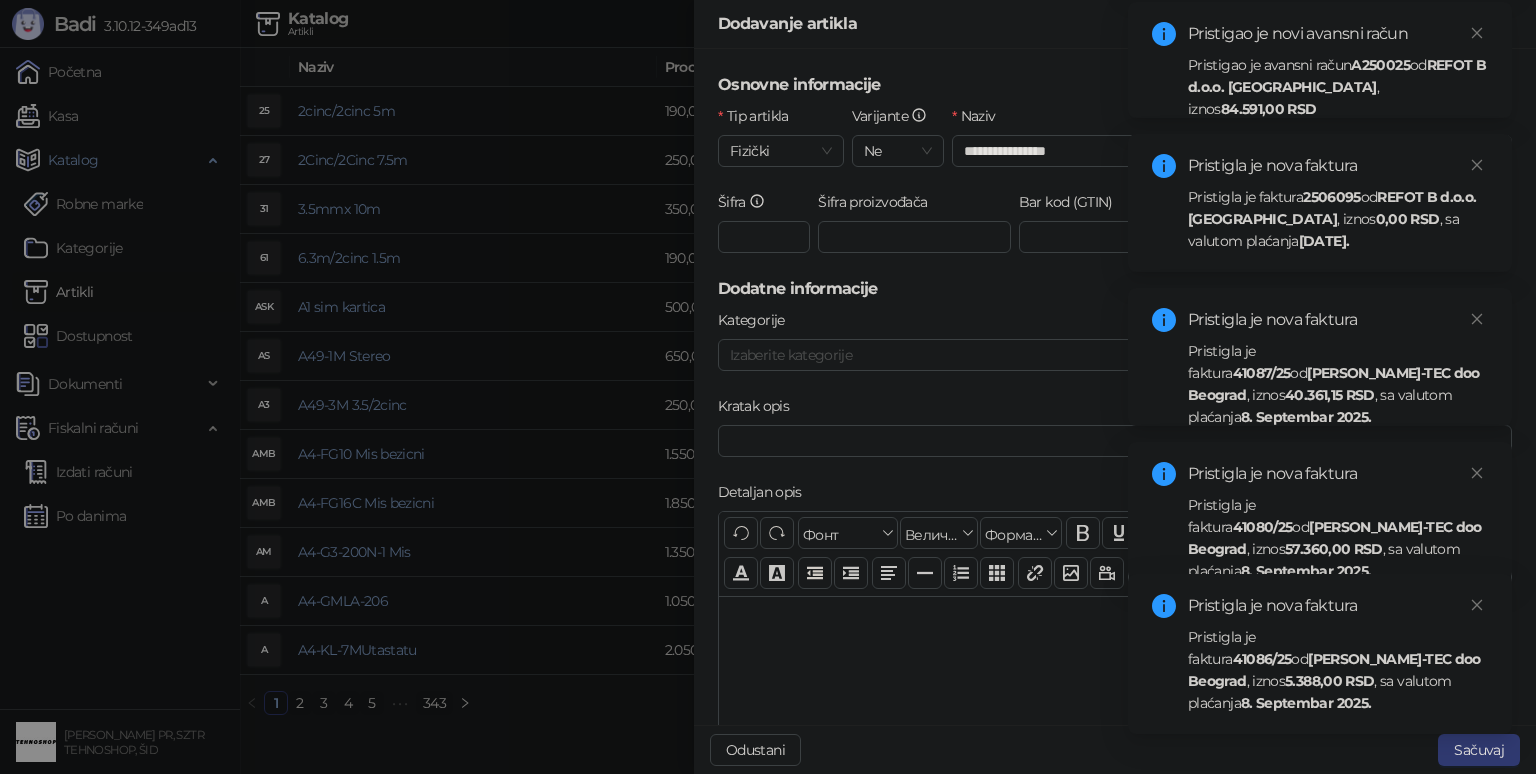 type on "*******" 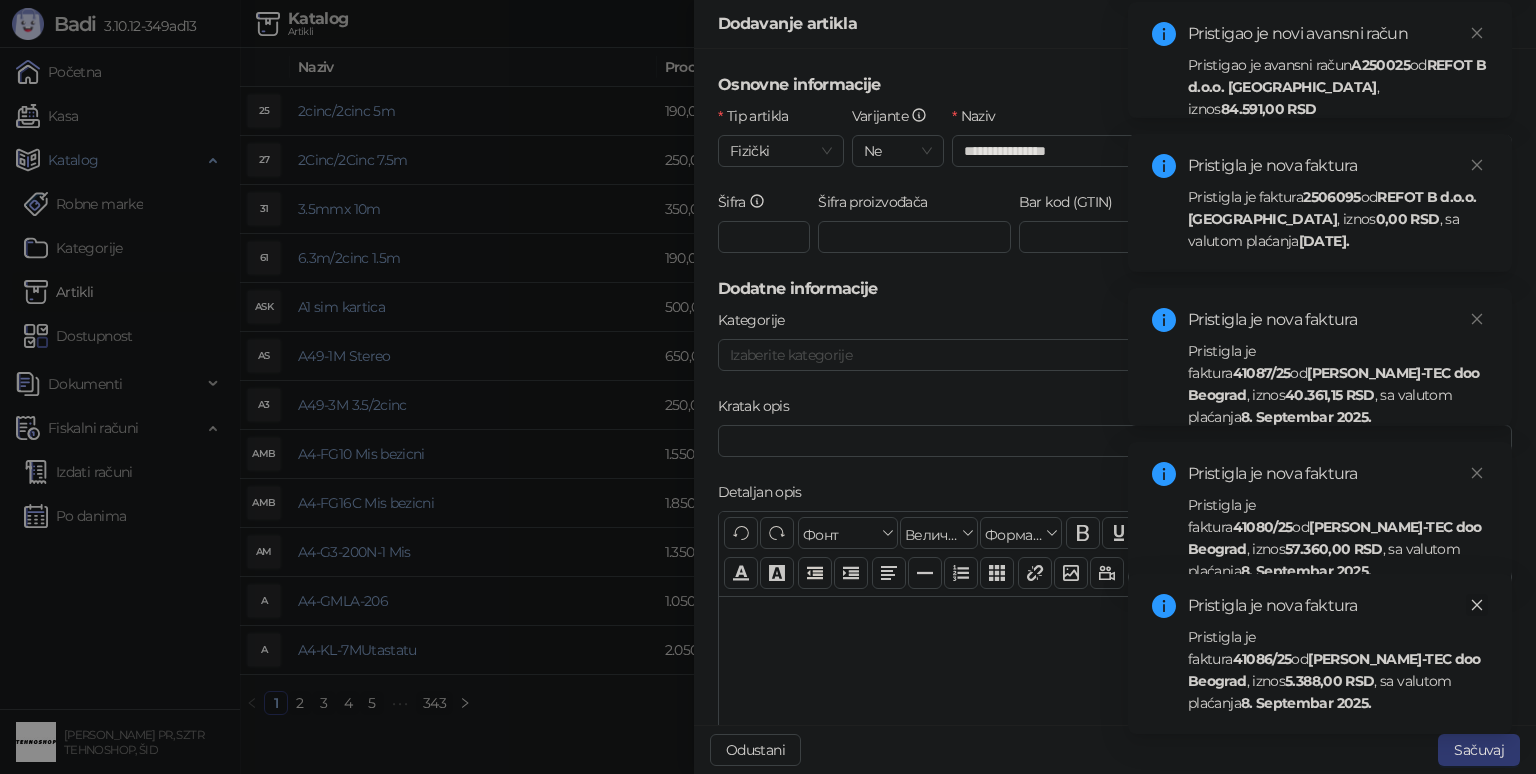 click at bounding box center (1477, 605) 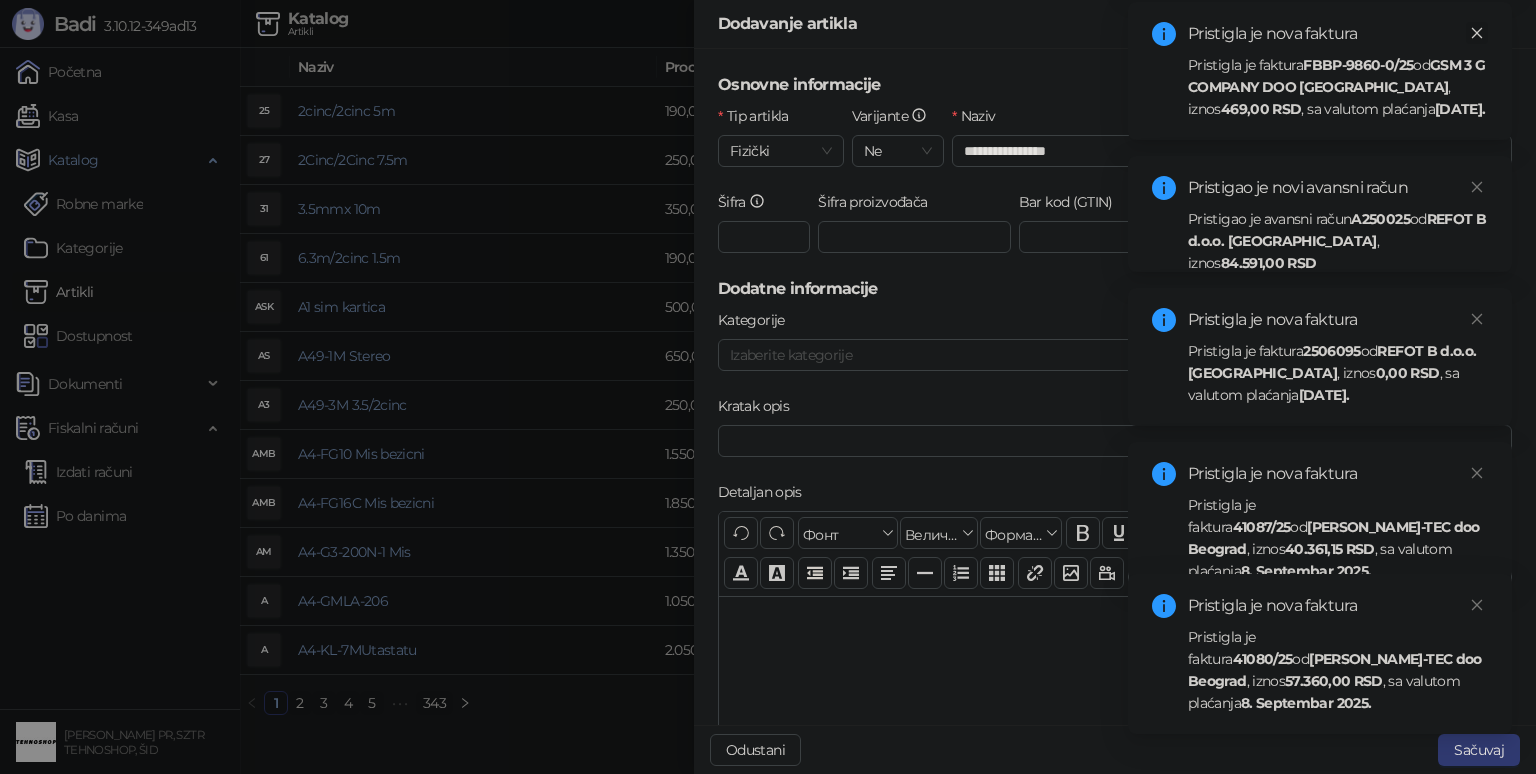 click 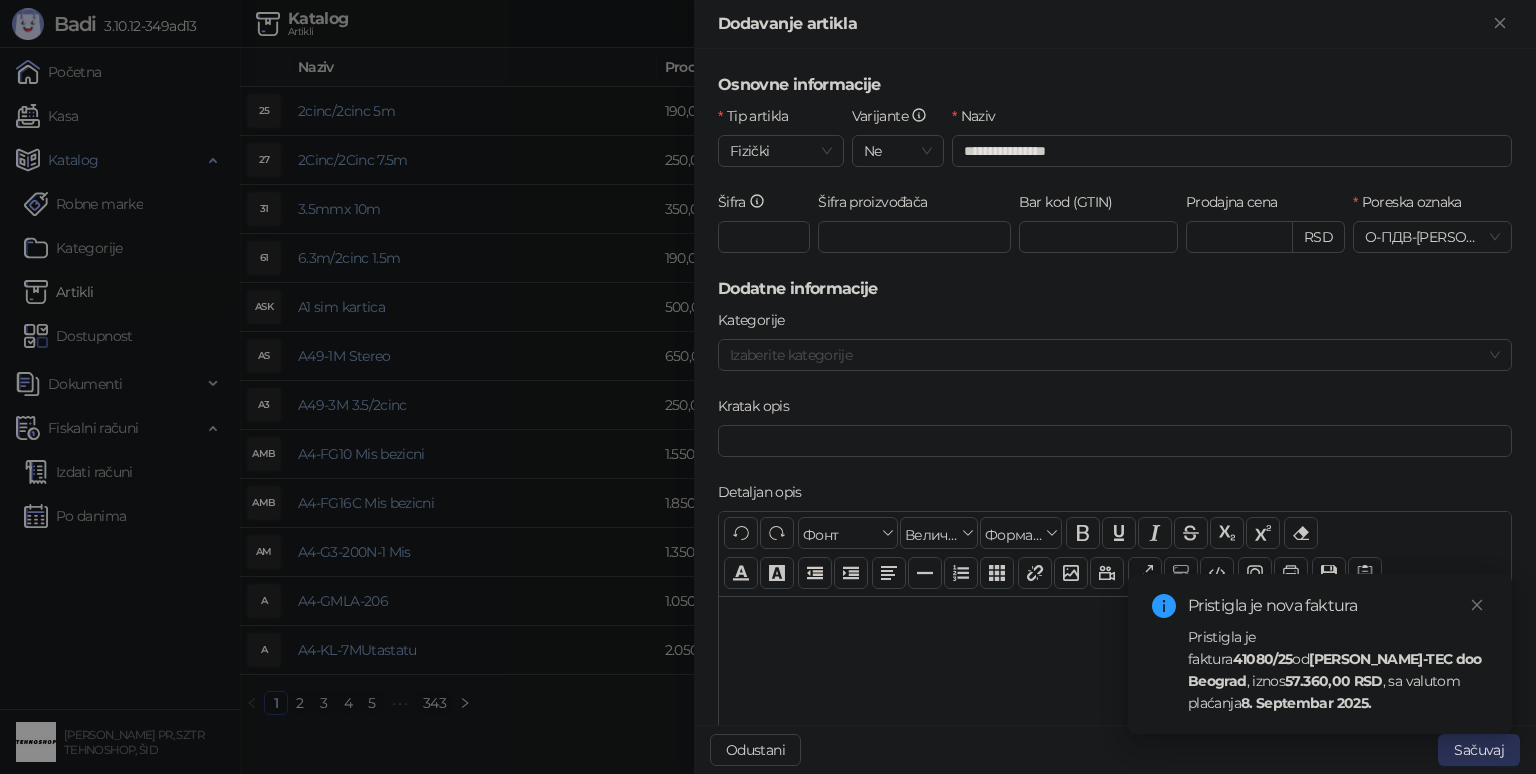 click on "Sačuvaj" at bounding box center [1479, 750] 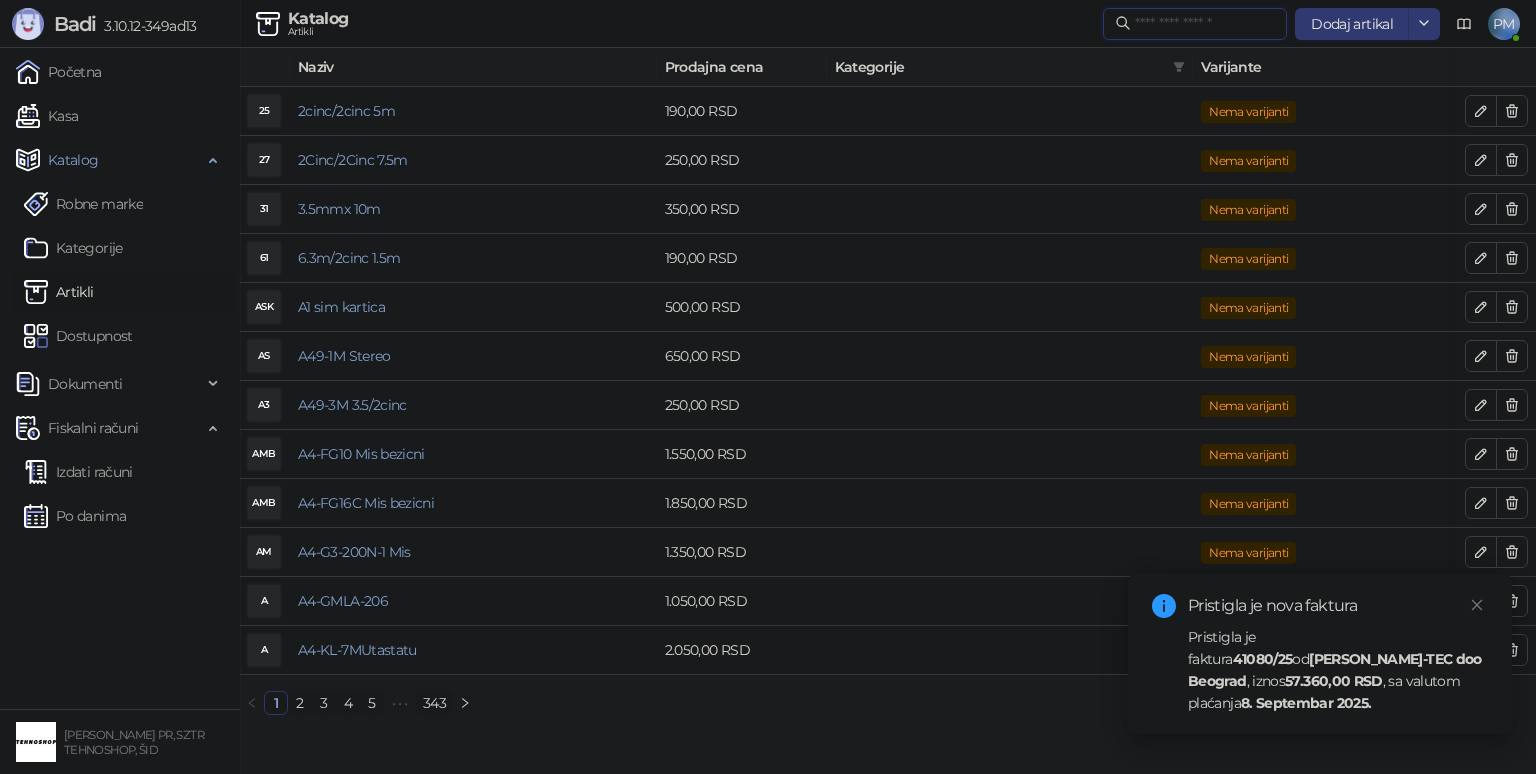 click at bounding box center [1205, 24] 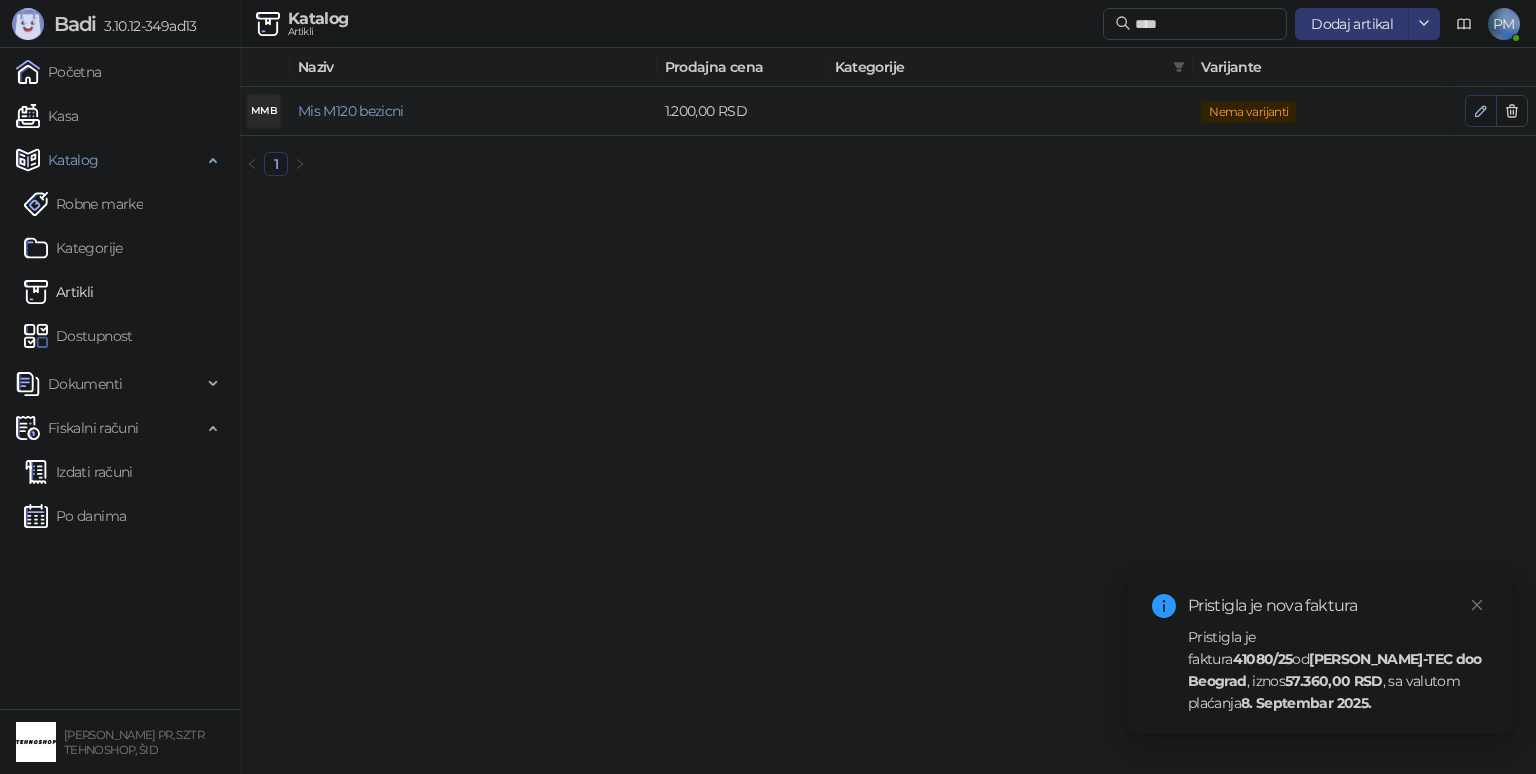 click 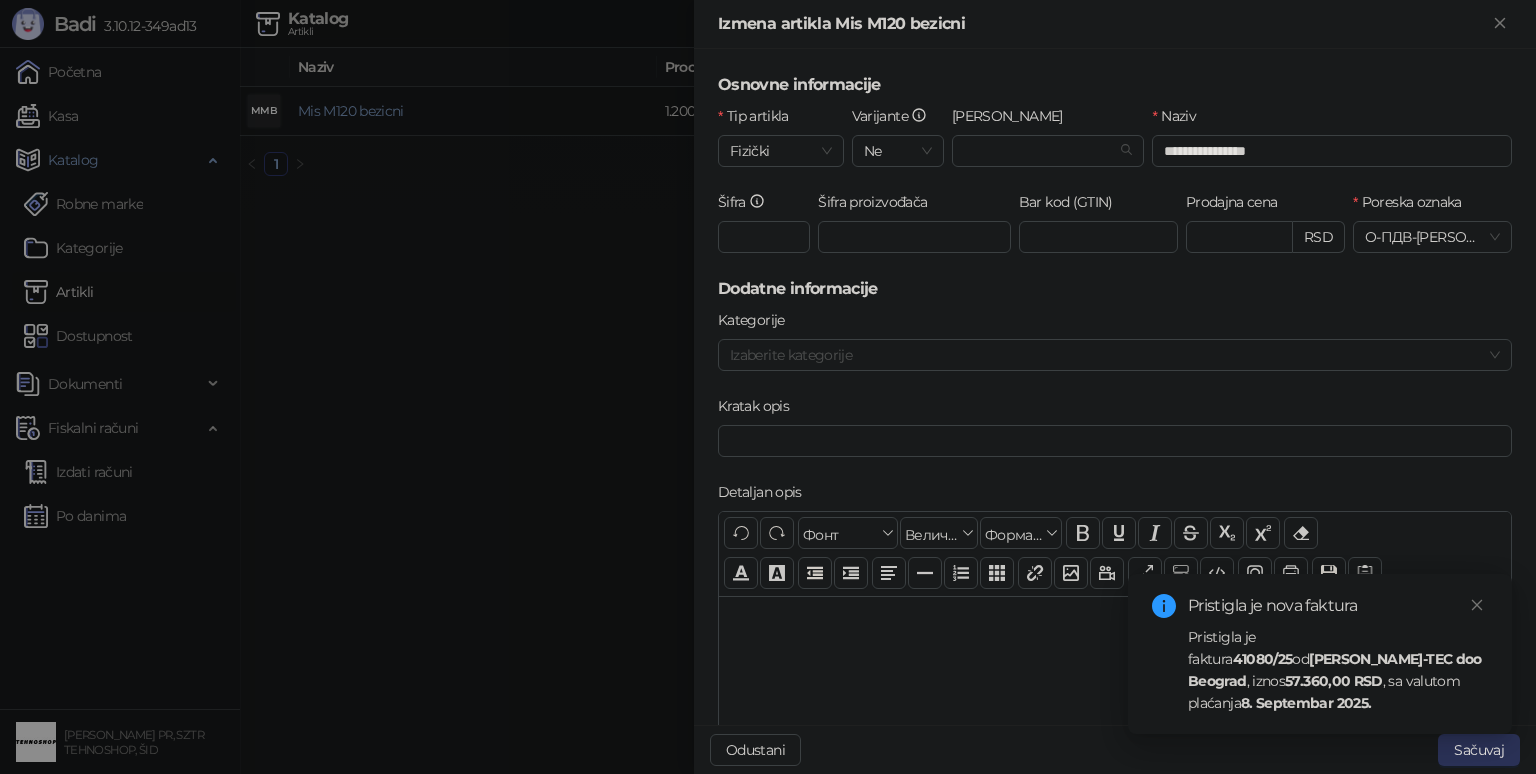 click on "Sačuvaj" at bounding box center (1479, 750) 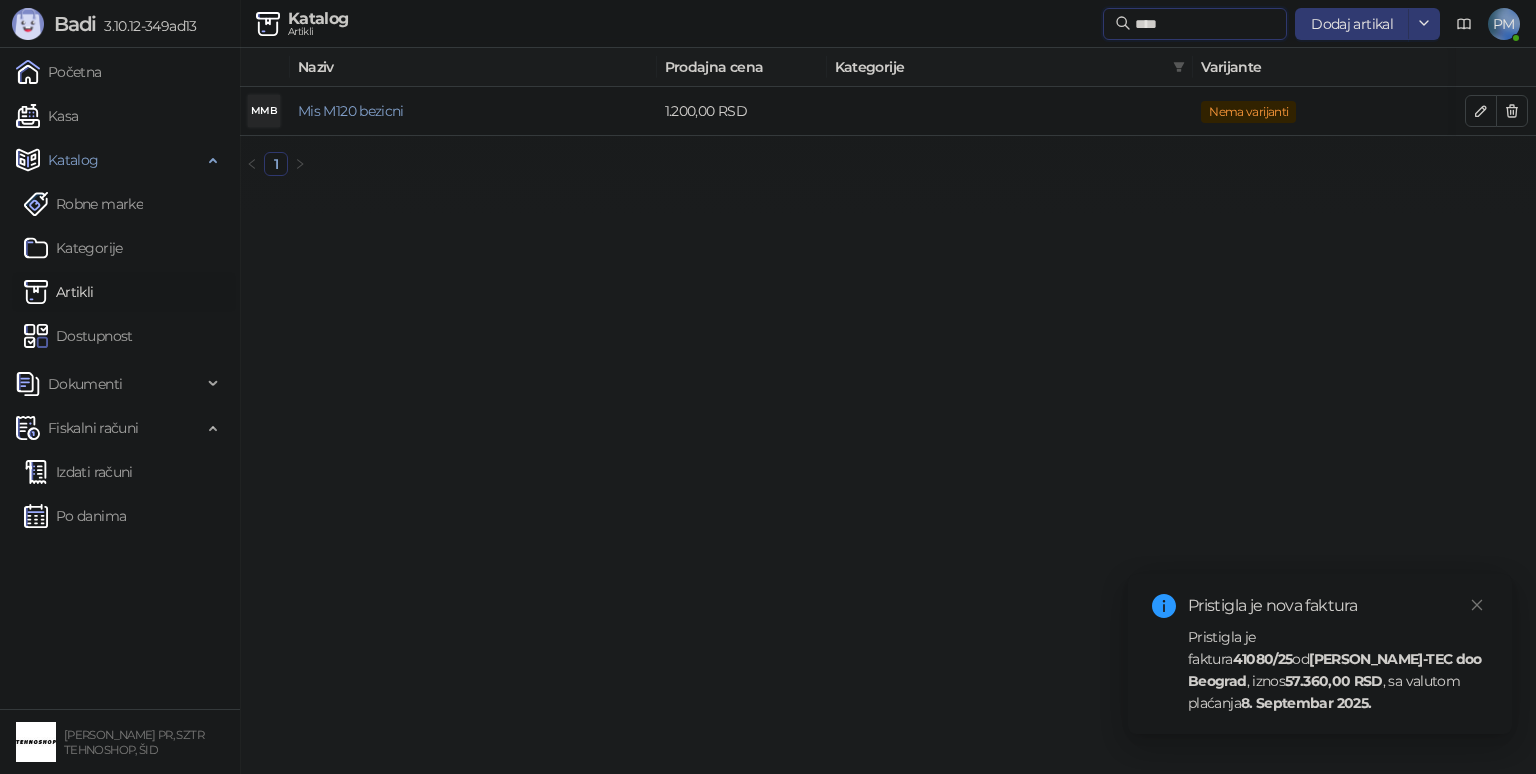 click on "****" at bounding box center (1205, 24) 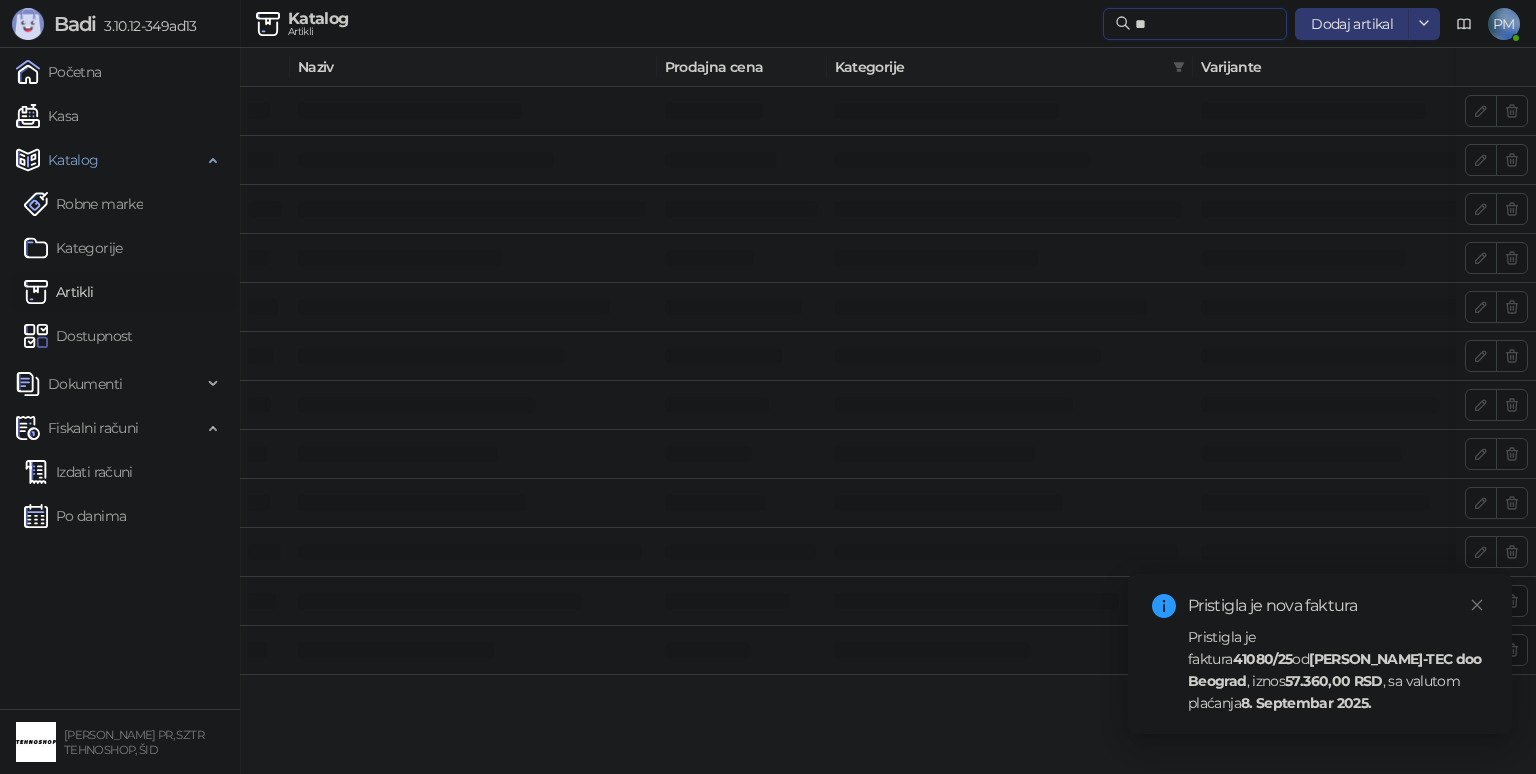 type on "*" 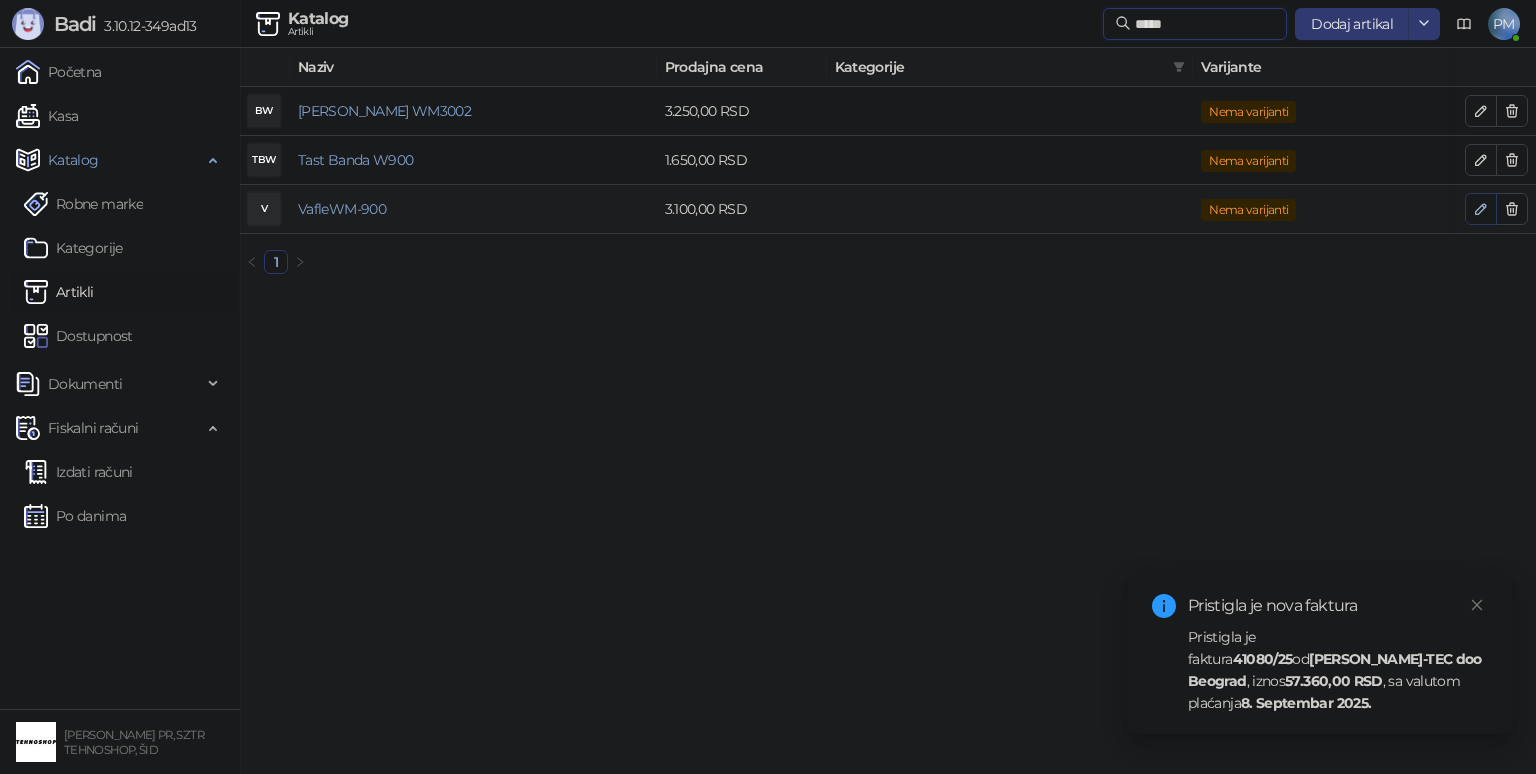 type on "*****" 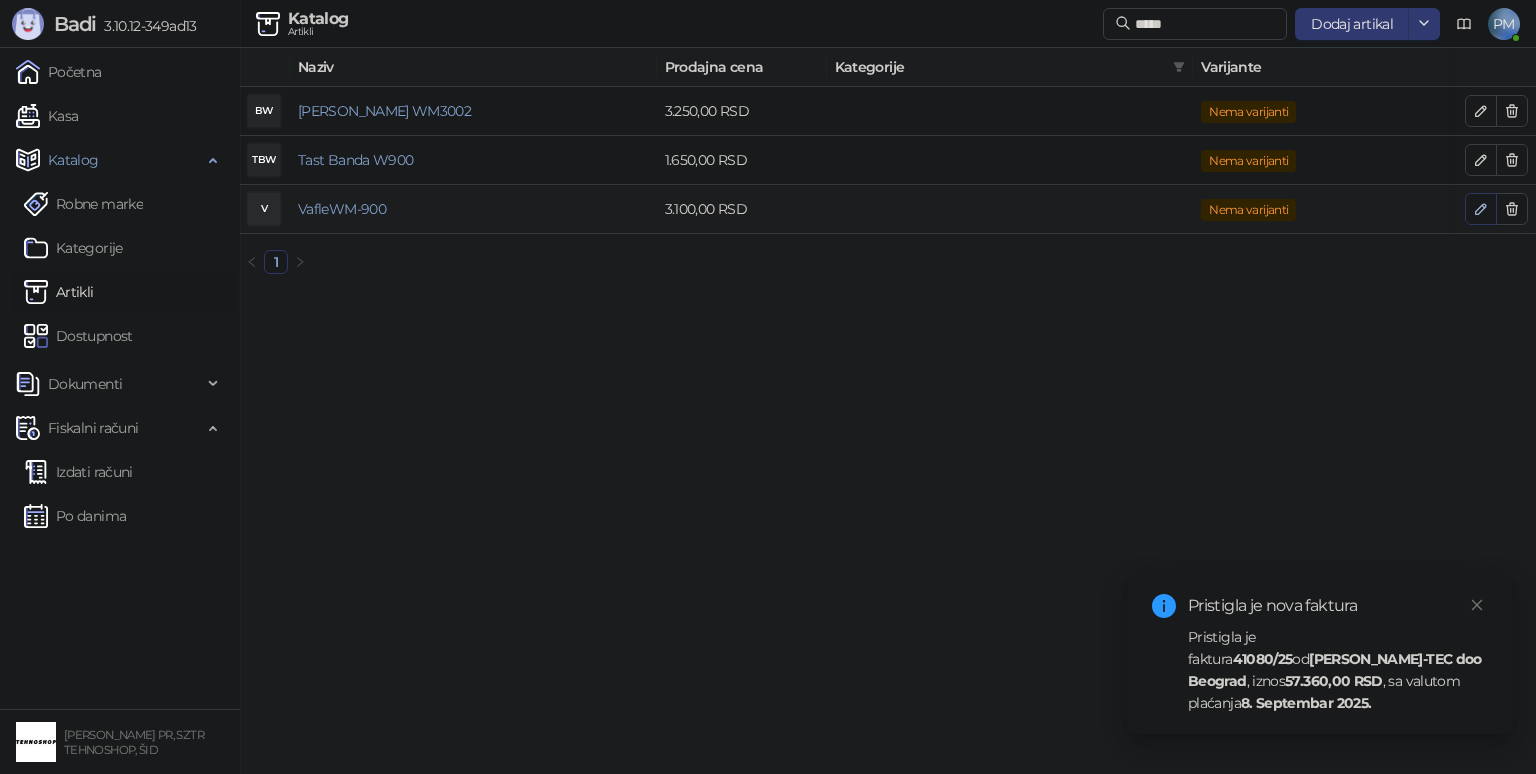 click 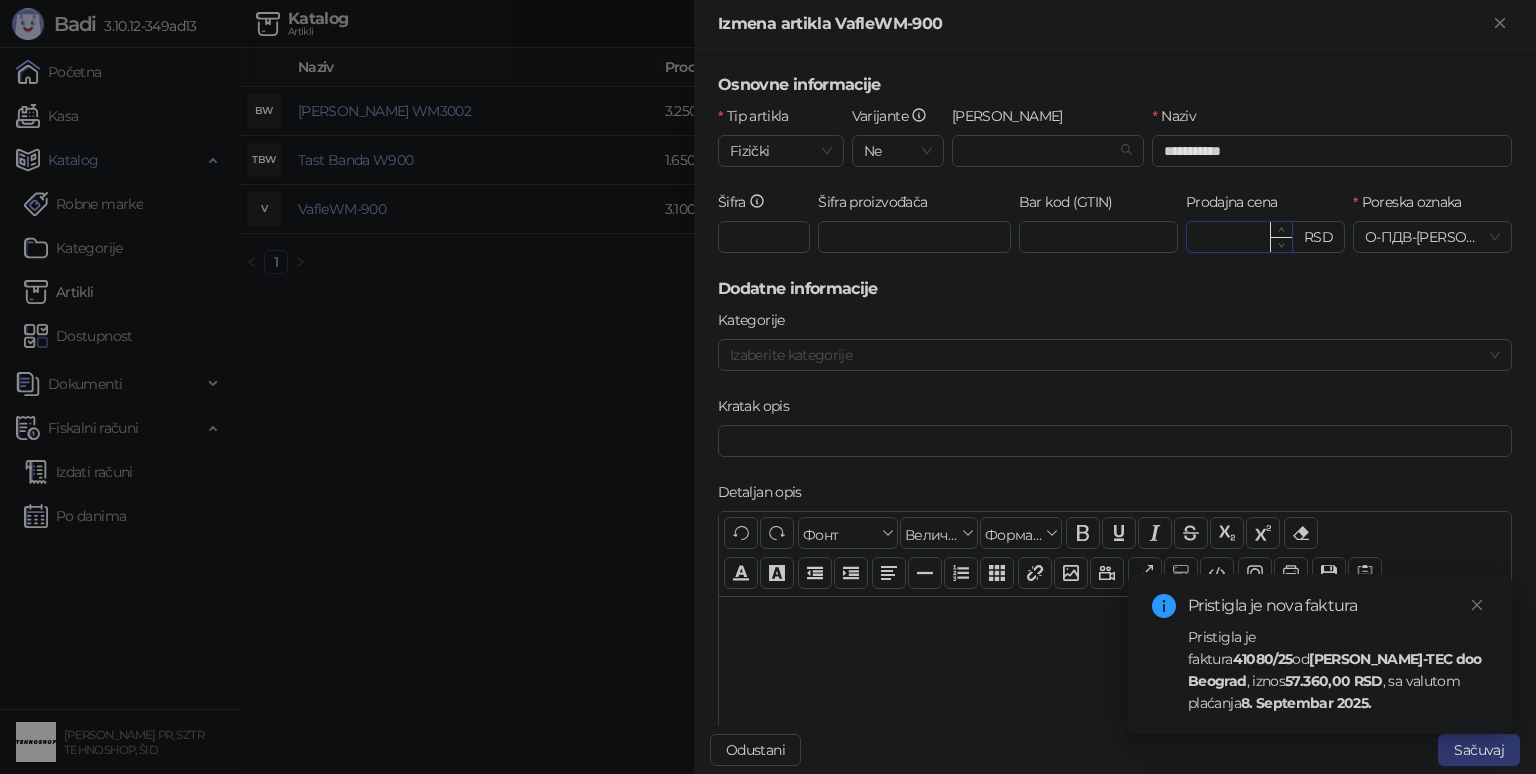 click on "*******" at bounding box center [1239, 237] 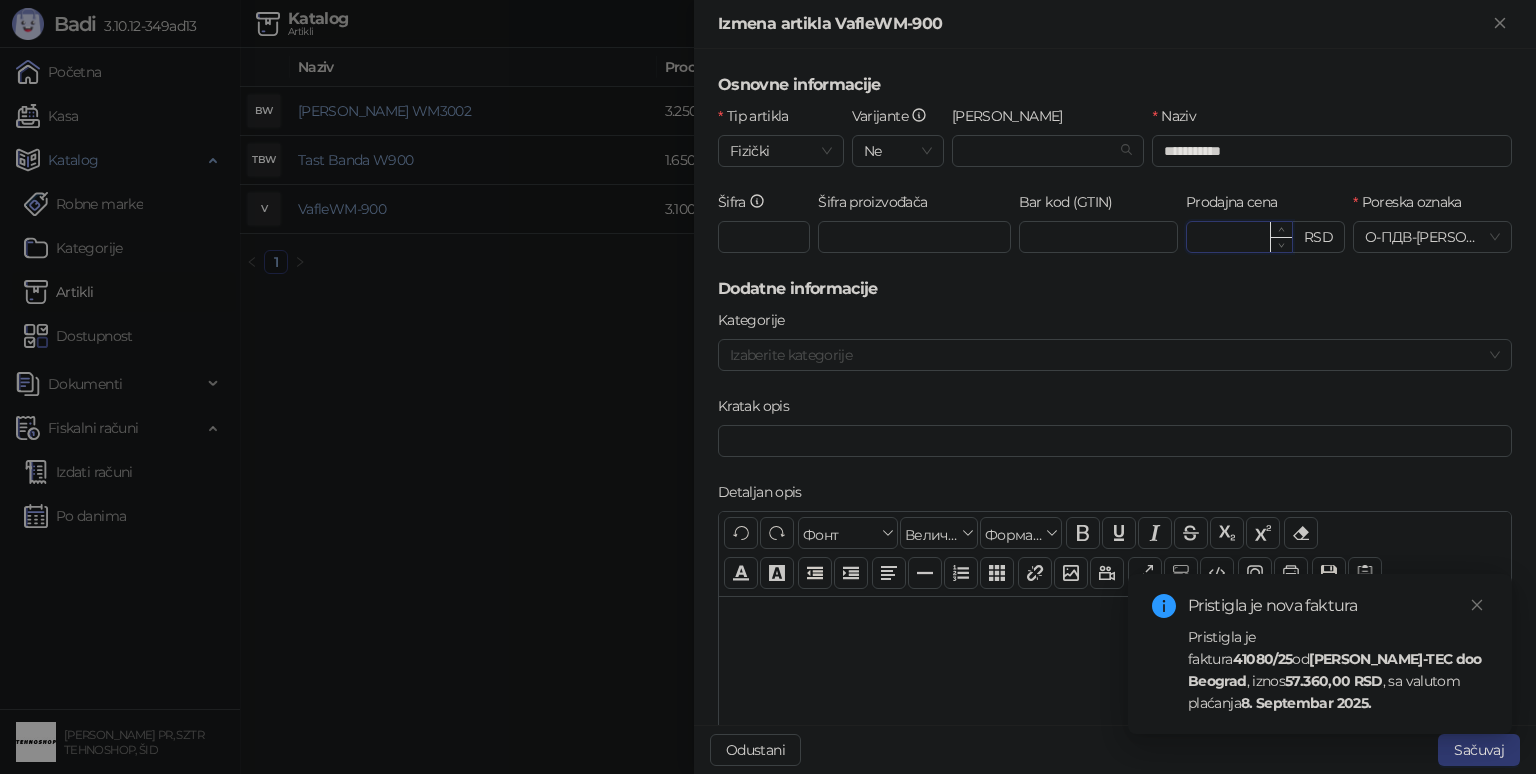 type on "*" 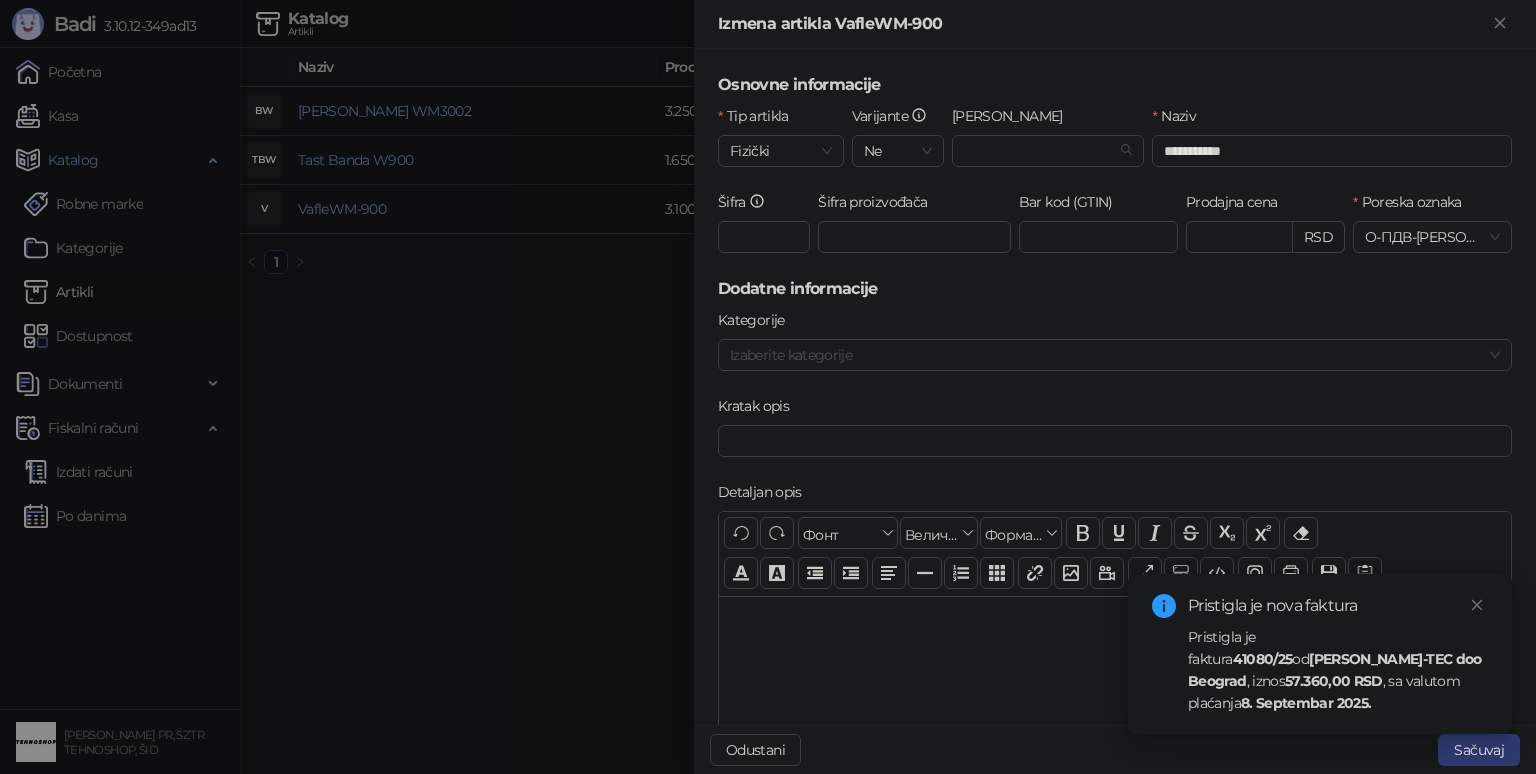 type on "*******" 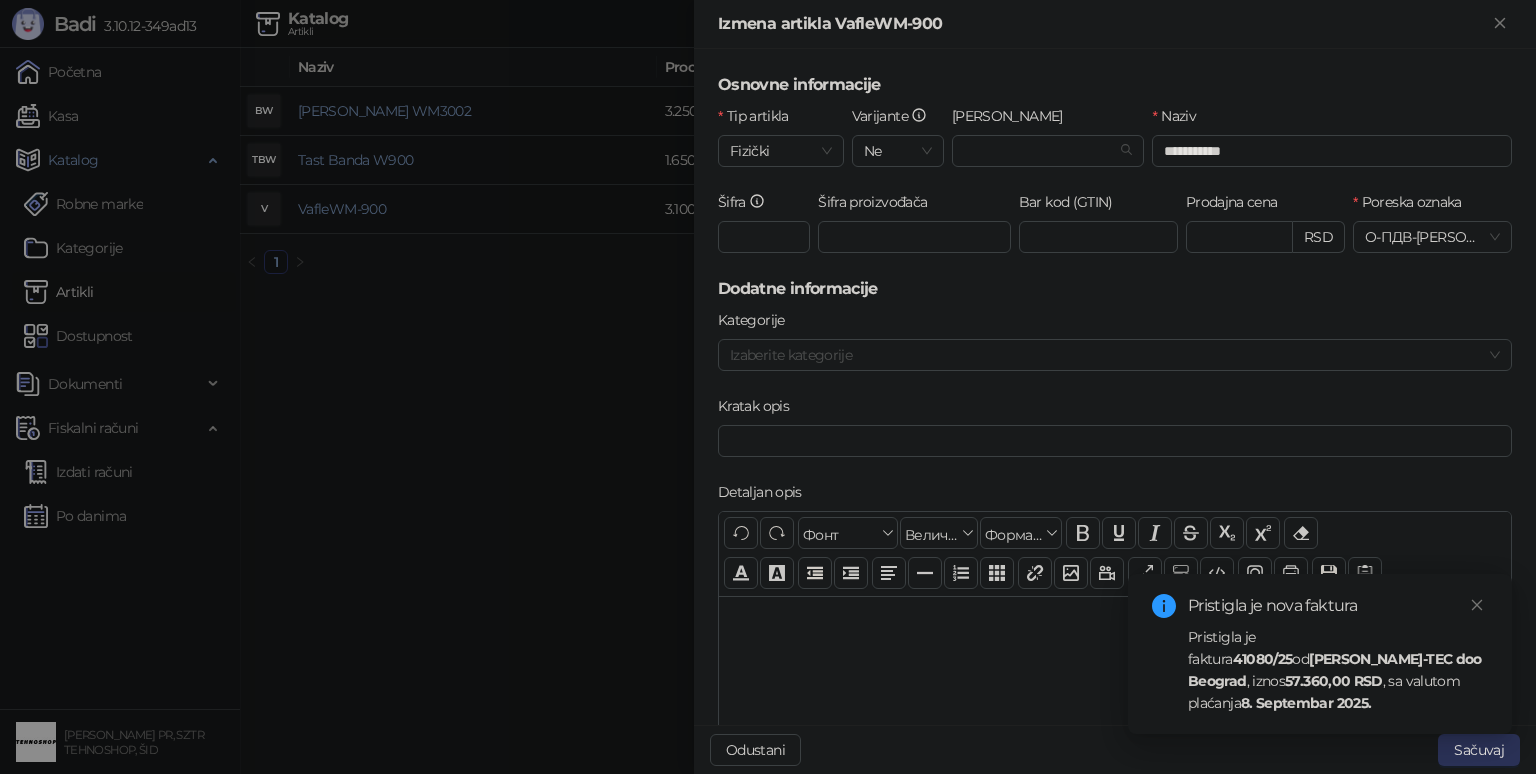 click on "Sačuvaj" at bounding box center [1479, 750] 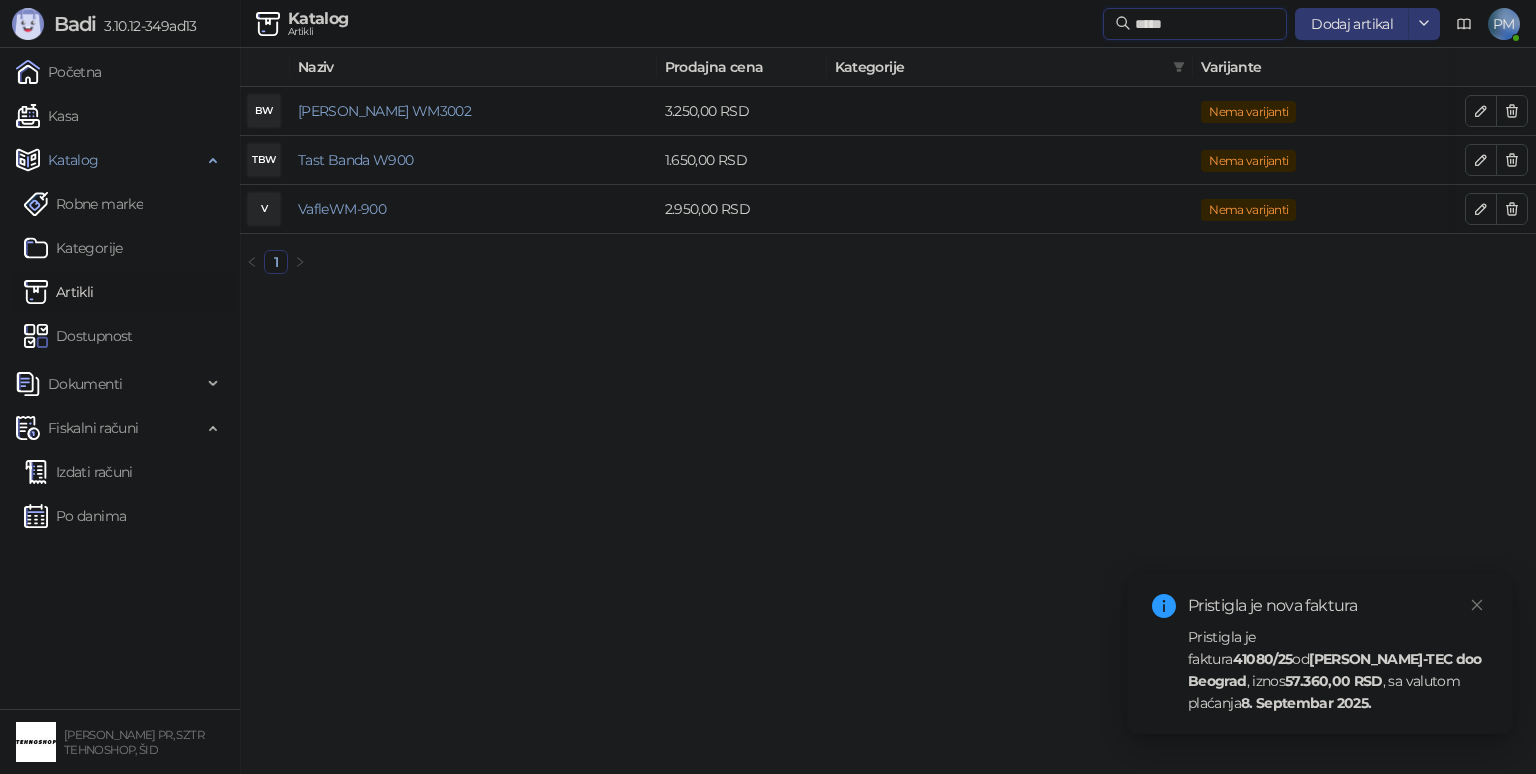 click on "*****" at bounding box center [1205, 24] 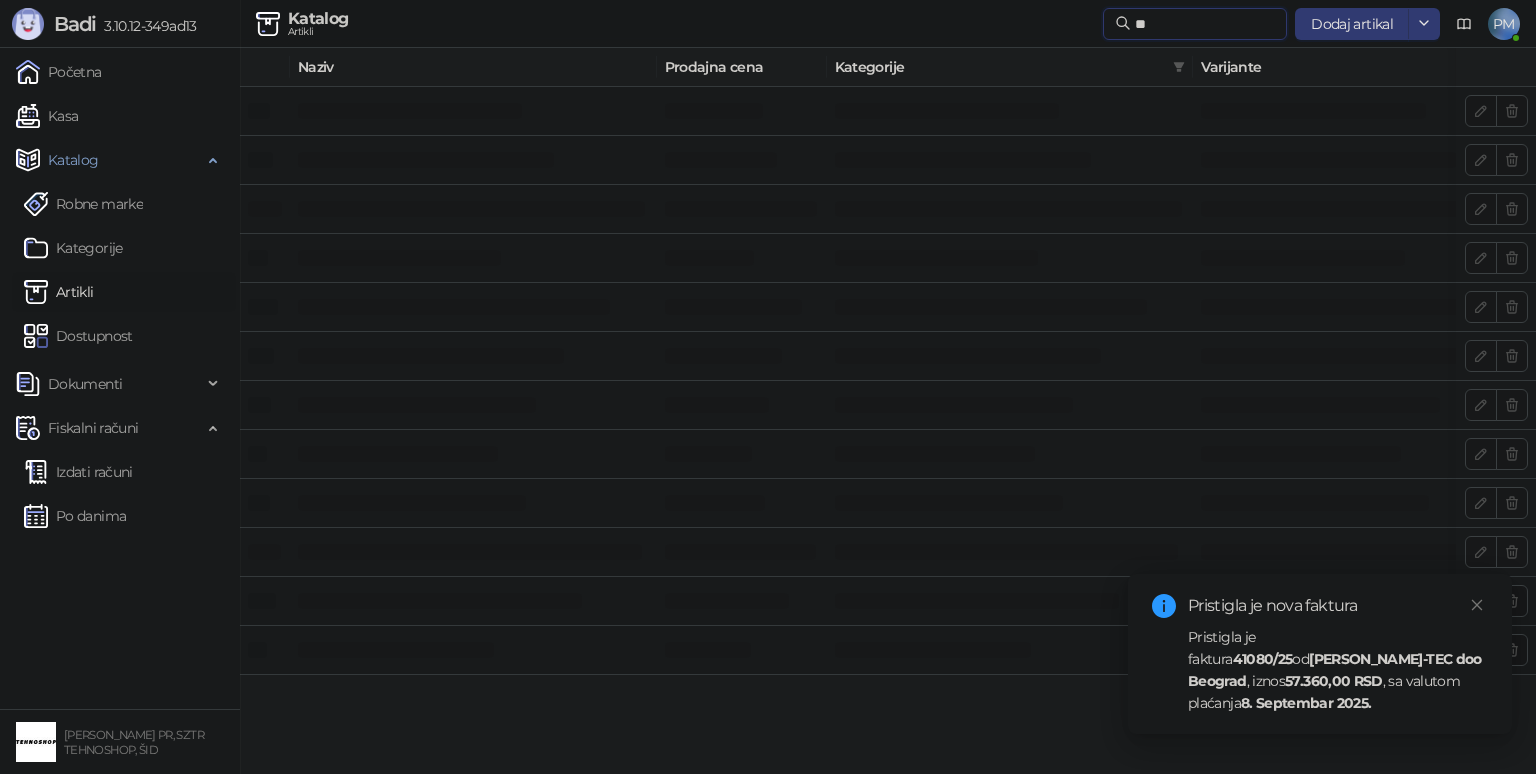 type on "*" 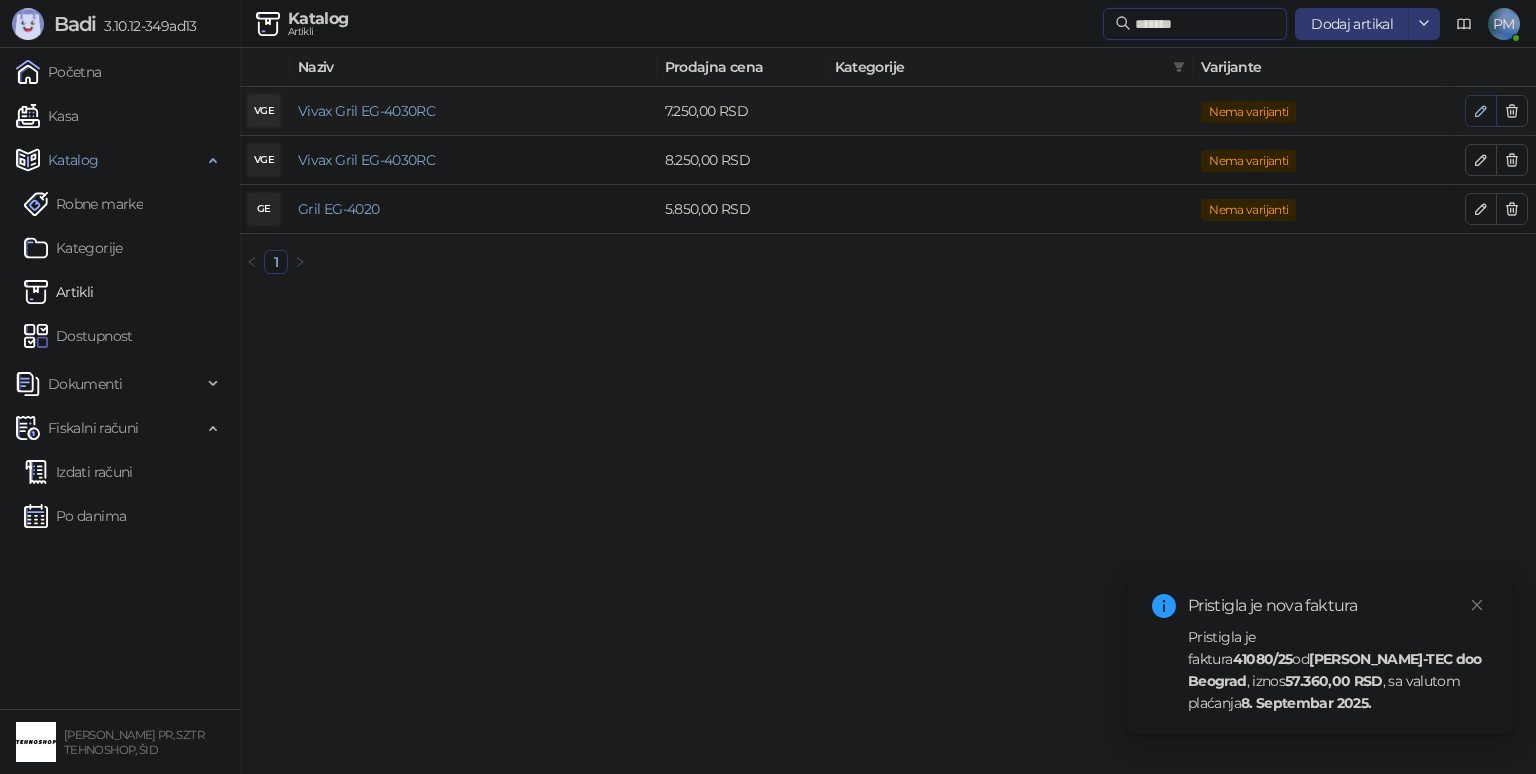 type on "*******" 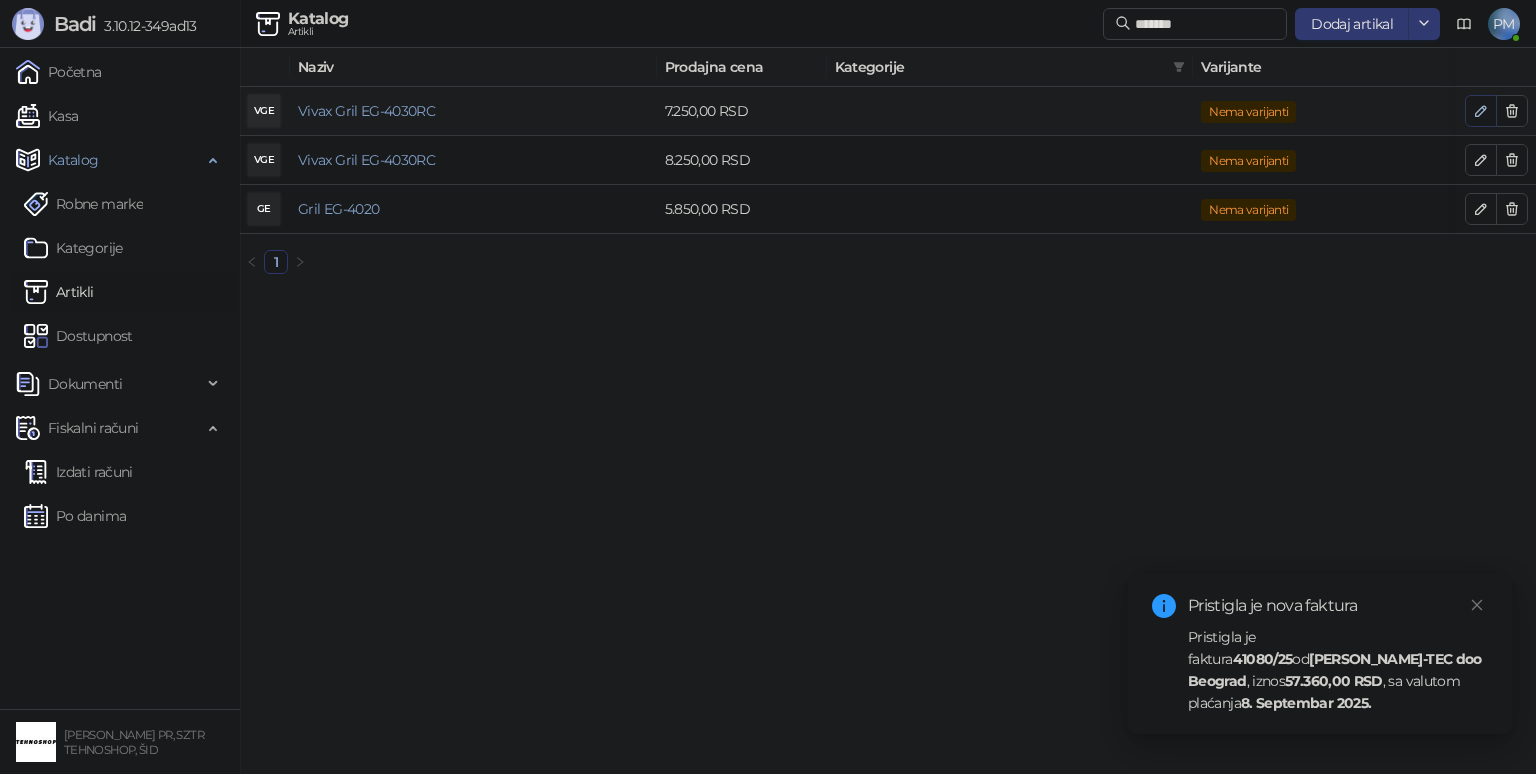 click 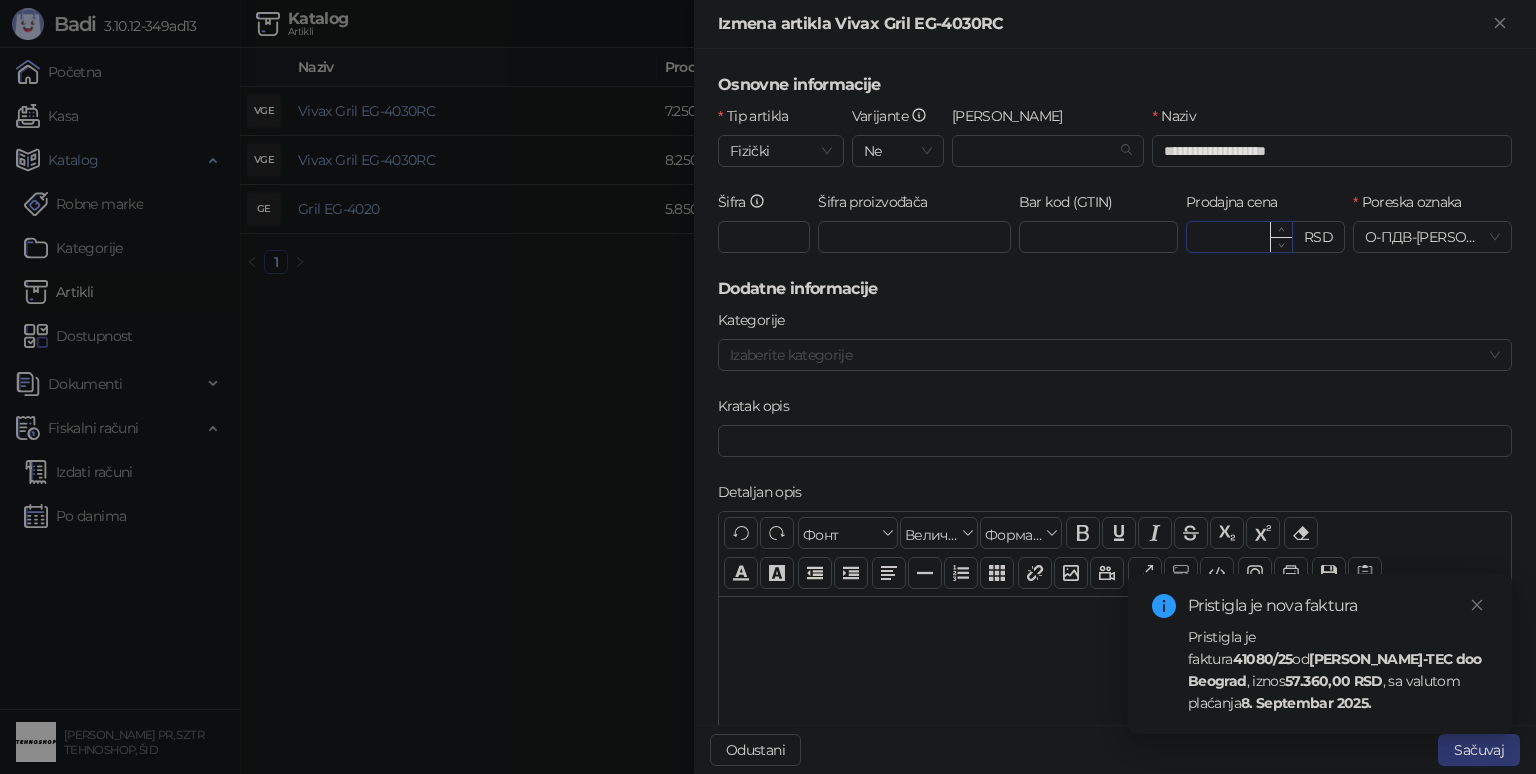 click on "*******" at bounding box center (1239, 237) 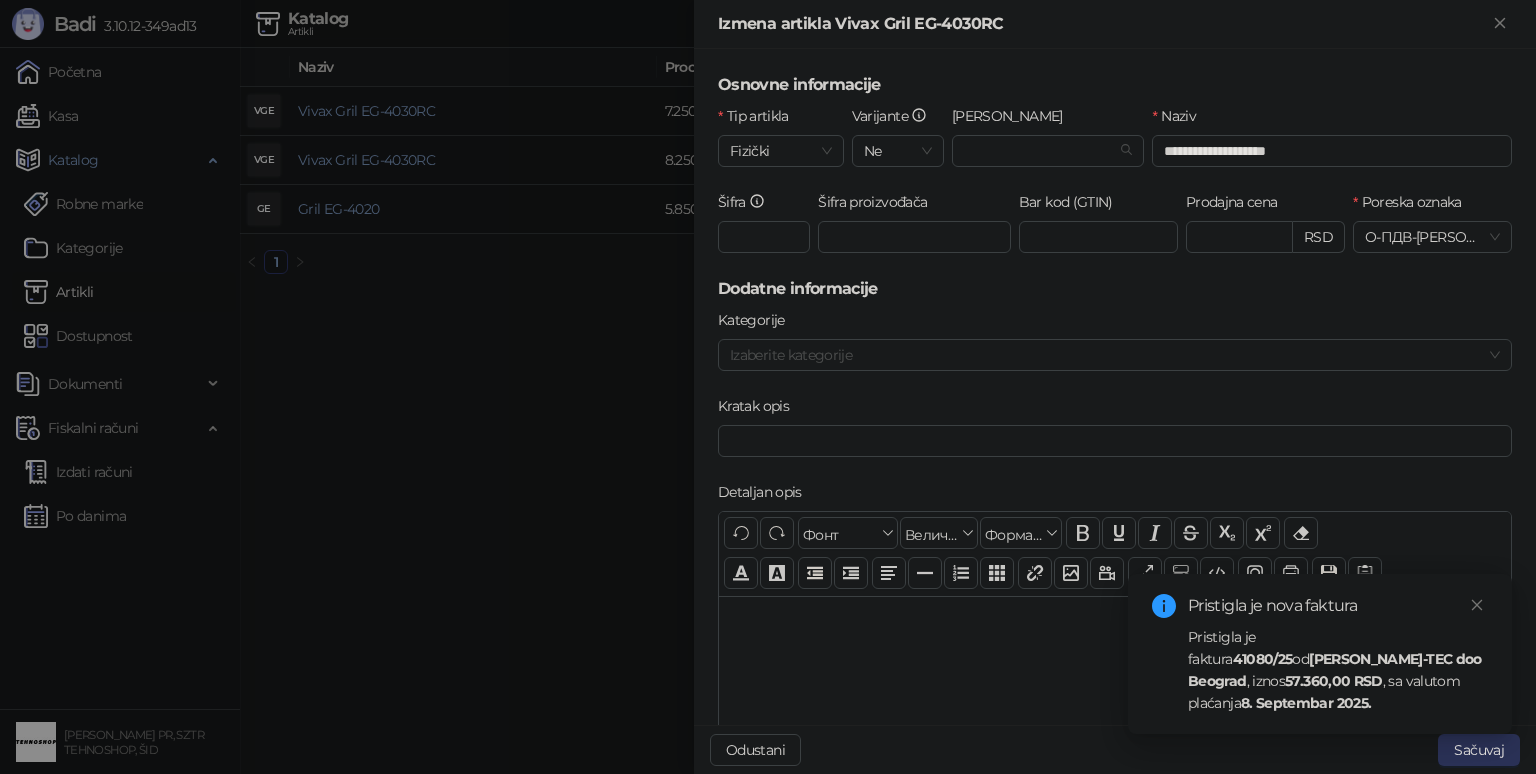 type on "*******" 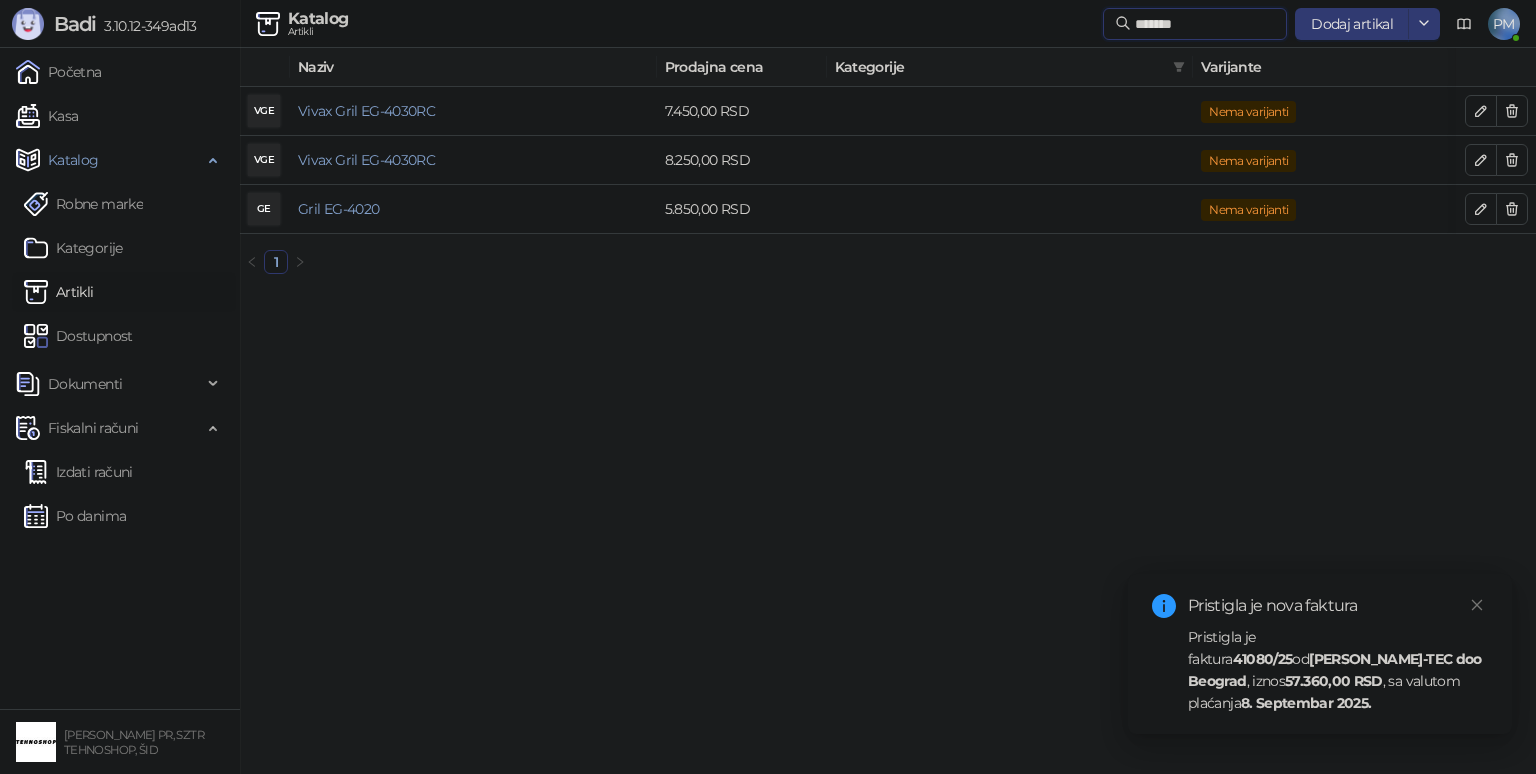 click on "*******" at bounding box center [1205, 24] 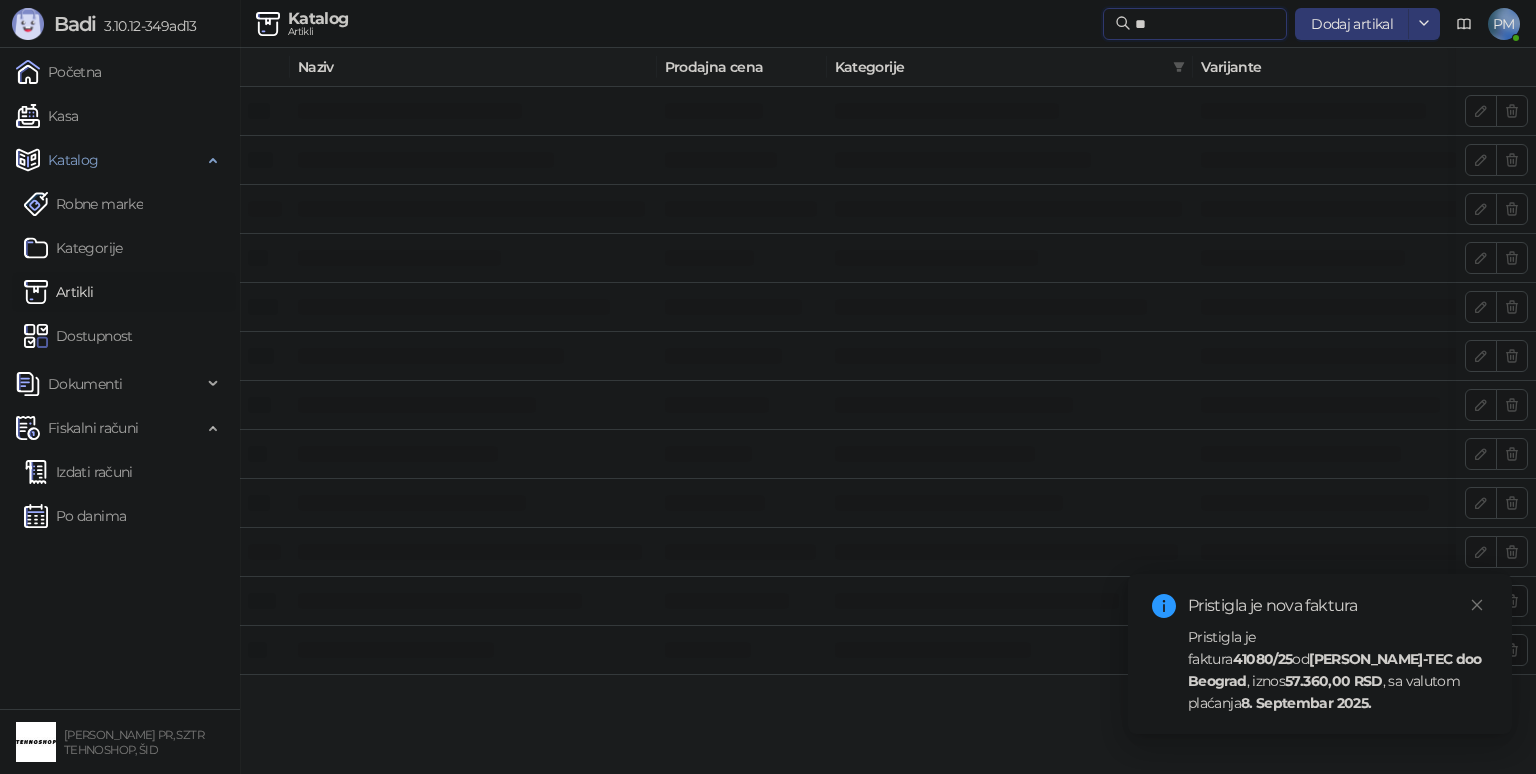 type on "*" 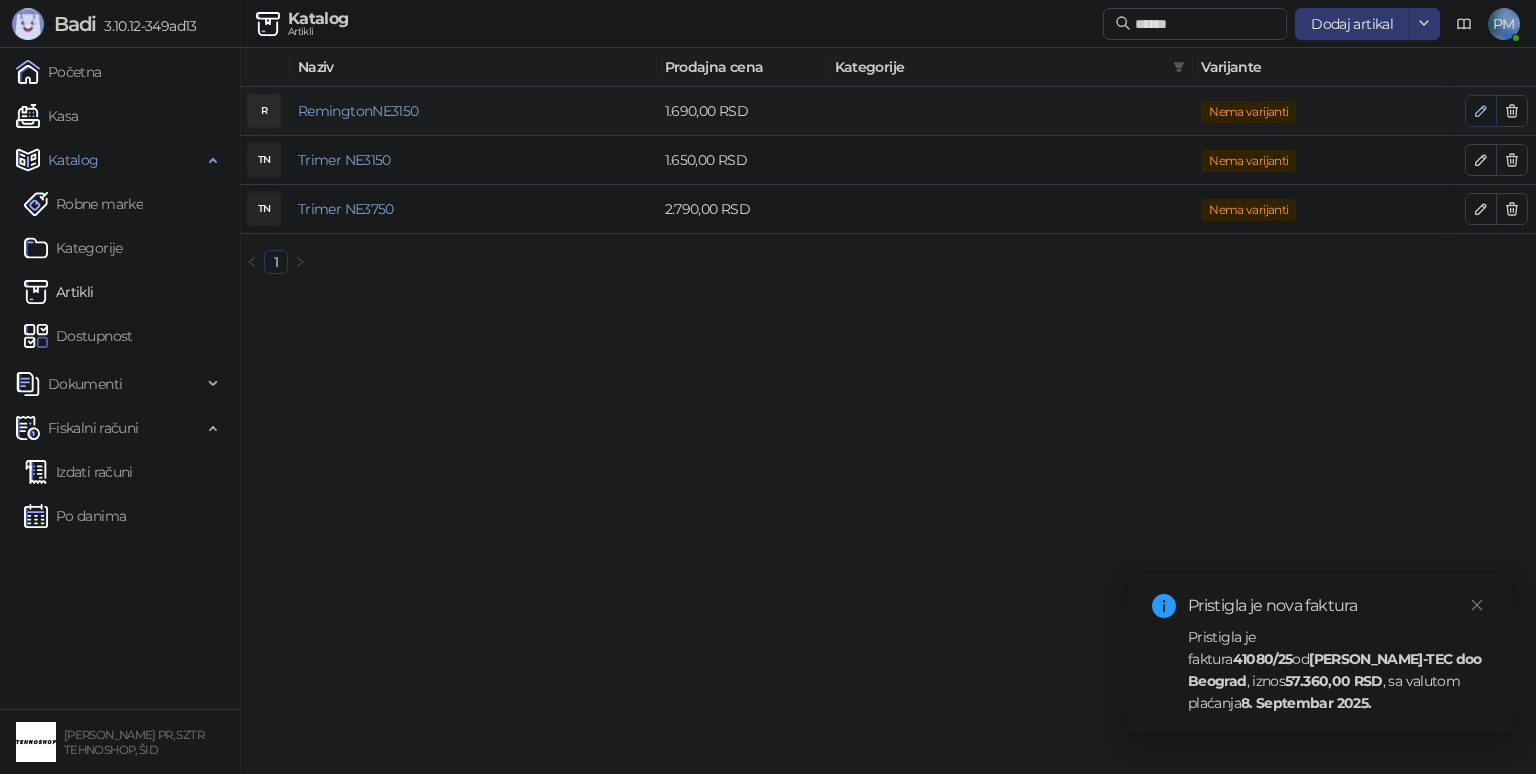 click 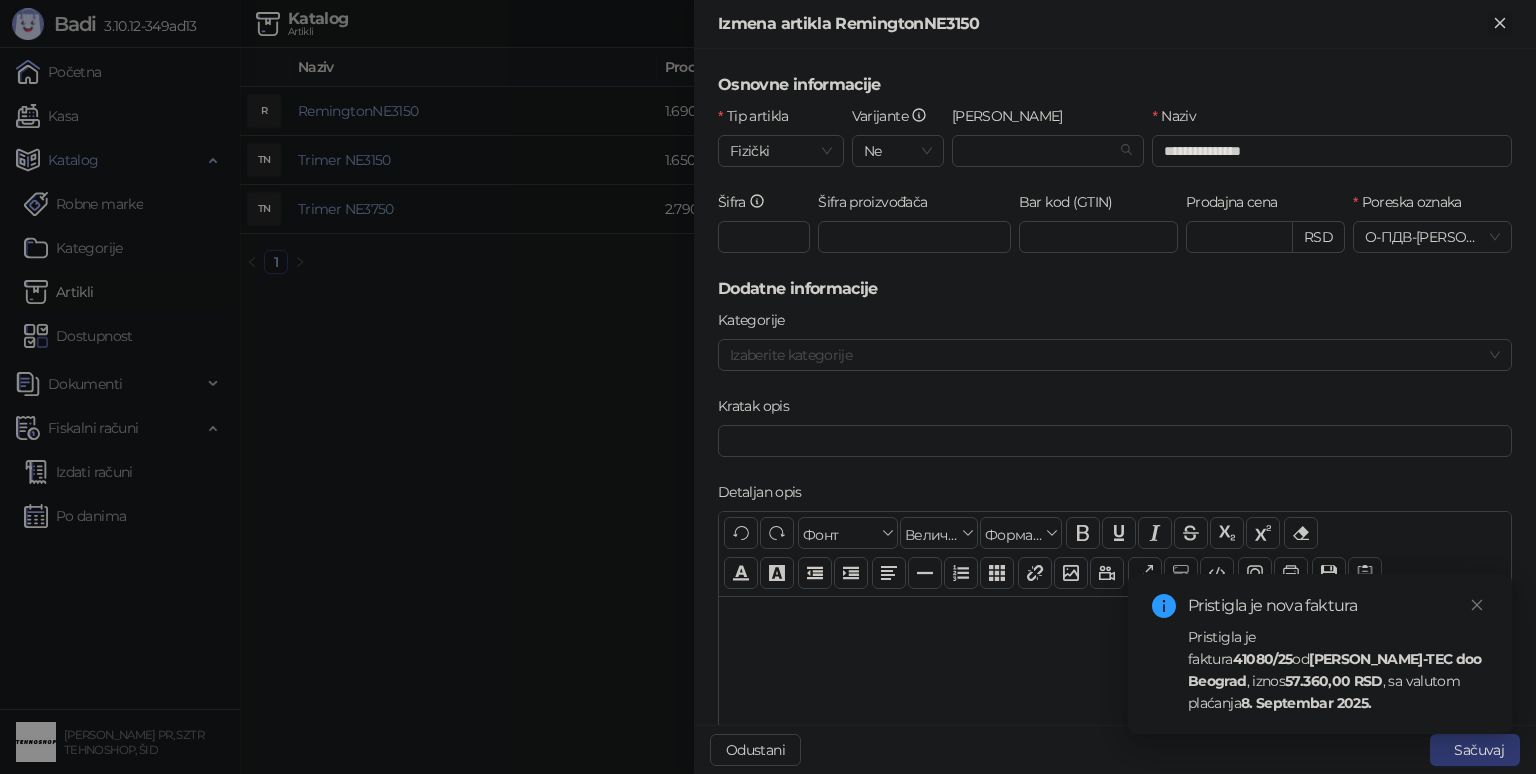 drag, startPoint x: 1500, startPoint y: 16, endPoint x: 1494, endPoint y: 26, distance: 11.661903 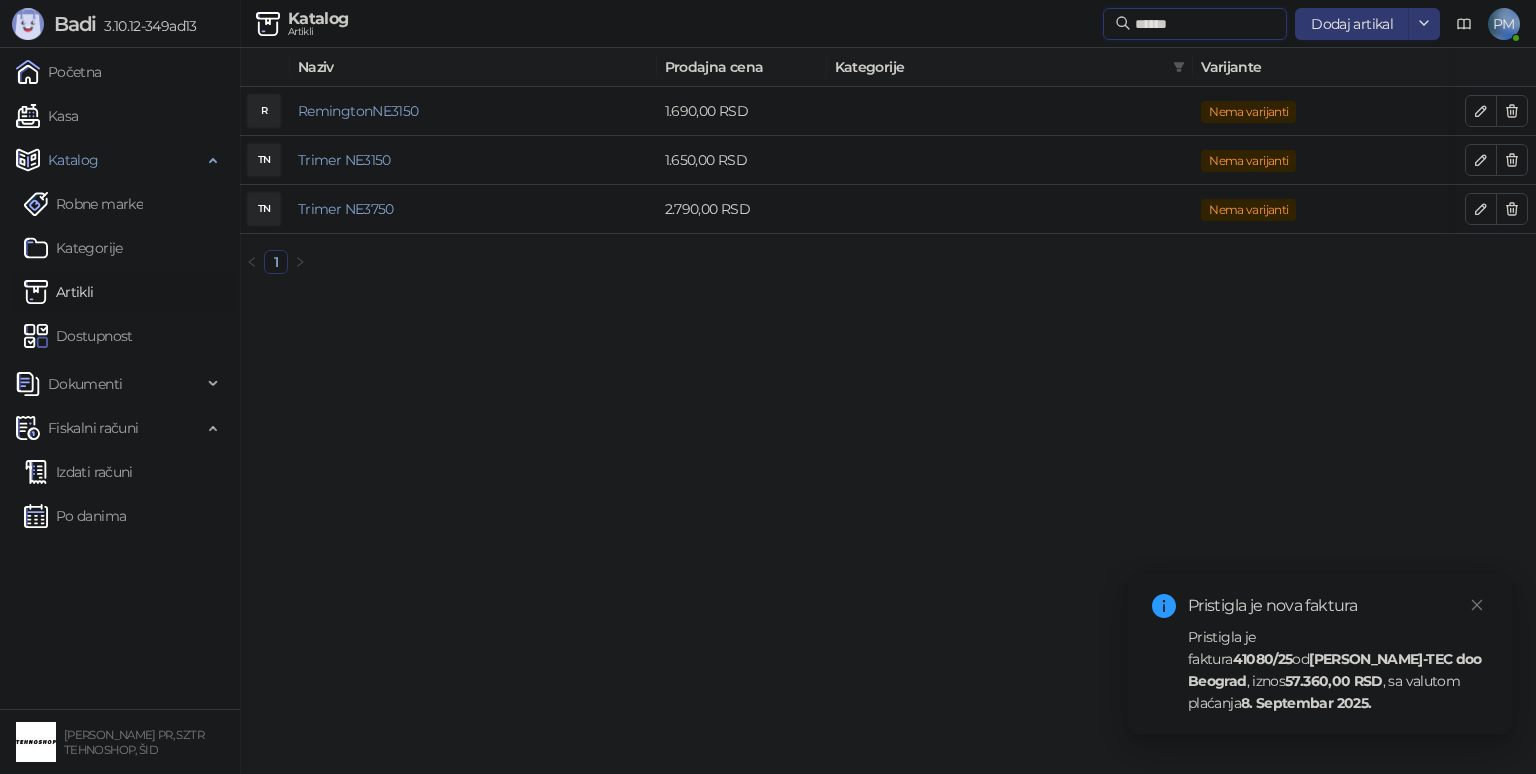 click on "******" at bounding box center [1205, 24] 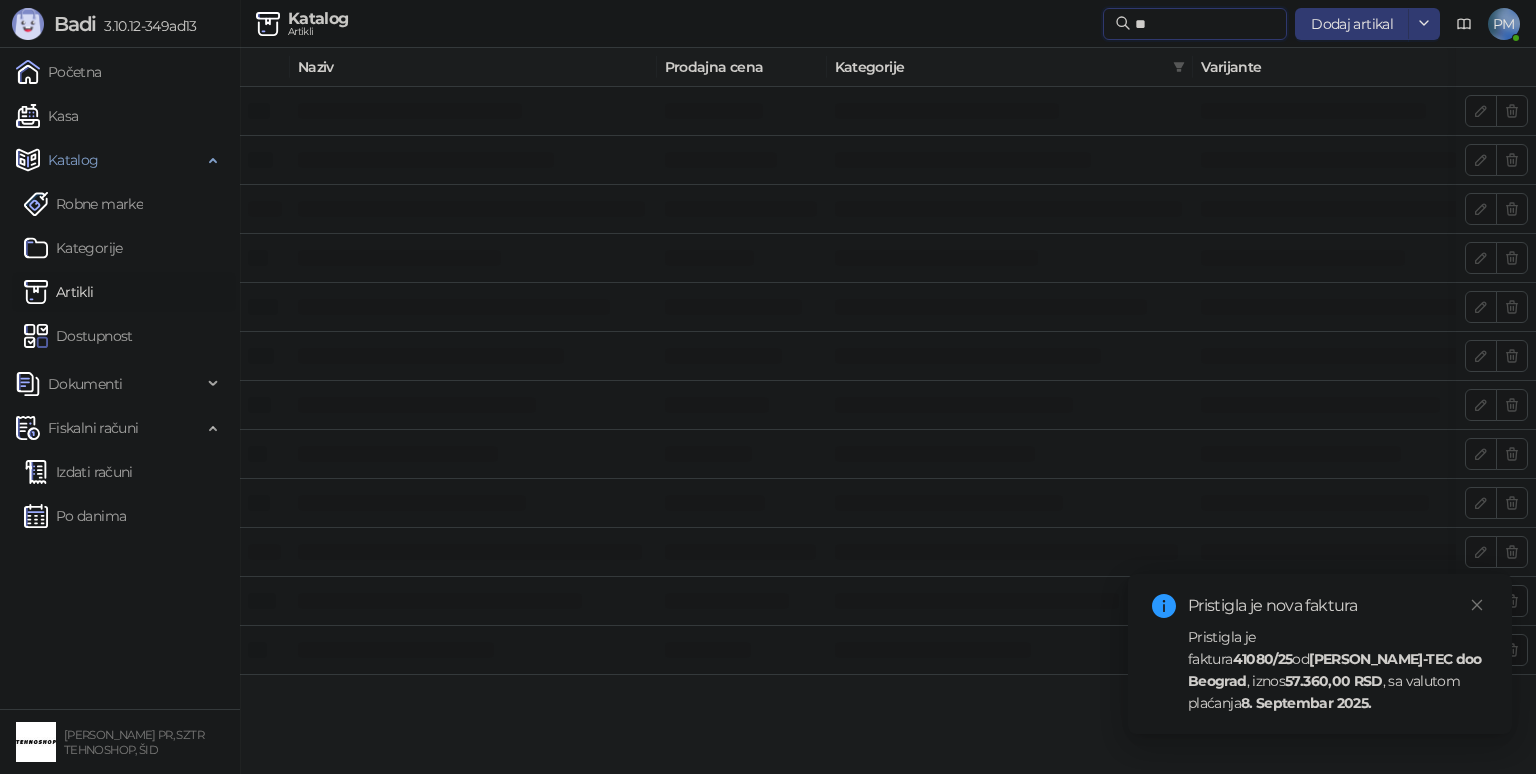 type on "*" 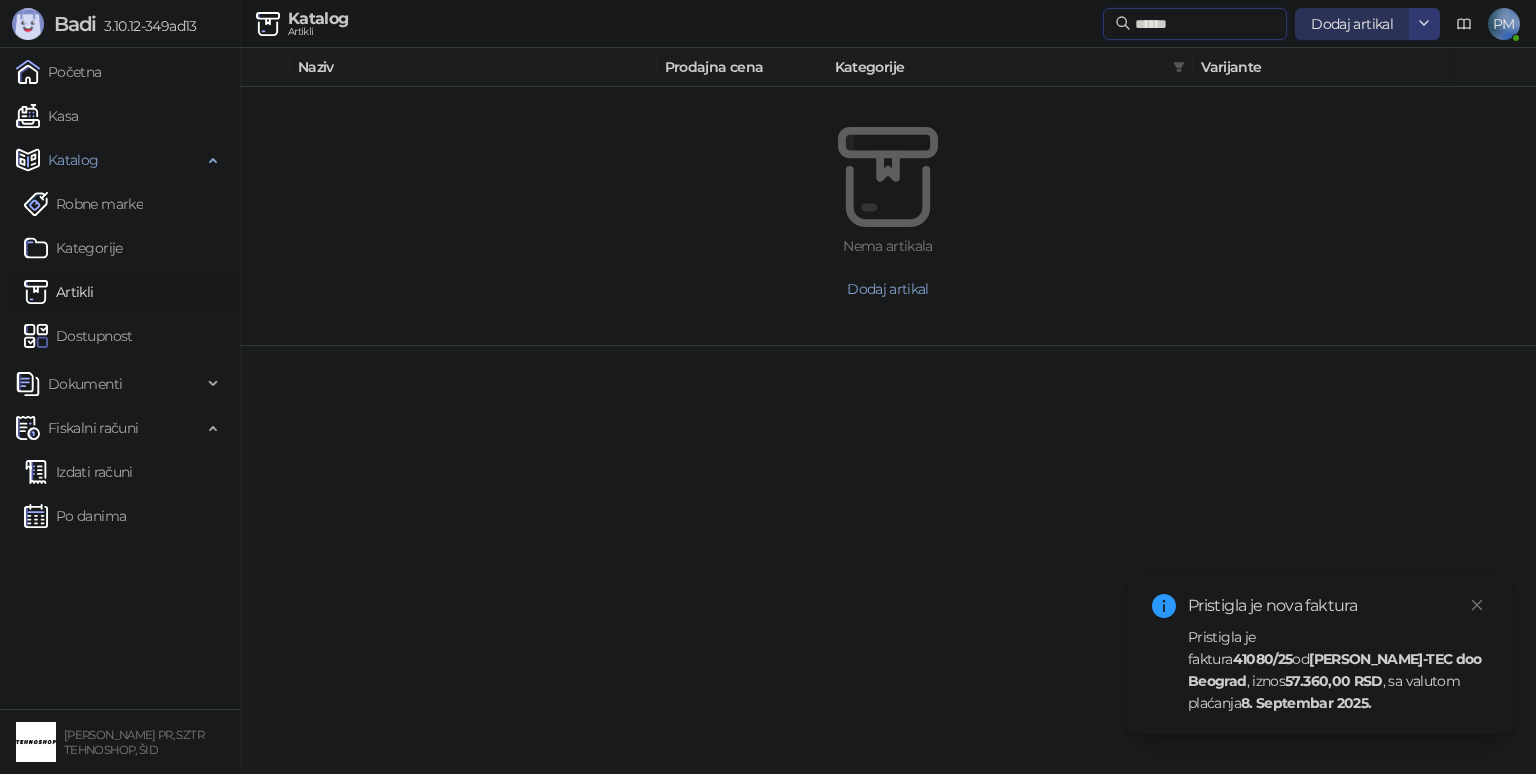 type on "******" 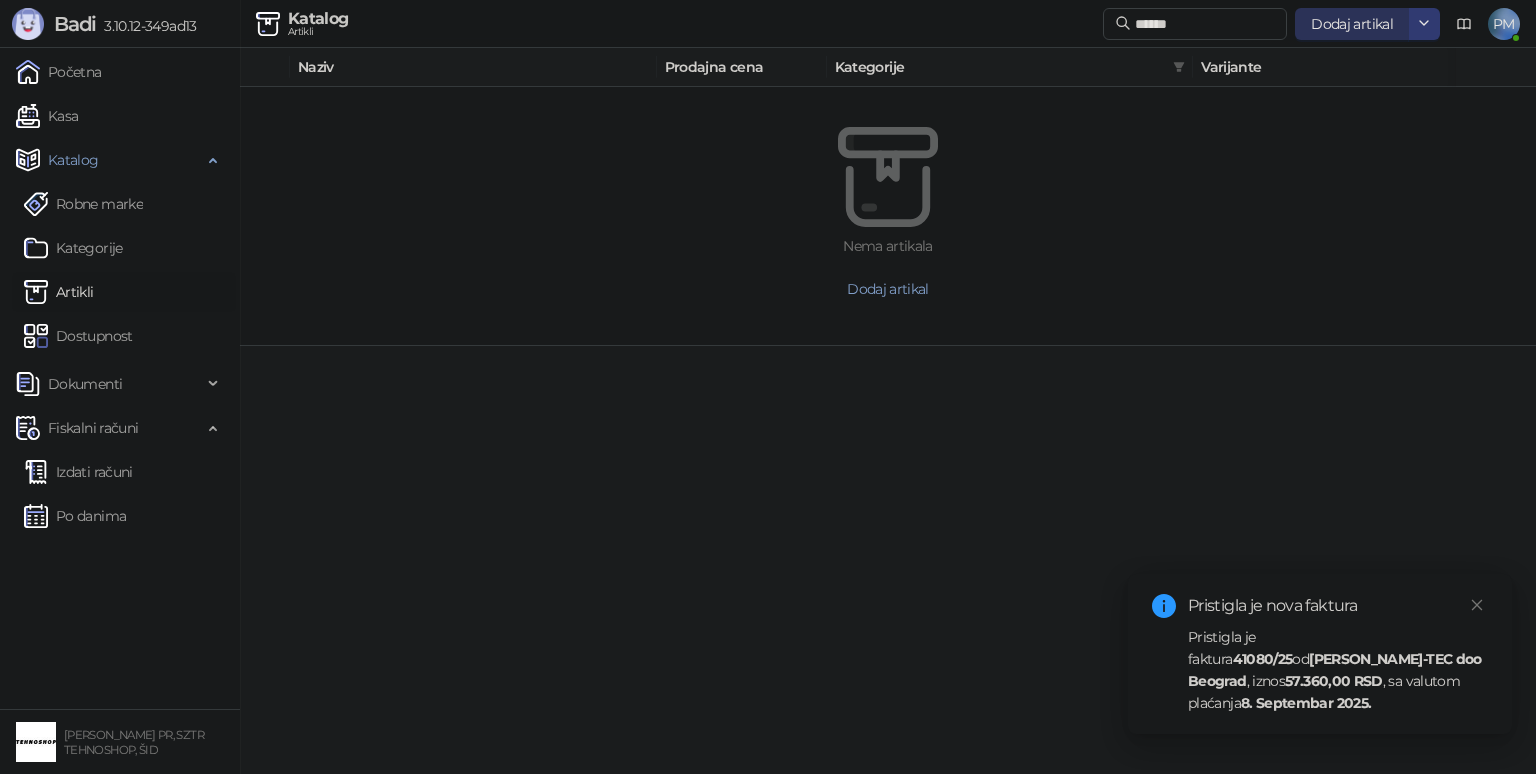 click on "Dodaj artikal" at bounding box center [1352, 24] 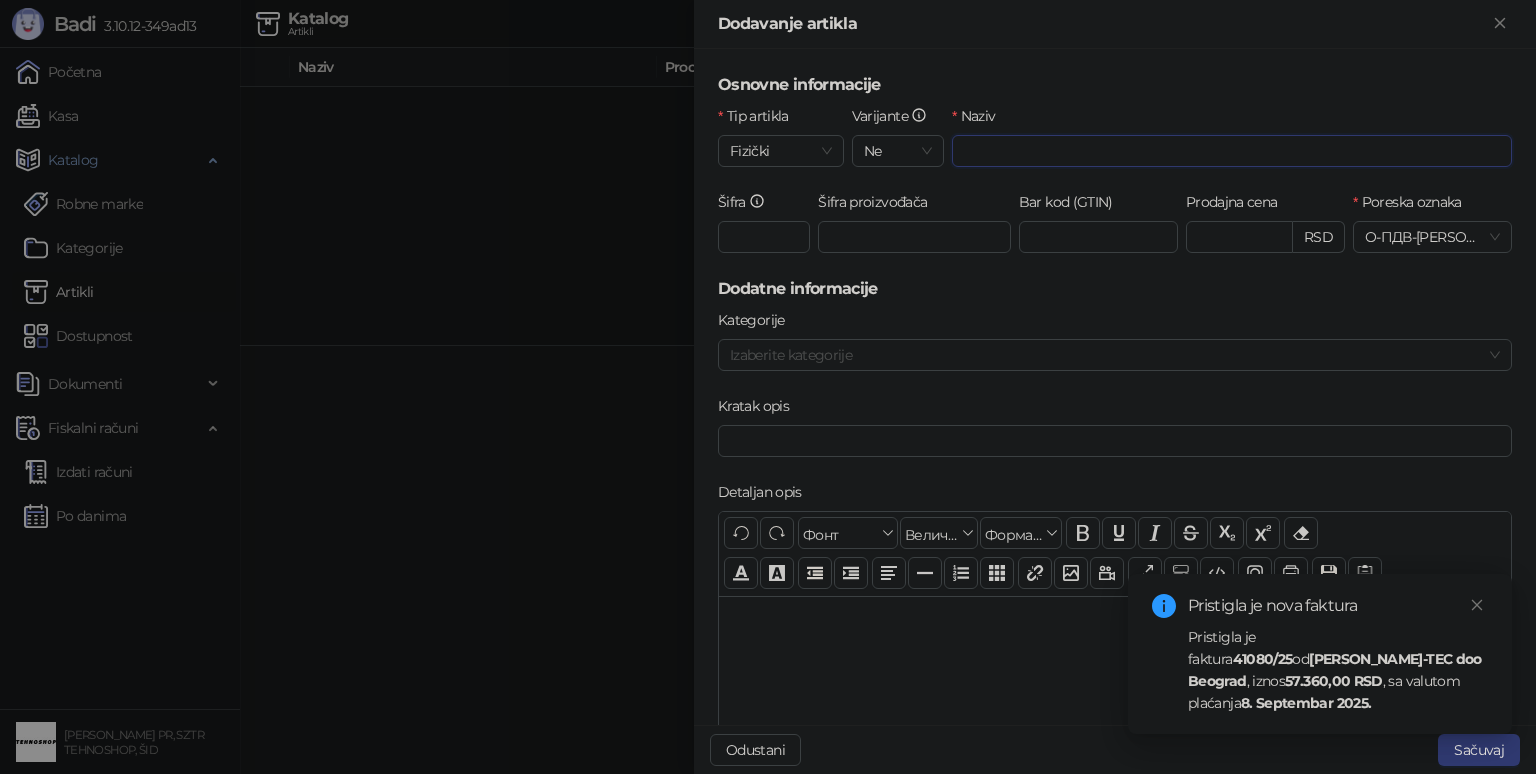 click on "Naziv" at bounding box center (1232, 151) 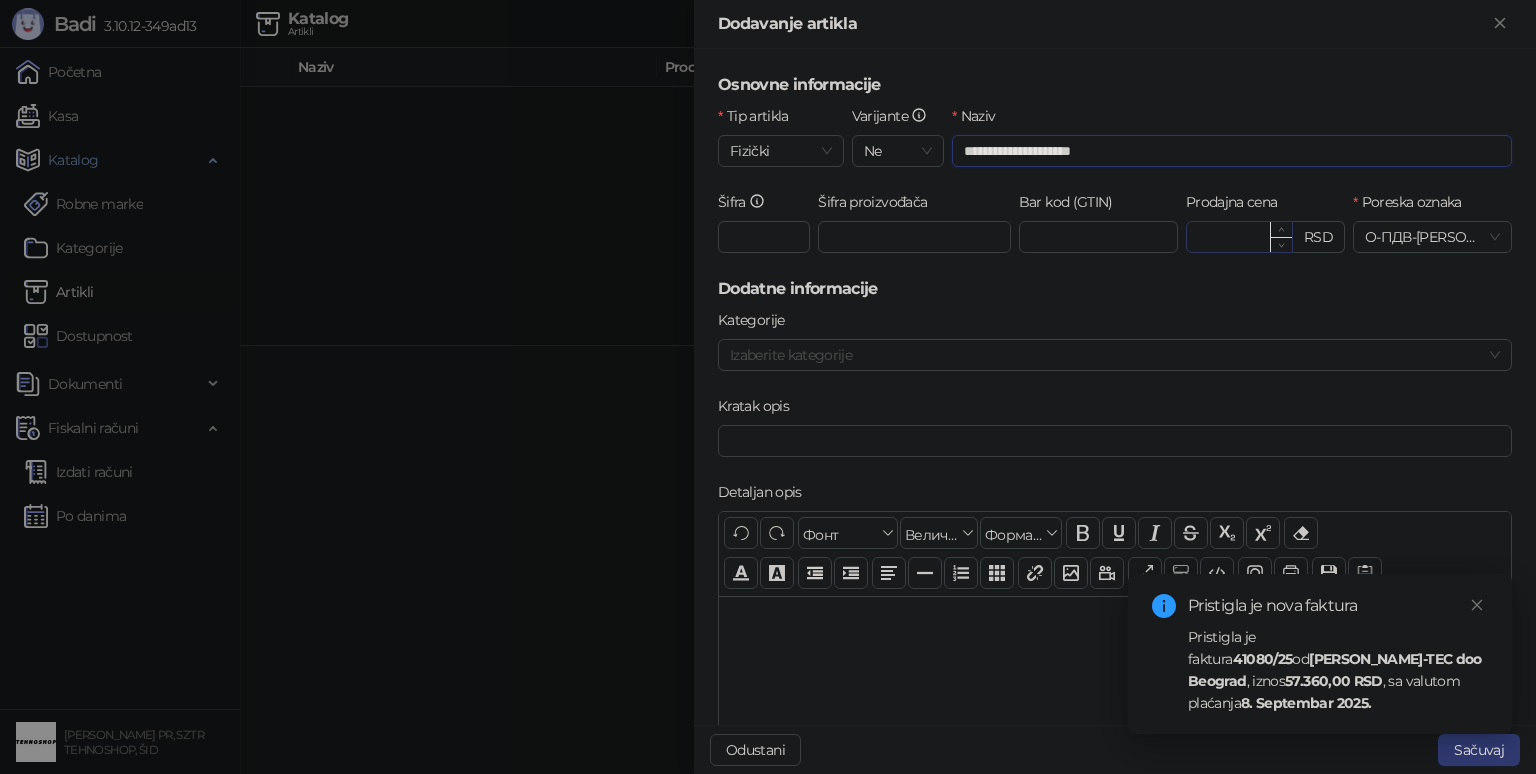 type on "**********" 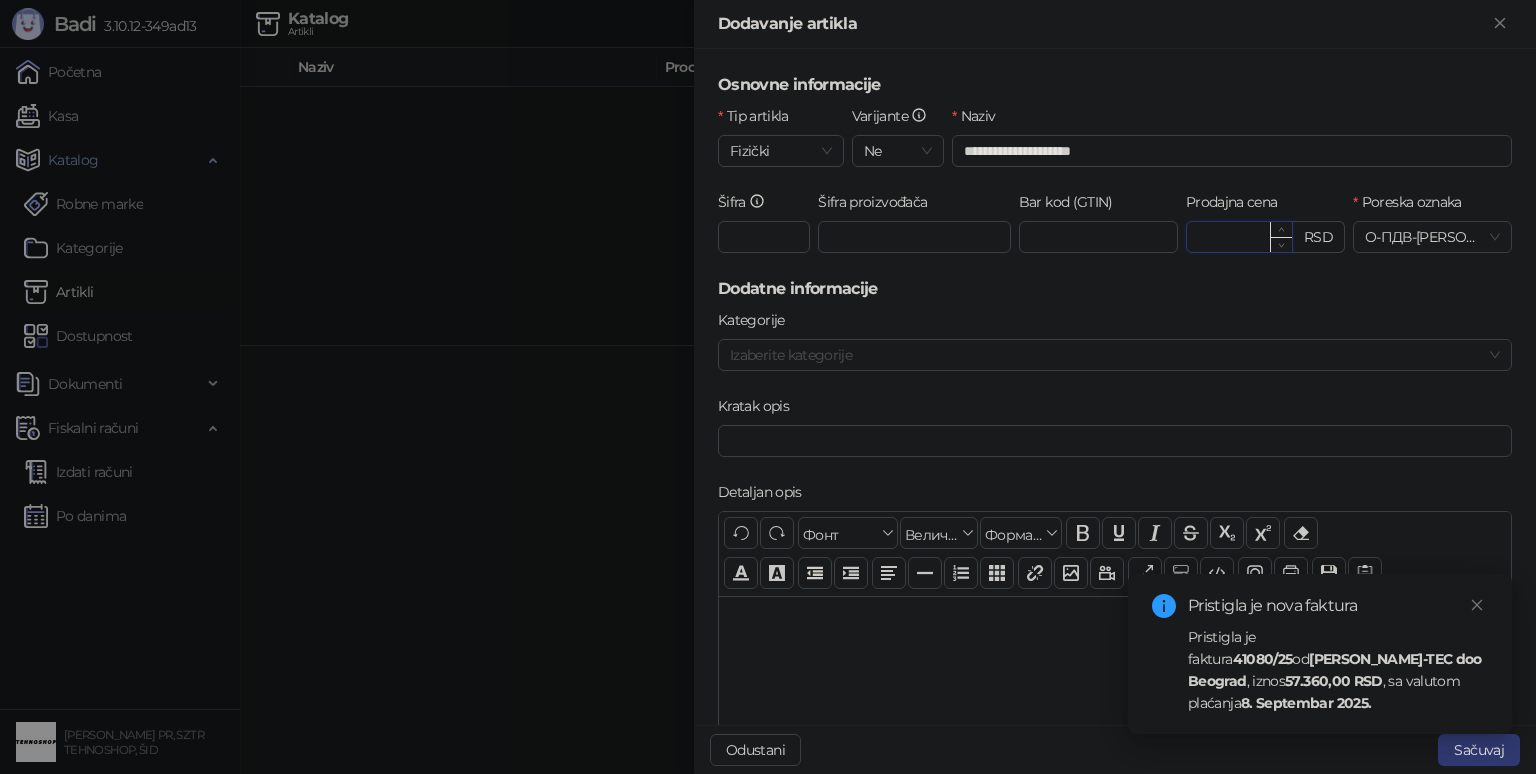 click on "Prodajna cena" at bounding box center [1239, 237] 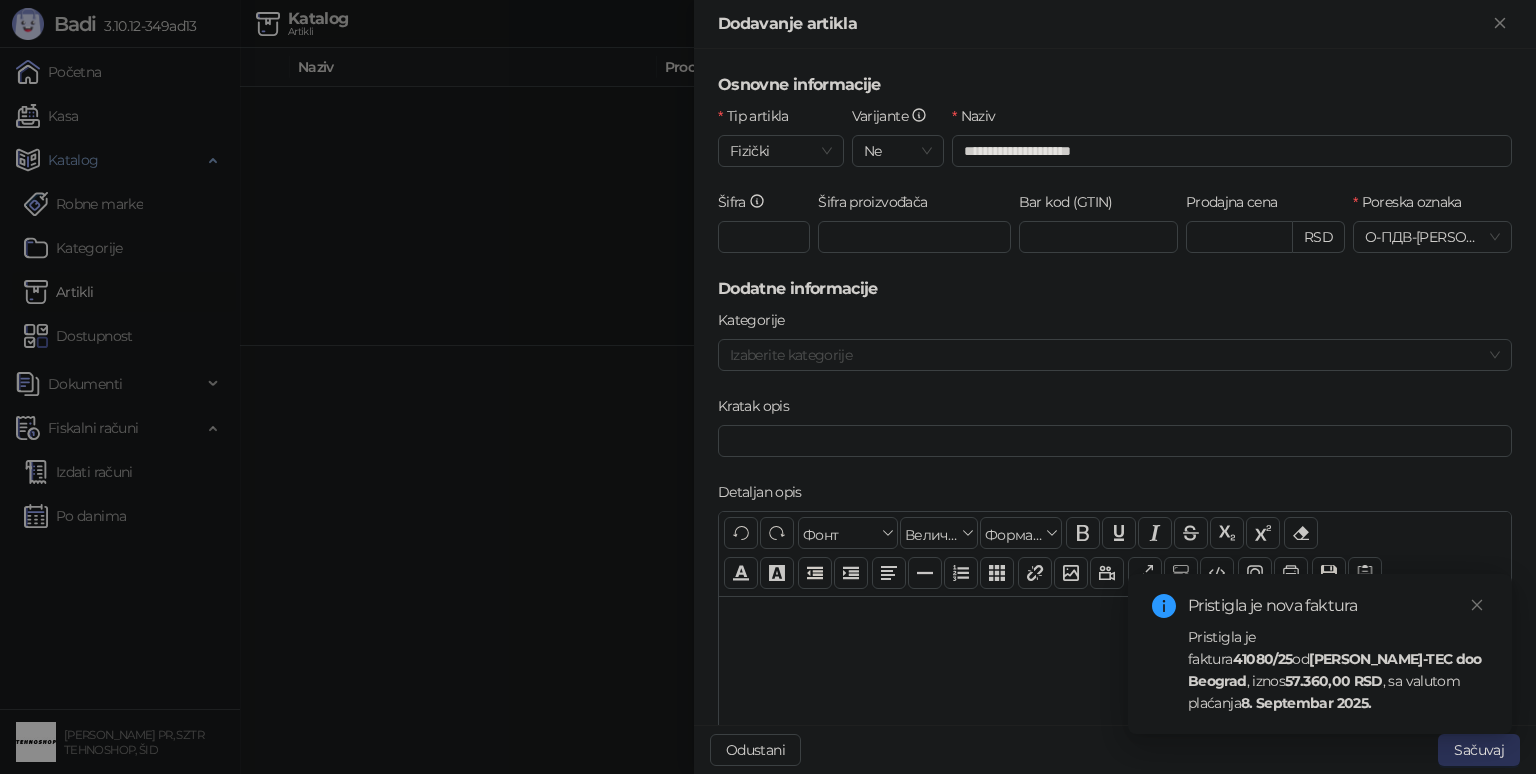 type on "*******" 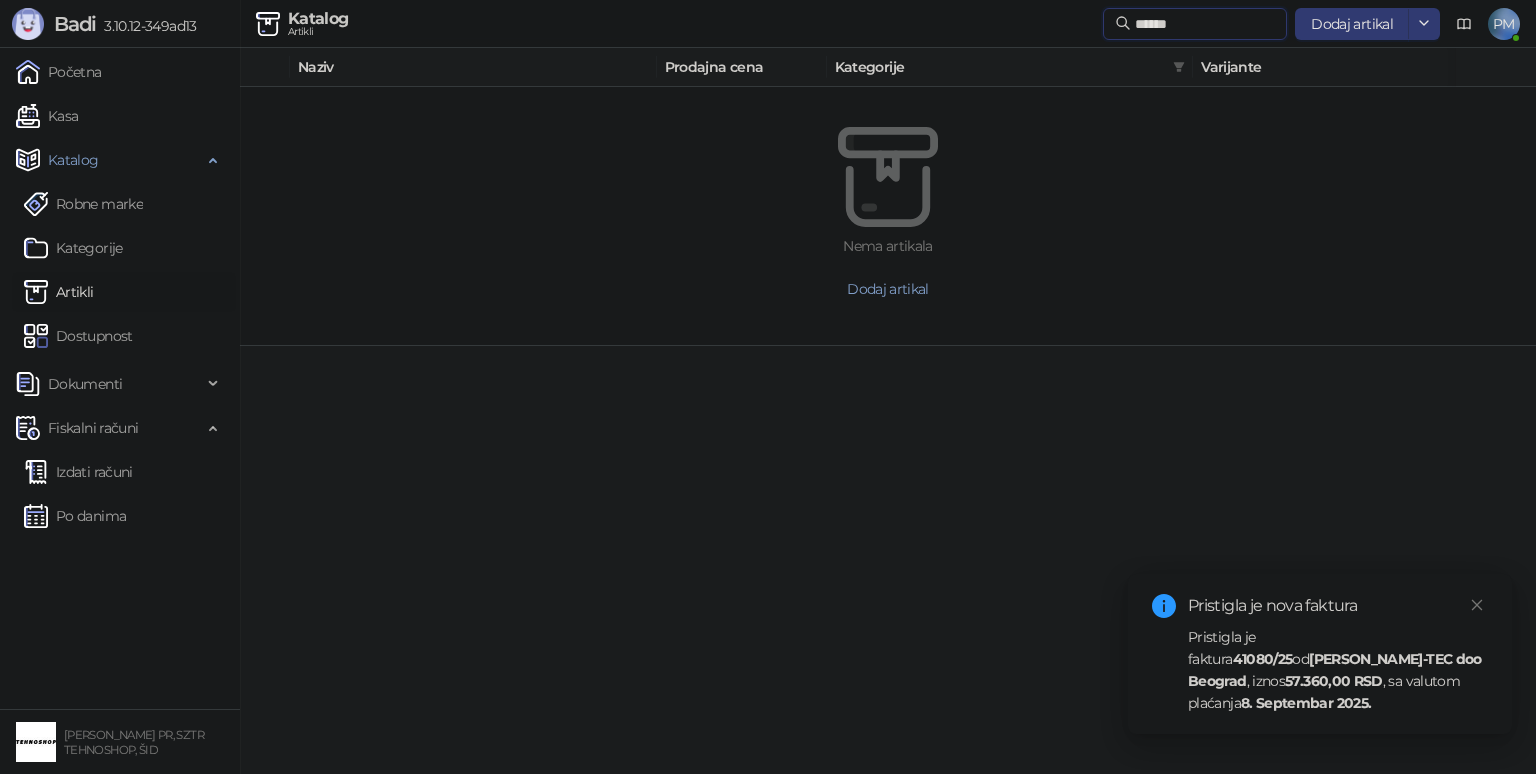 click on "******" at bounding box center [1205, 24] 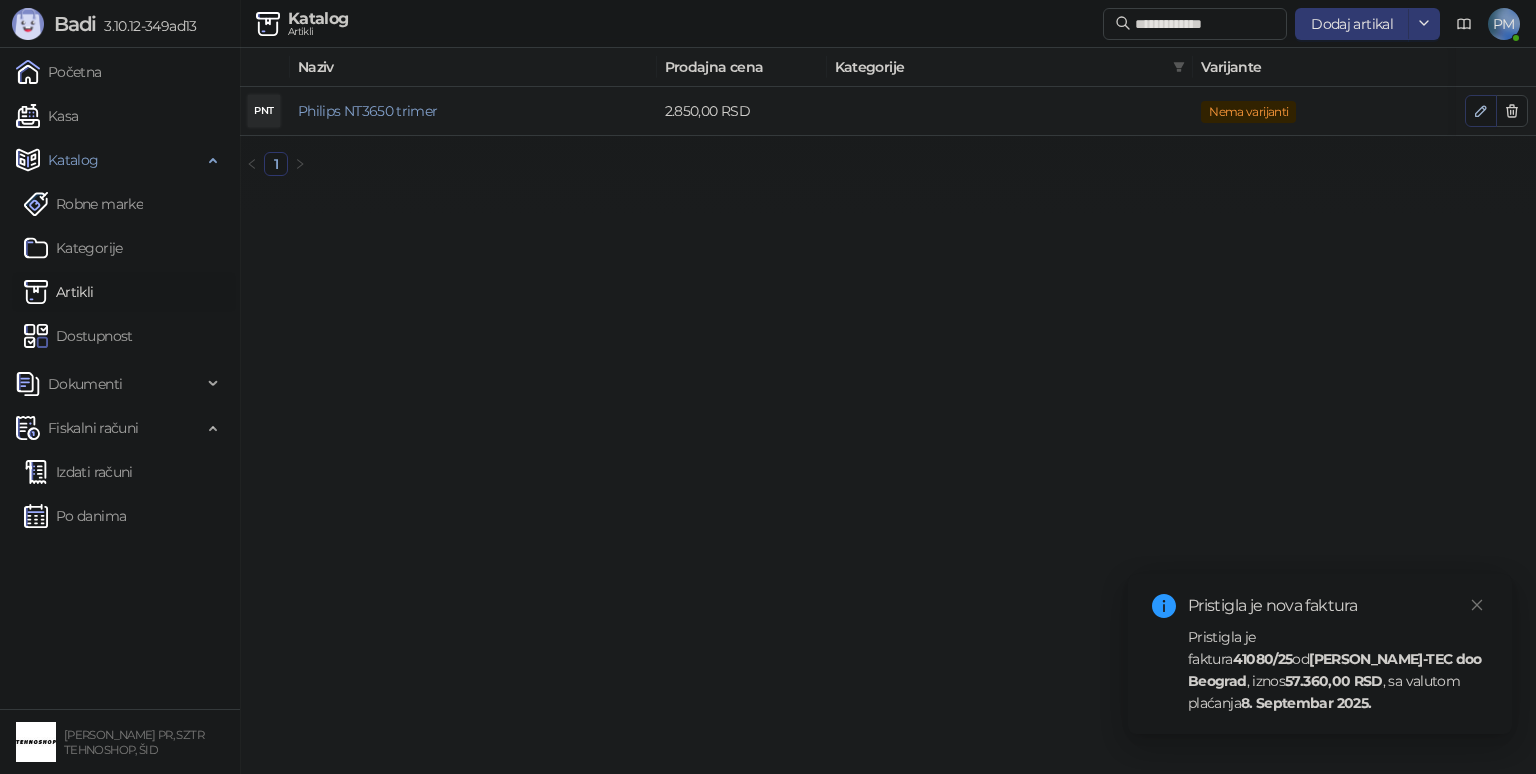 click 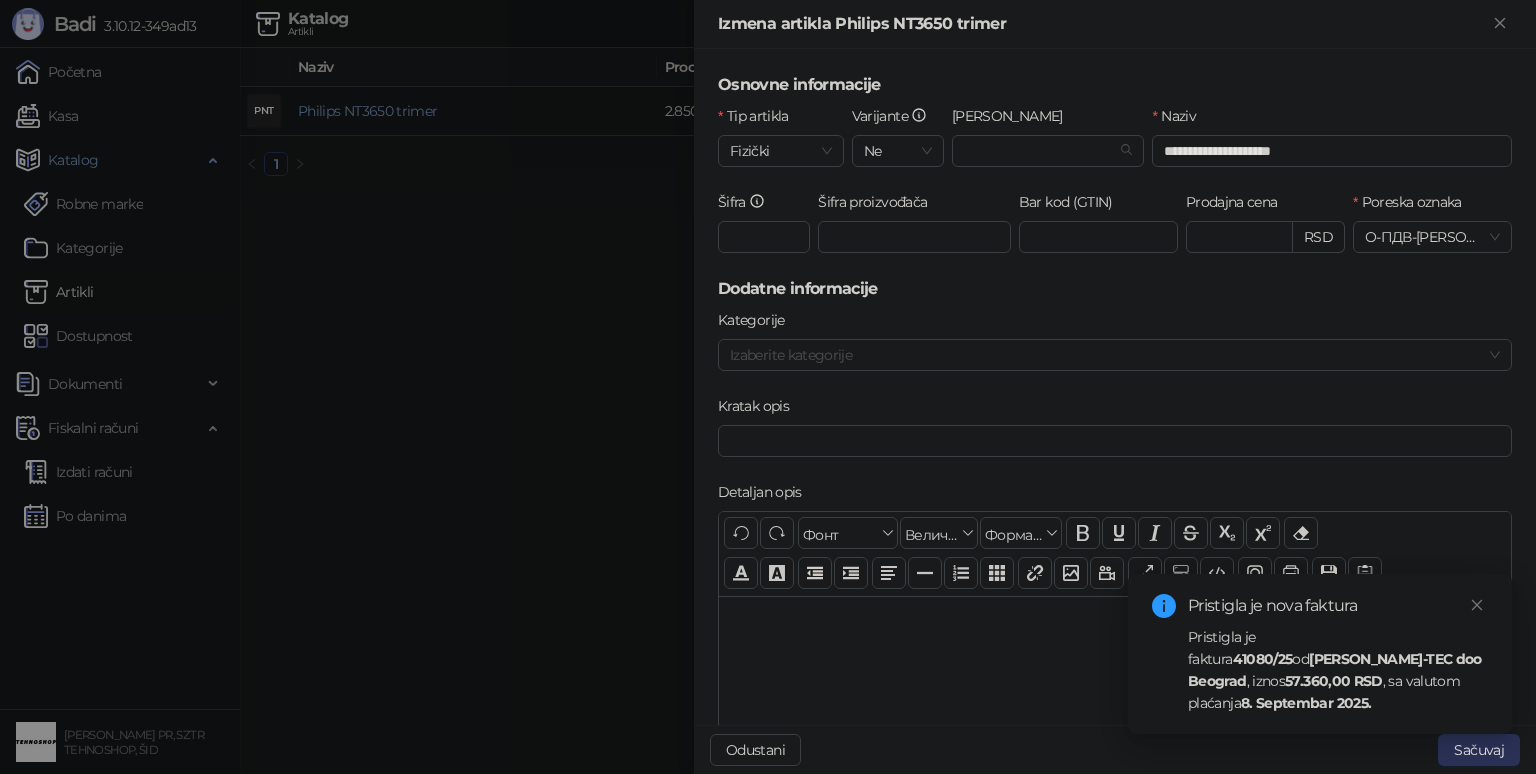 click on "Sačuvaj" at bounding box center (1479, 750) 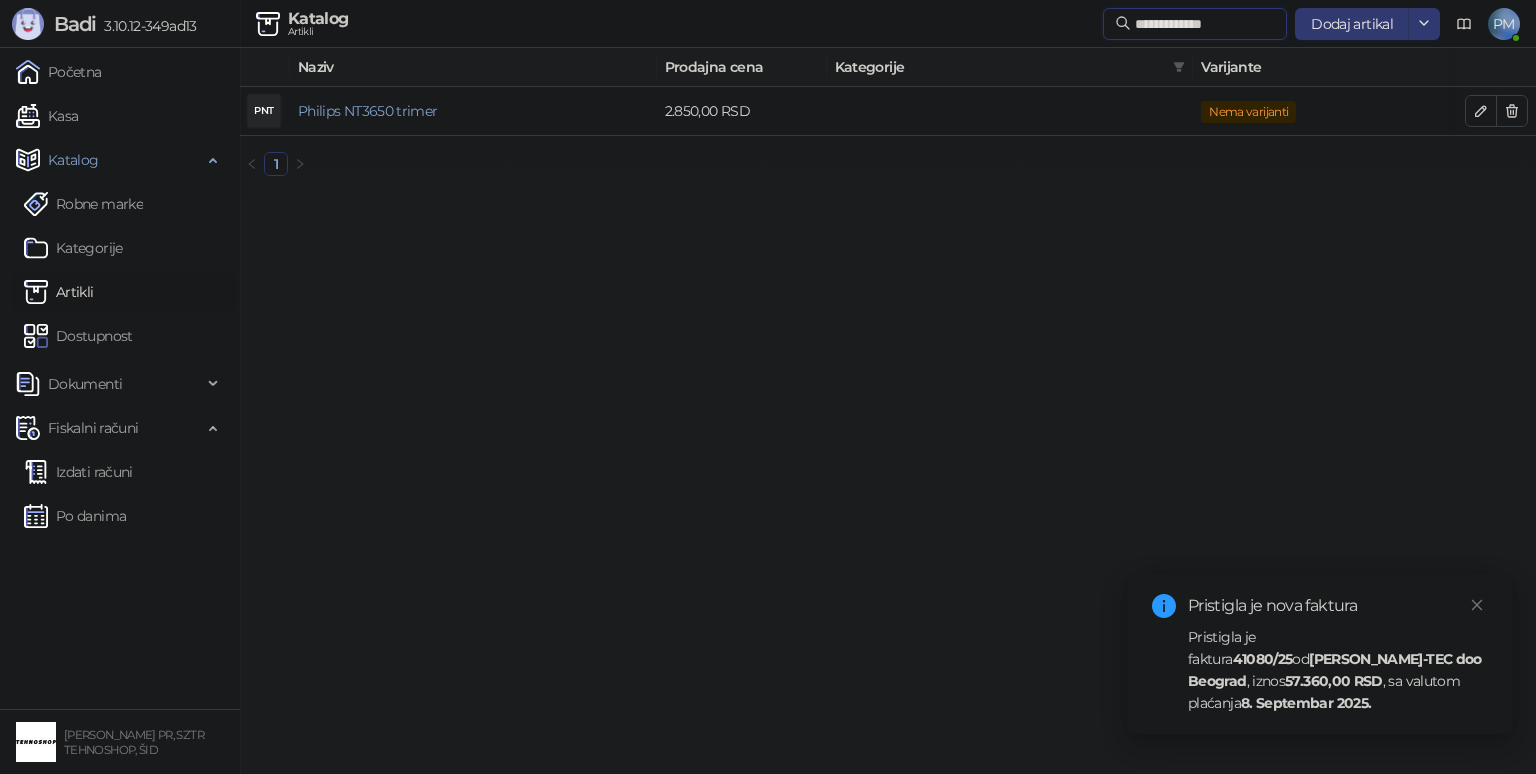click on "**********" at bounding box center [1205, 24] 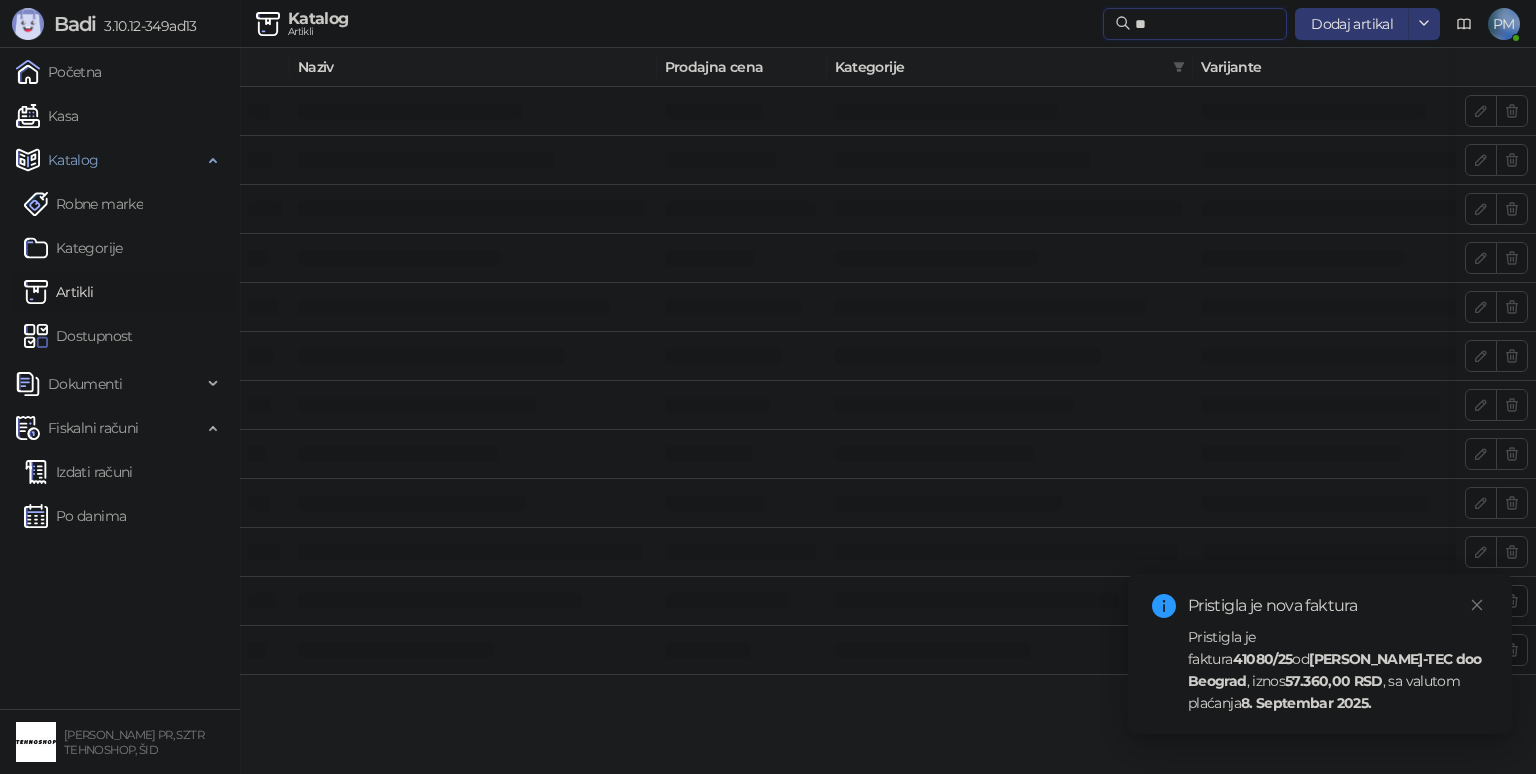 type on "*" 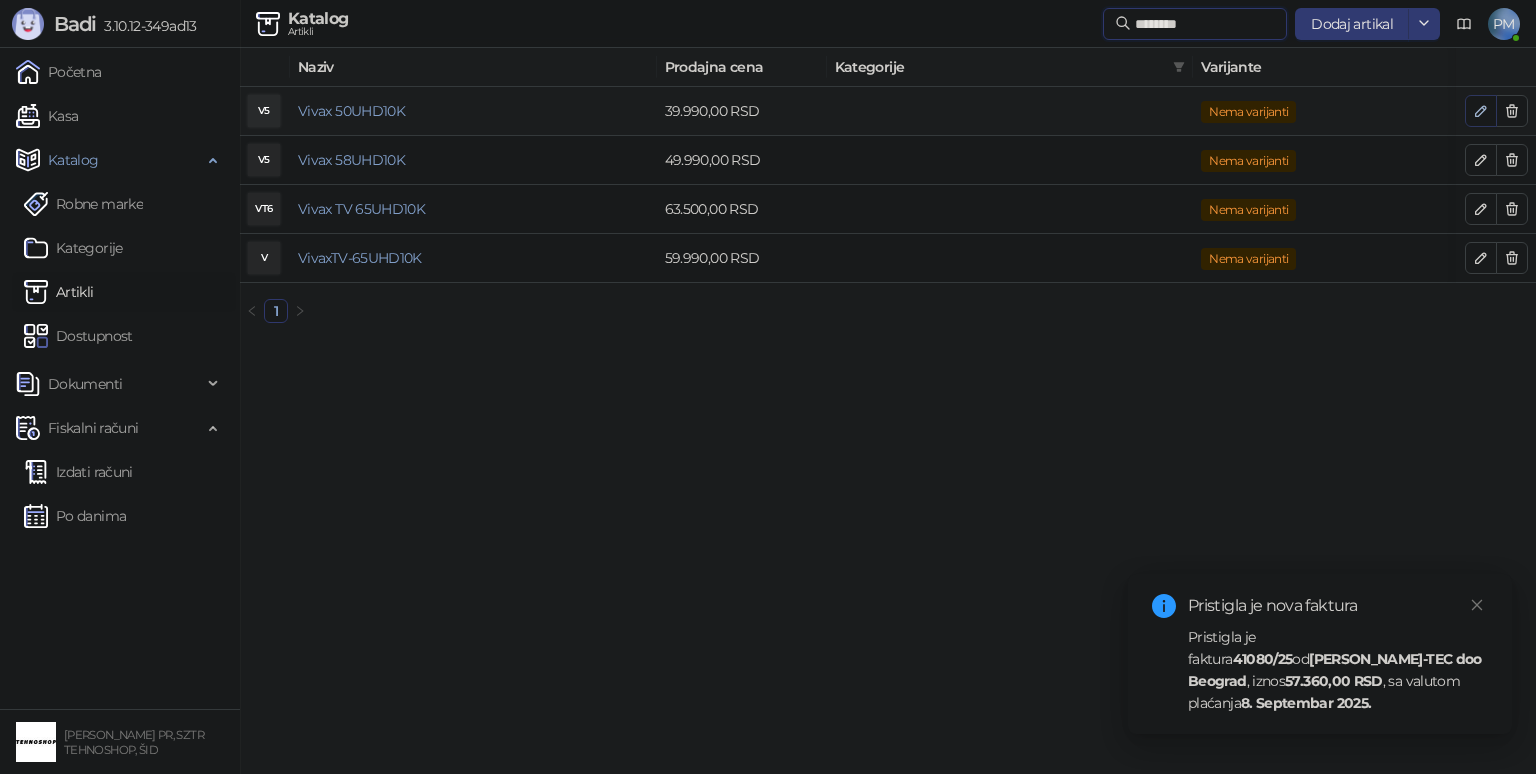 type on "********" 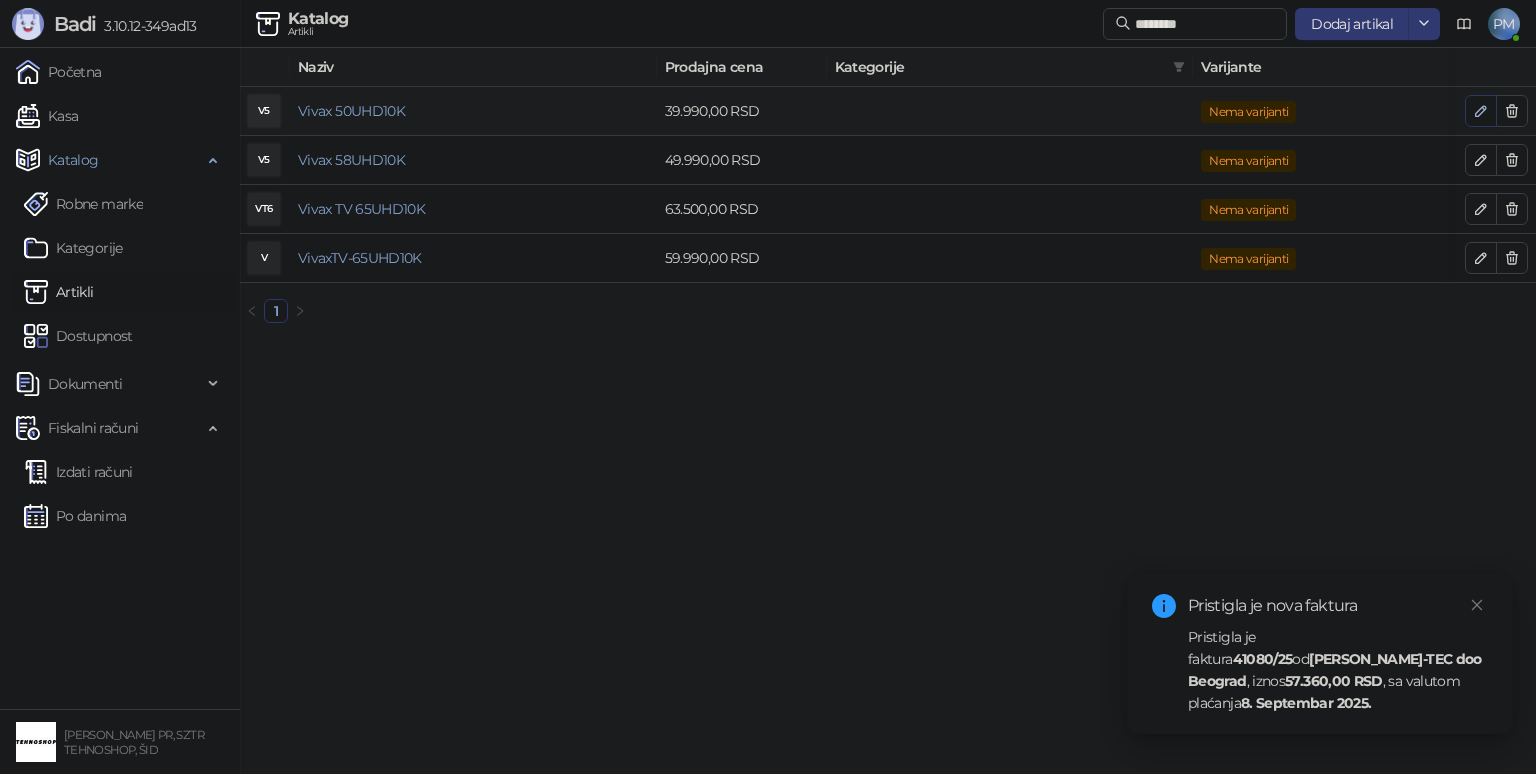 click 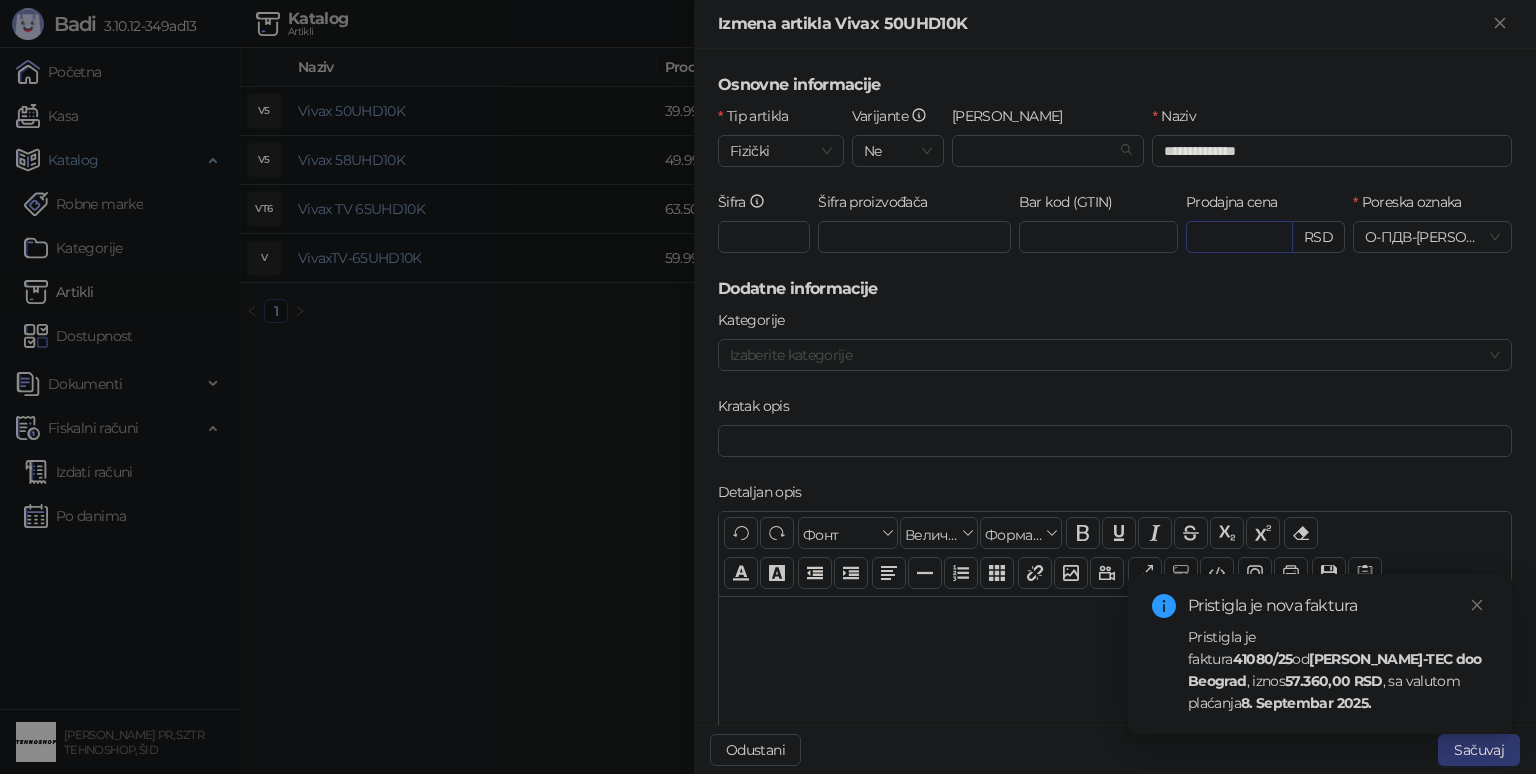 drag, startPoint x: 1247, startPoint y: 240, endPoint x: 1262, endPoint y: 284, distance: 46.486557 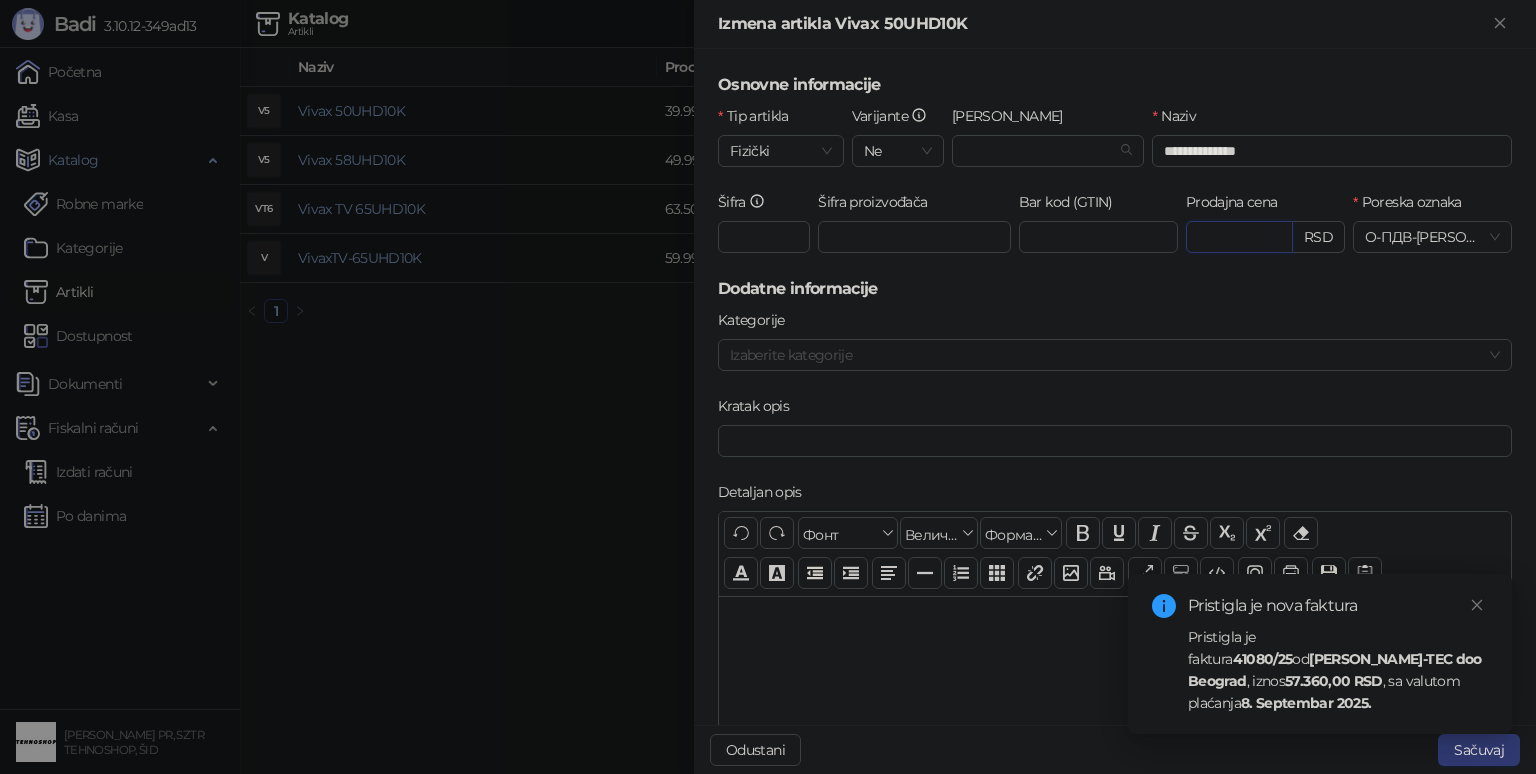 type on "*" 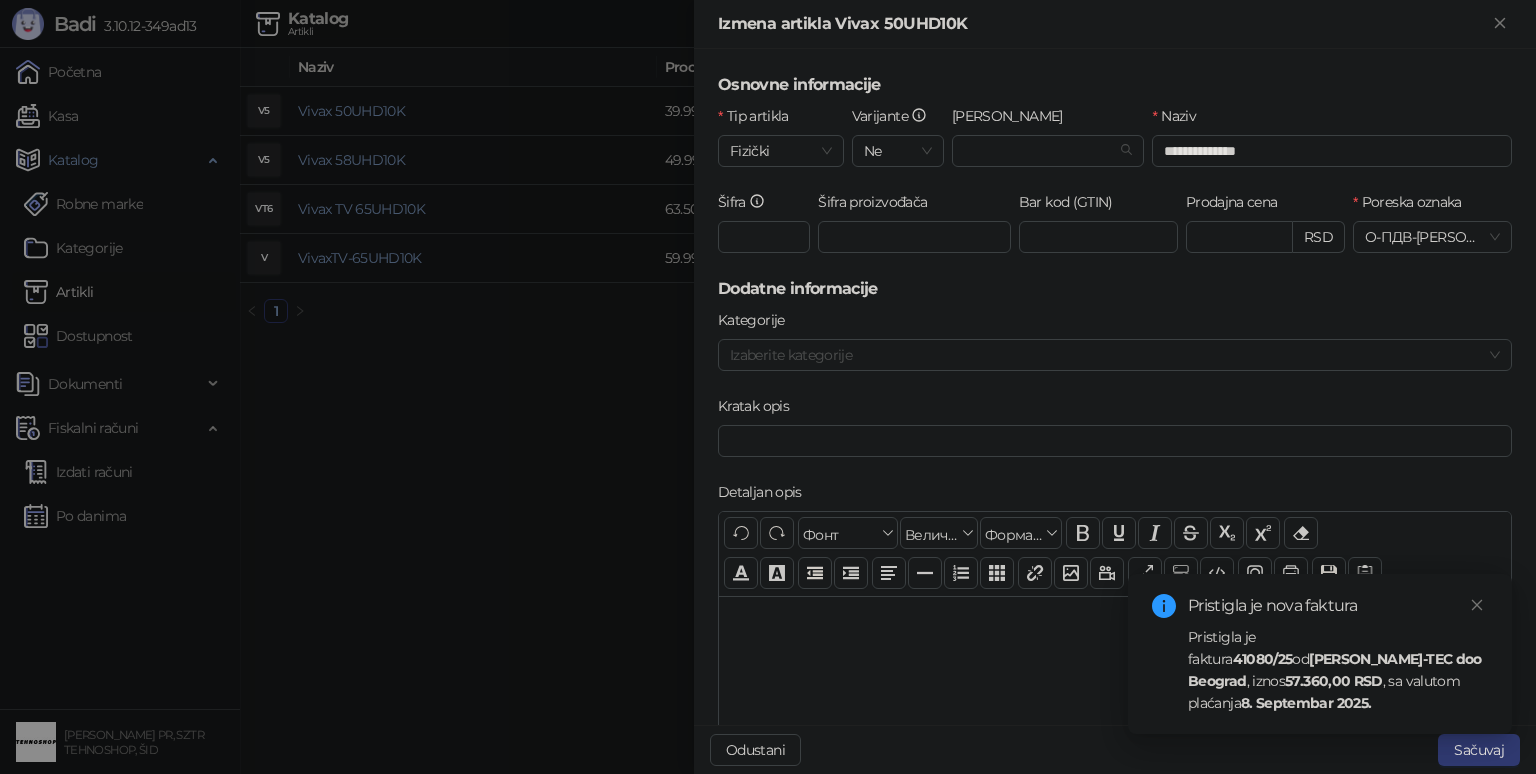 type on "********" 